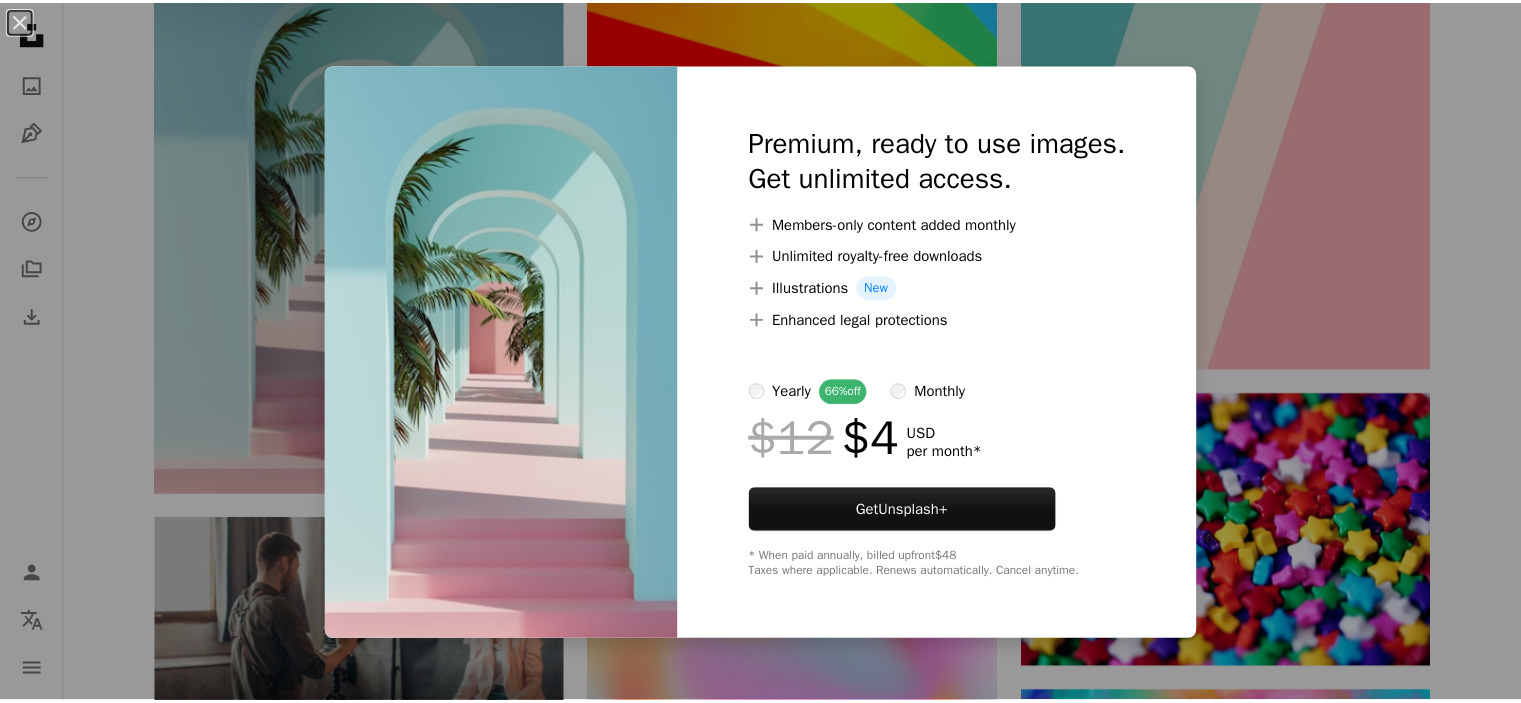 scroll, scrollTop: 4505, scrollLeft: 0, axis: vertical 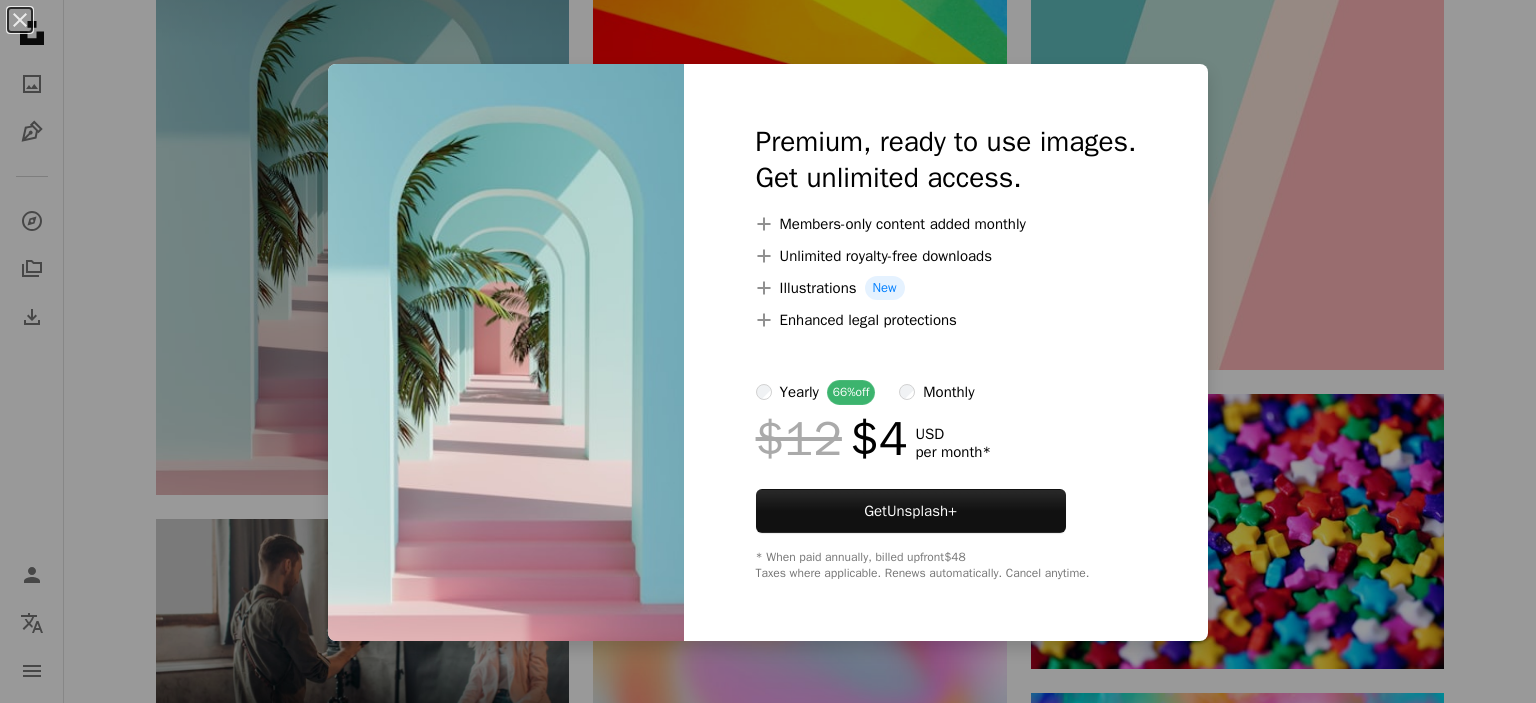 click on "An X shape Premium, ready to use images. Get unlimited access. A plus sign Members-only content added monthly A plus sign Unlimited royalty-free downloads A plus sign Illustrations  New A plus sign Enhanced legal protections yearly 66%  off monthly $12   $4 USD per month * Get  Unsplash+ * When paid annually, billed upfront  $48 Taxes where applicable. Renews automatically. Cancel anytime." at bounding box center [768, 351] 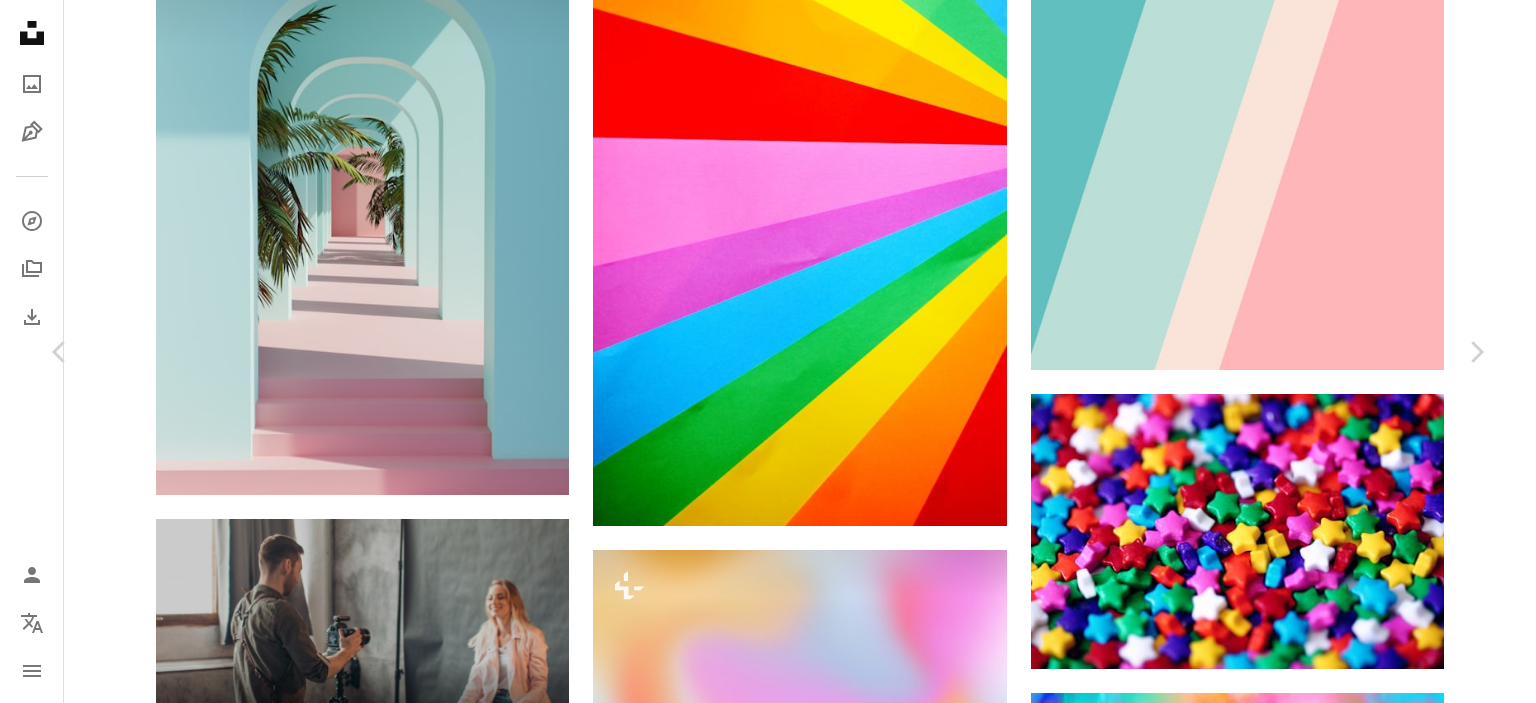 click on "**********" at bounding box center [768, -667] 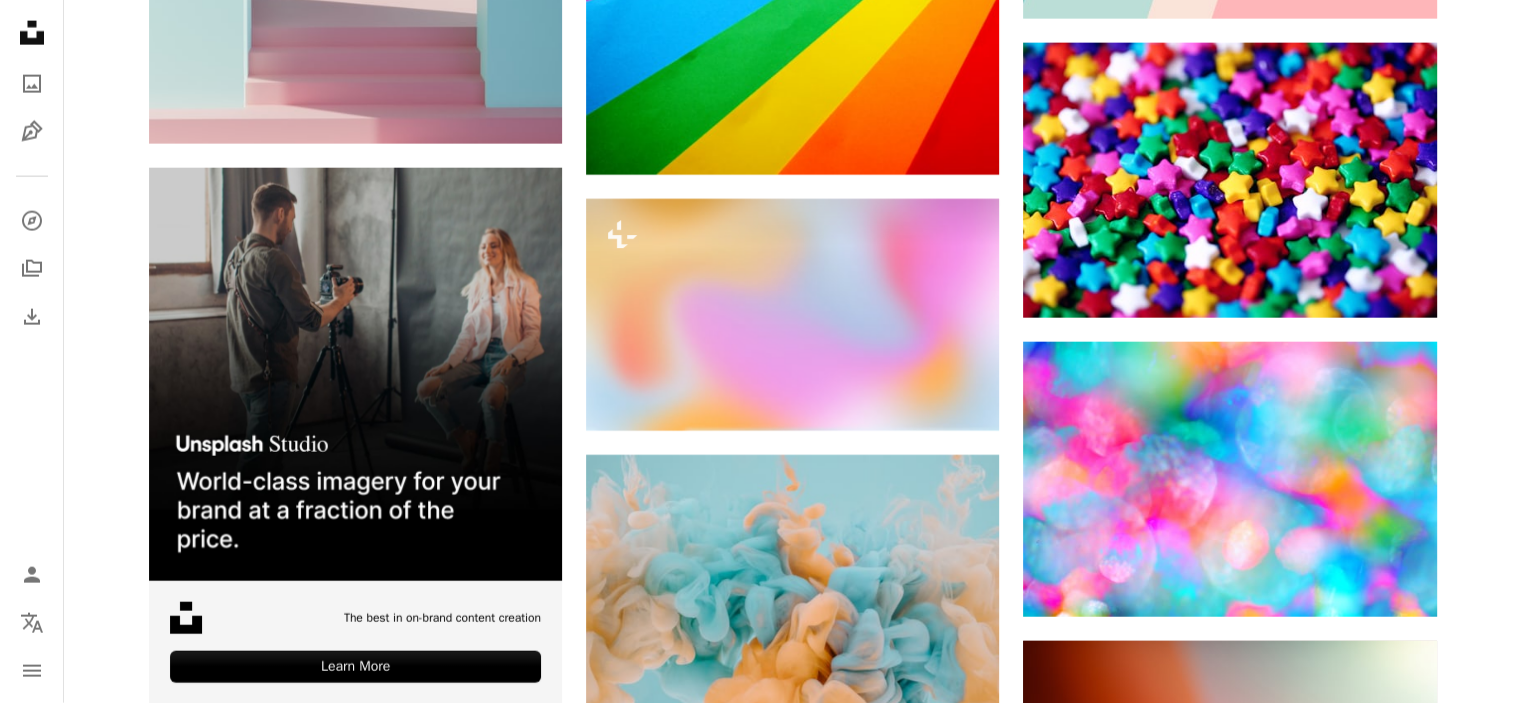 scroll, scrollTop: 4912, scrollLeft: 0, axis: vertical 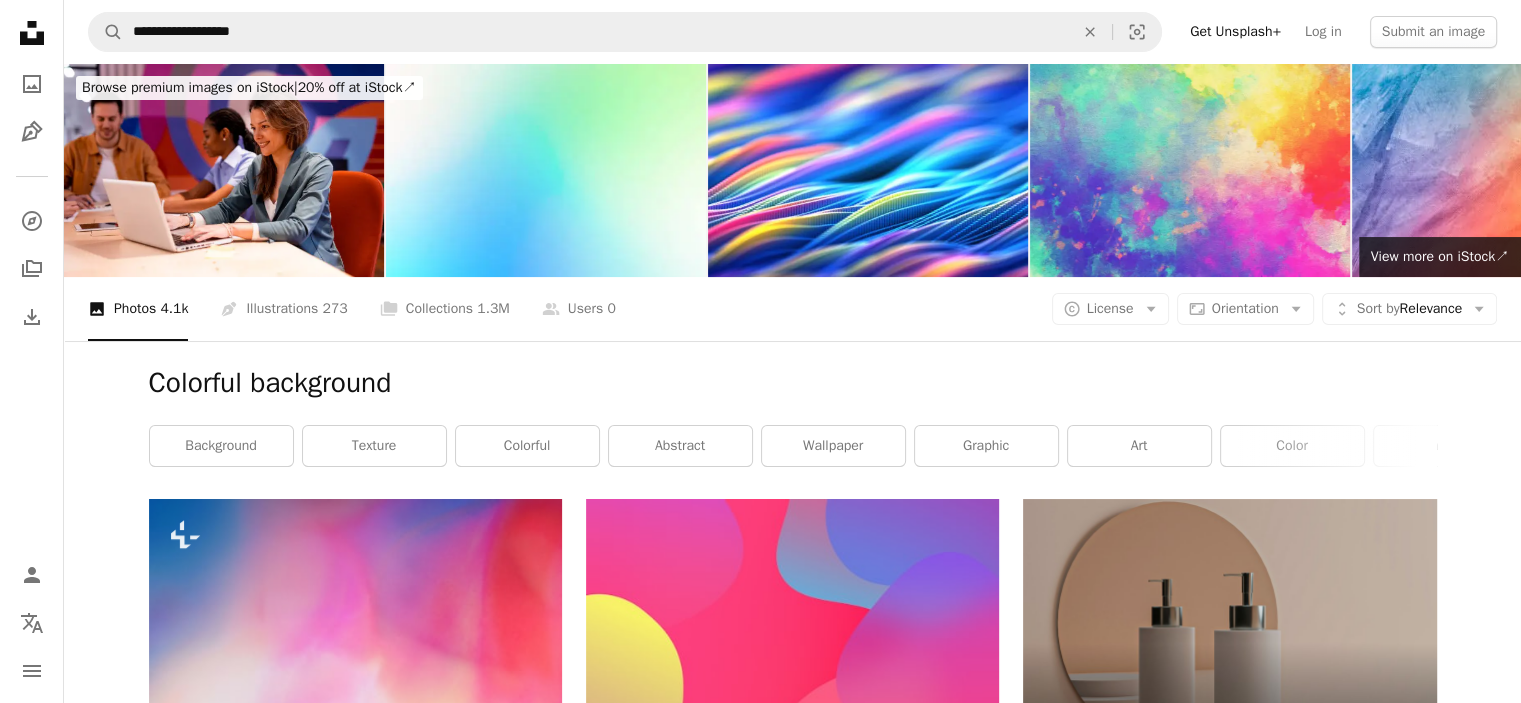 click at bounding box center (868, 170) 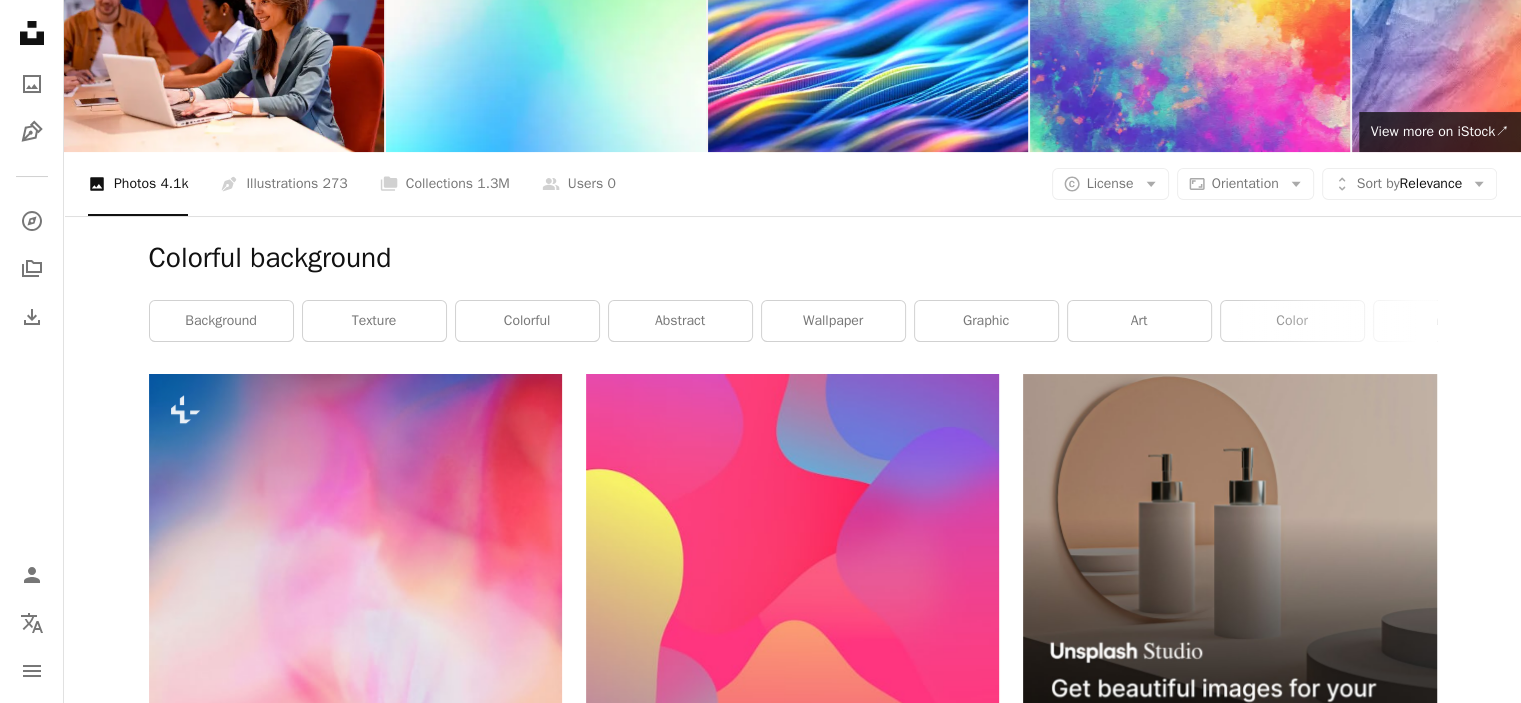 scroll, scrollTop: 200, scrollLeft: 0, axis: vertical 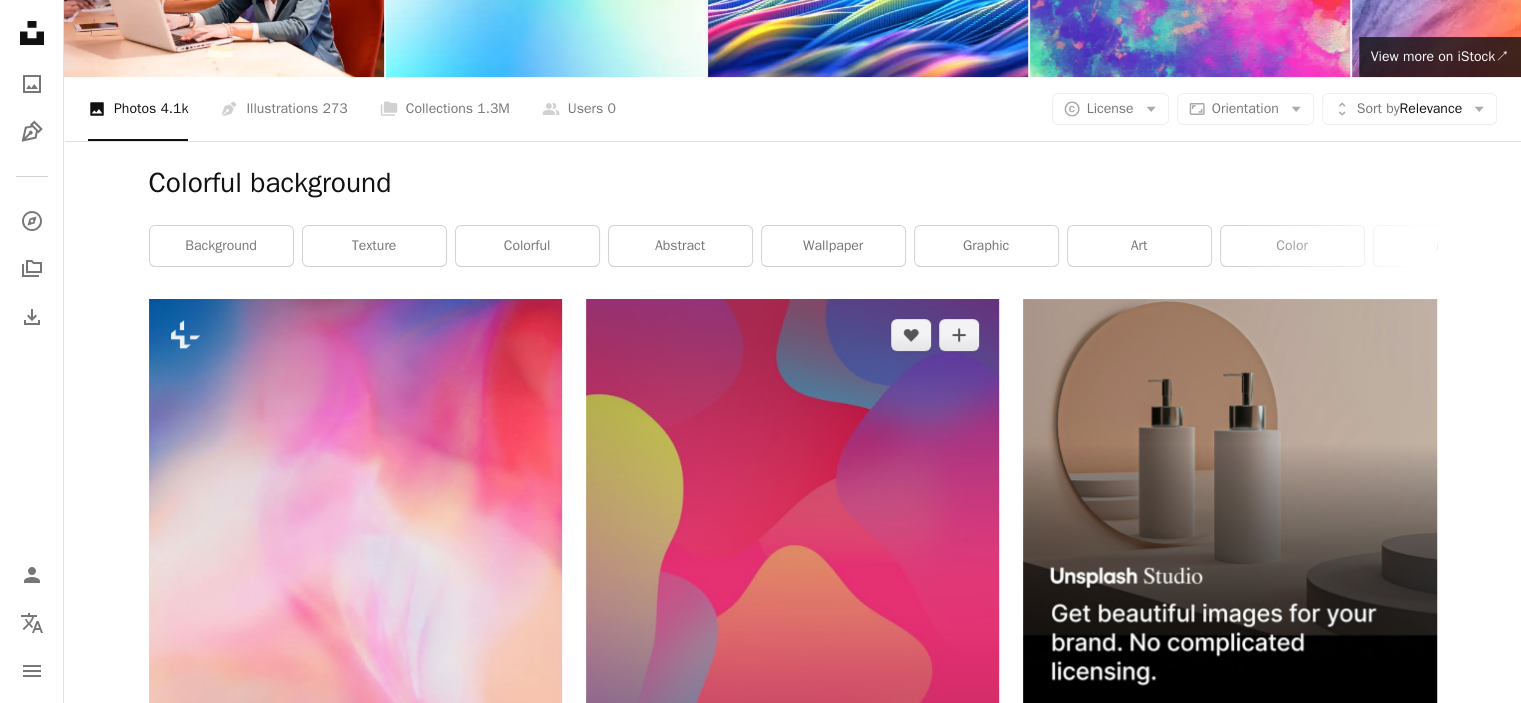 click at bounding box center [792, 599] 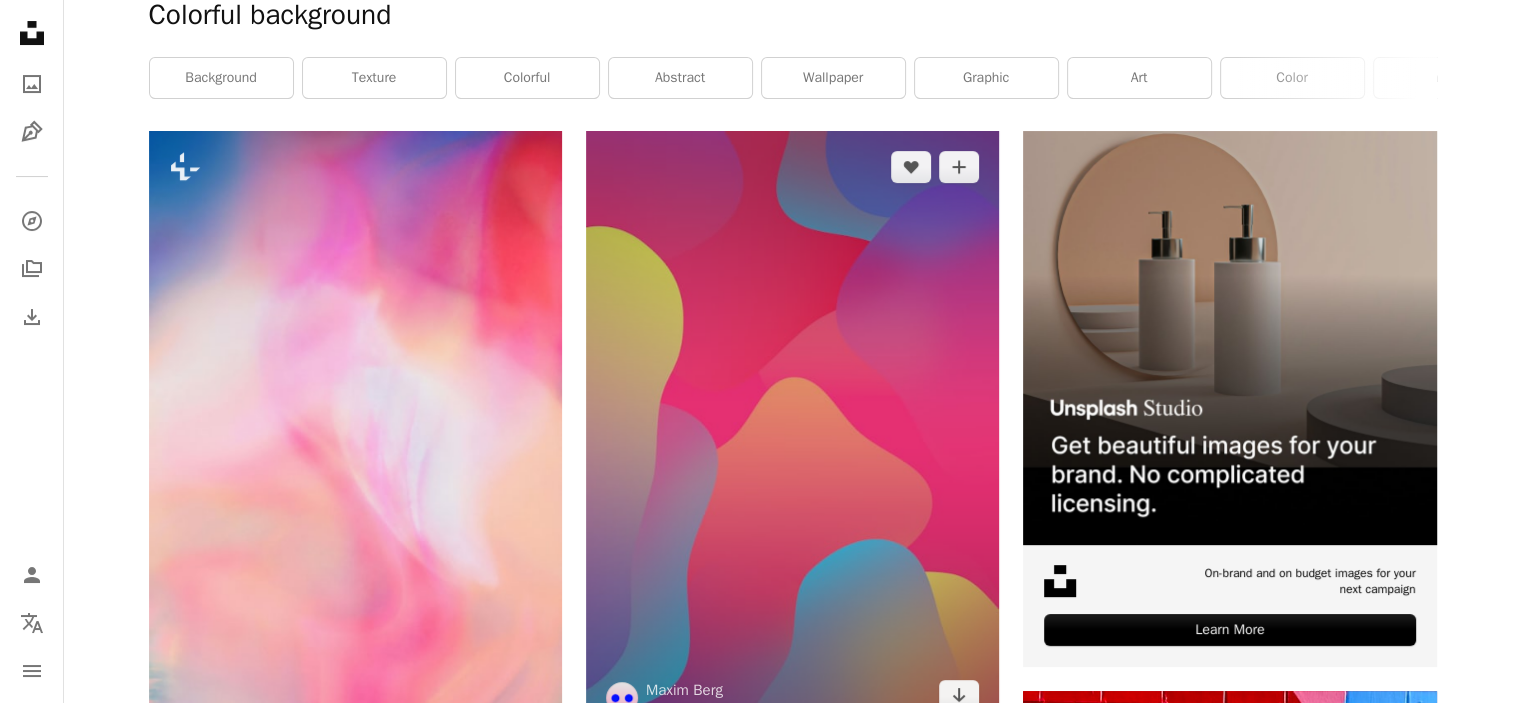 scroll, scrollTop: 533, scrollLeft: 0, axis: vertical 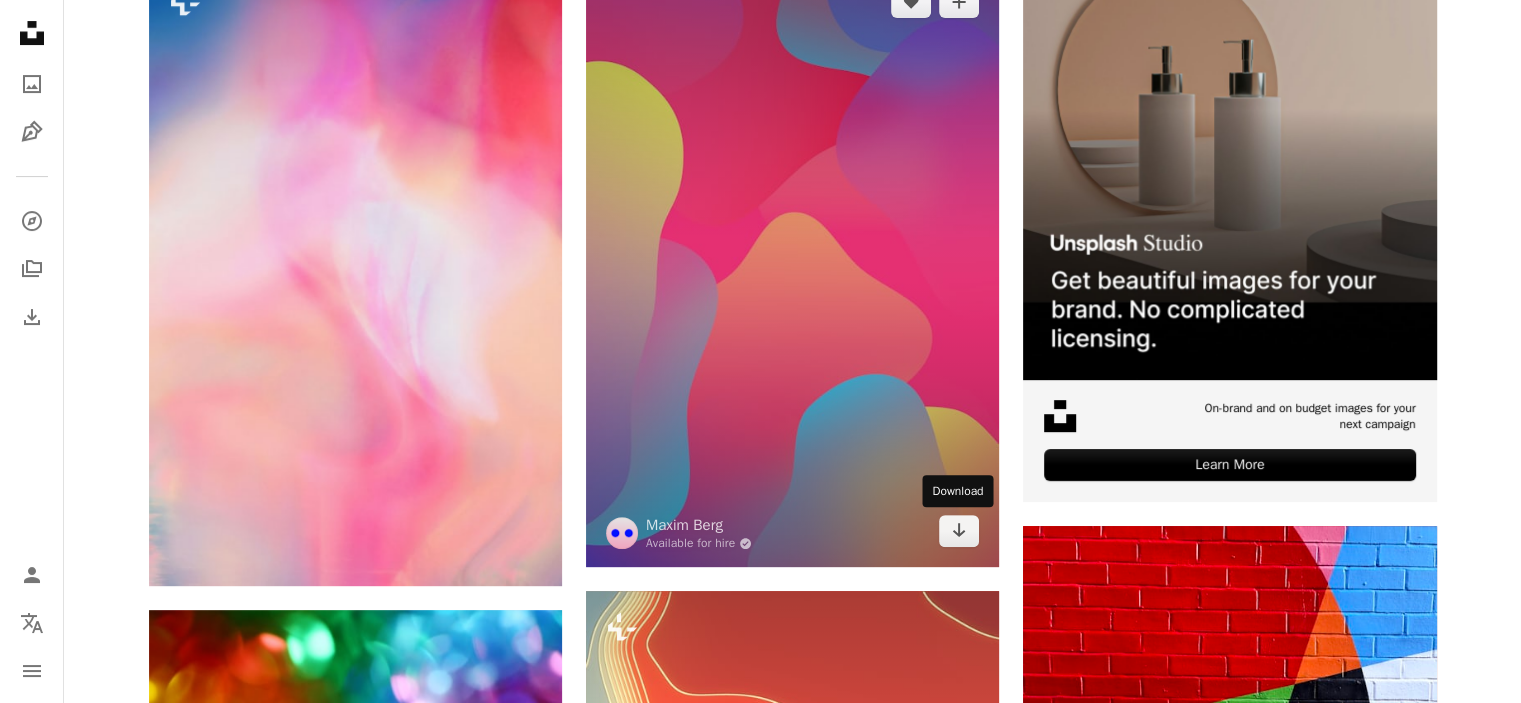 click on "Arrow pointing down" 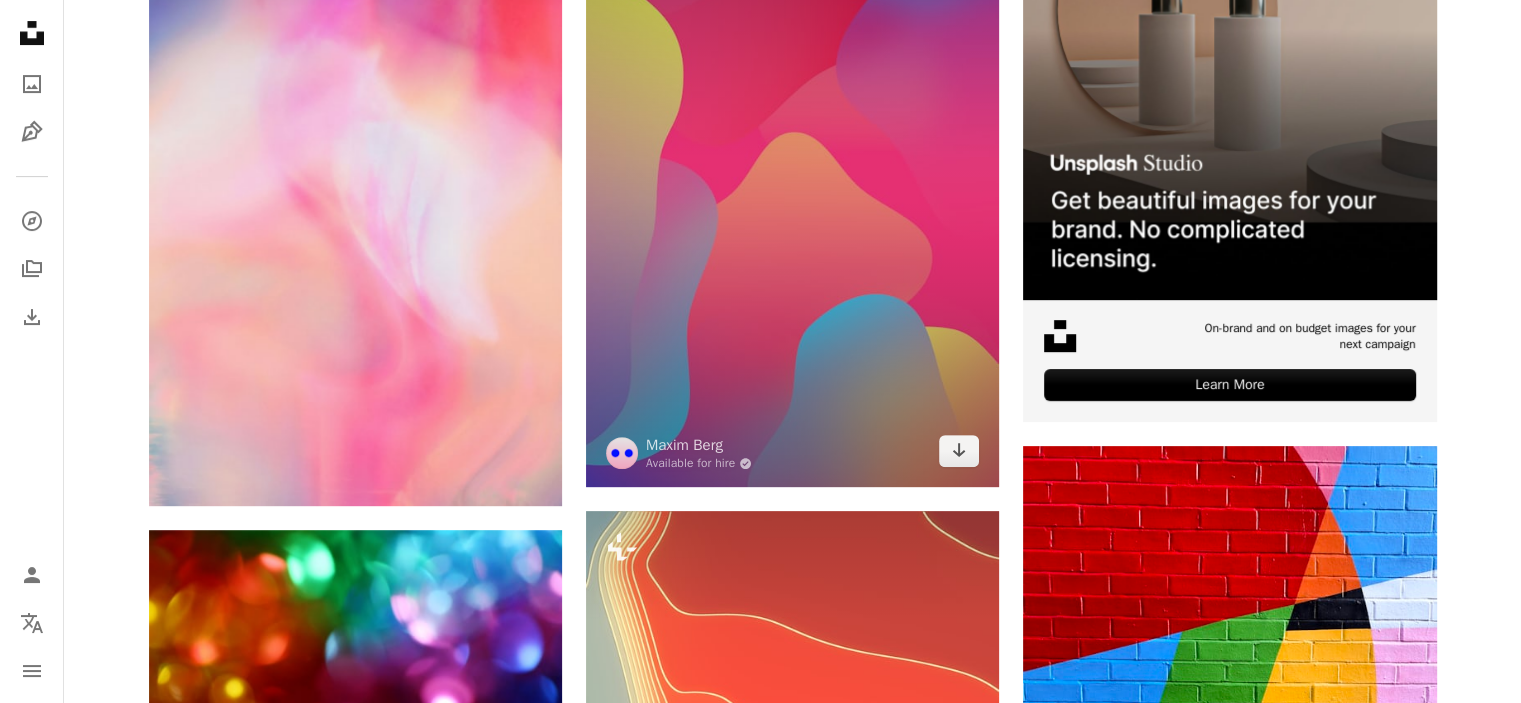 scroll, scrollTop: 1000, scrollLeft: 0, axis: vertical 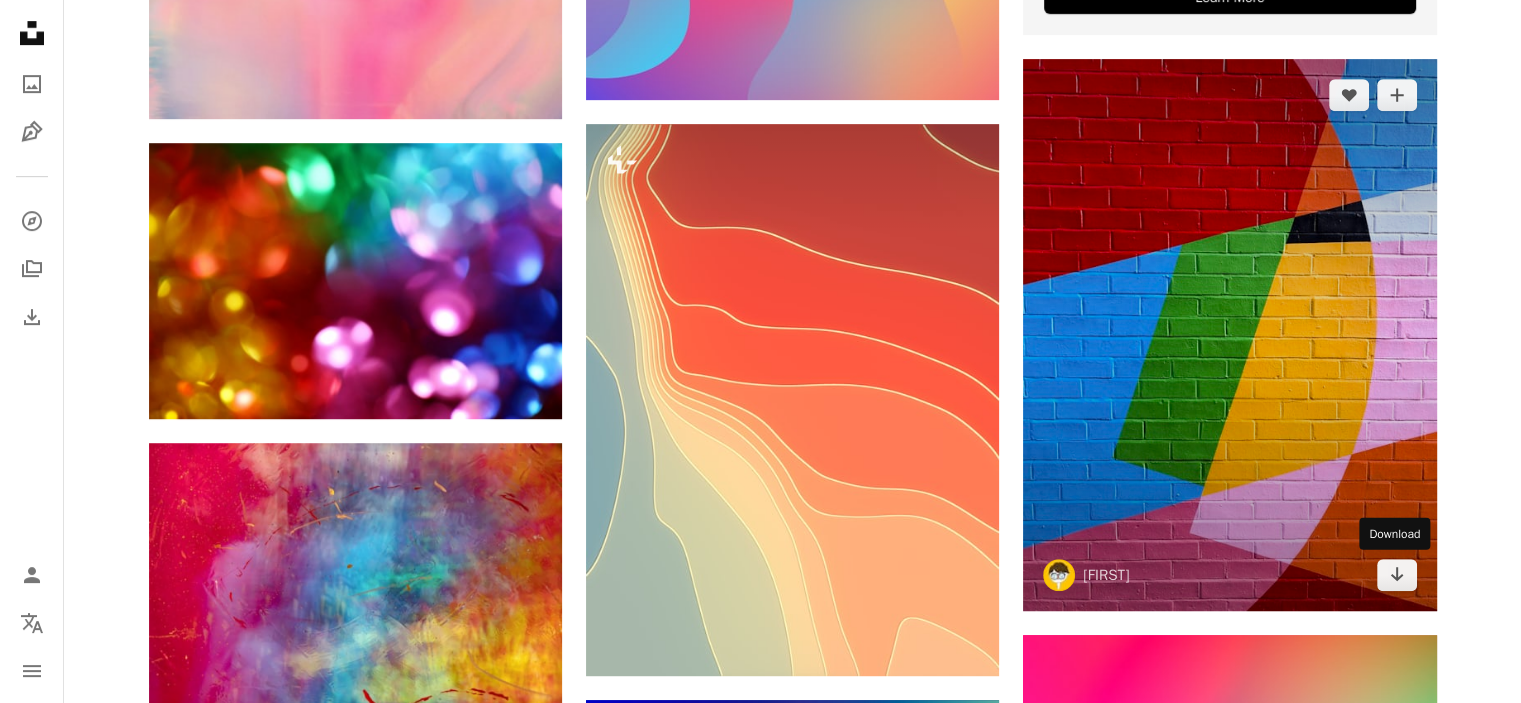 click 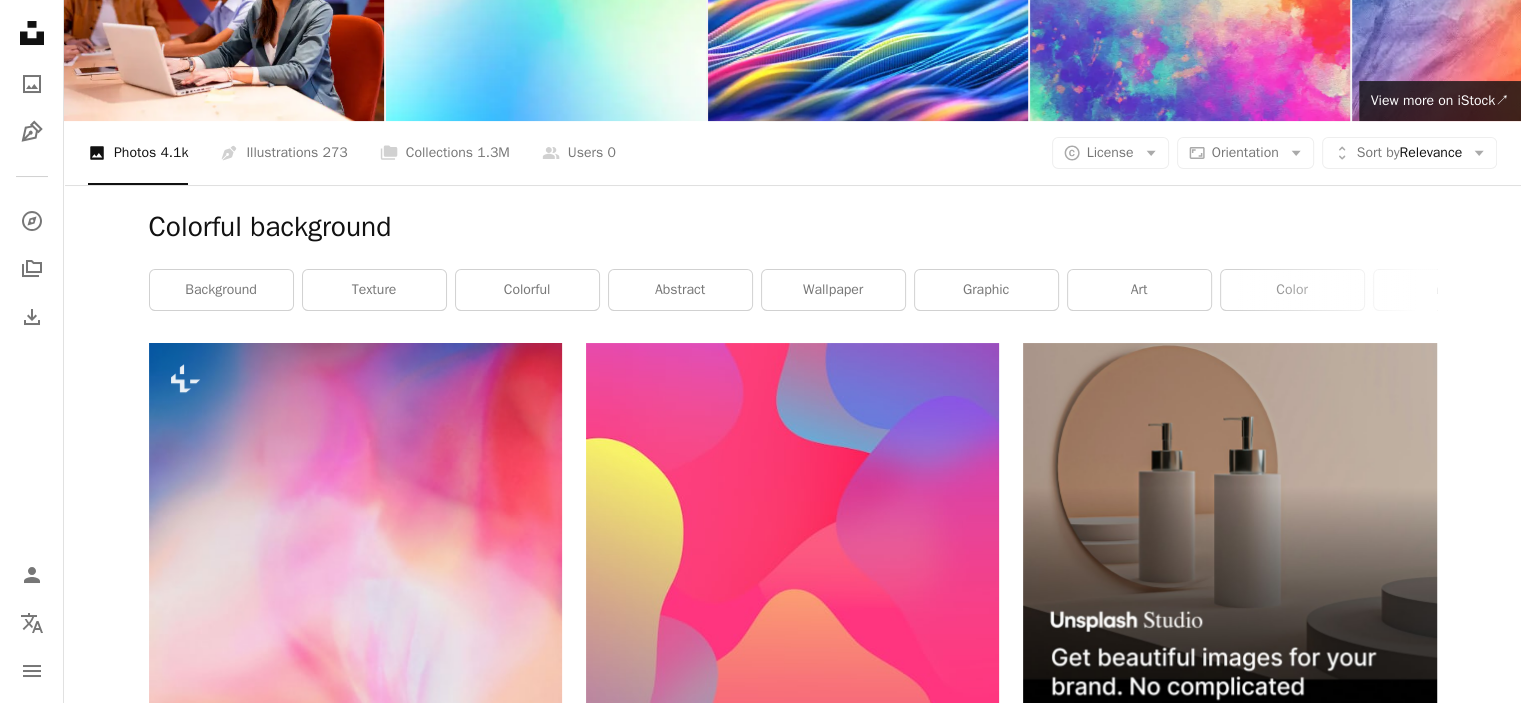 scroll, scrollTop: 0, scrollLeft: 0, axis: both 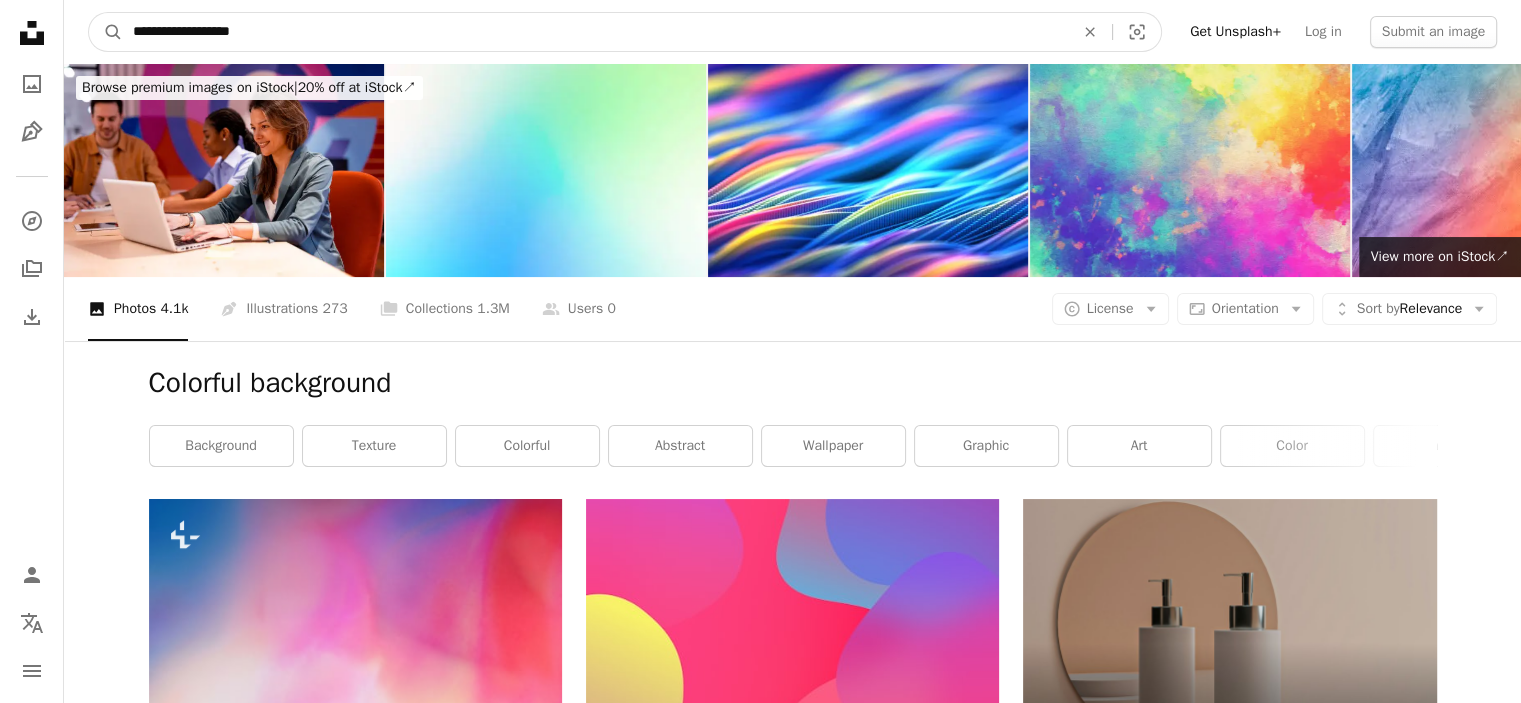 click on "**********" at bounding box center (595, 32) 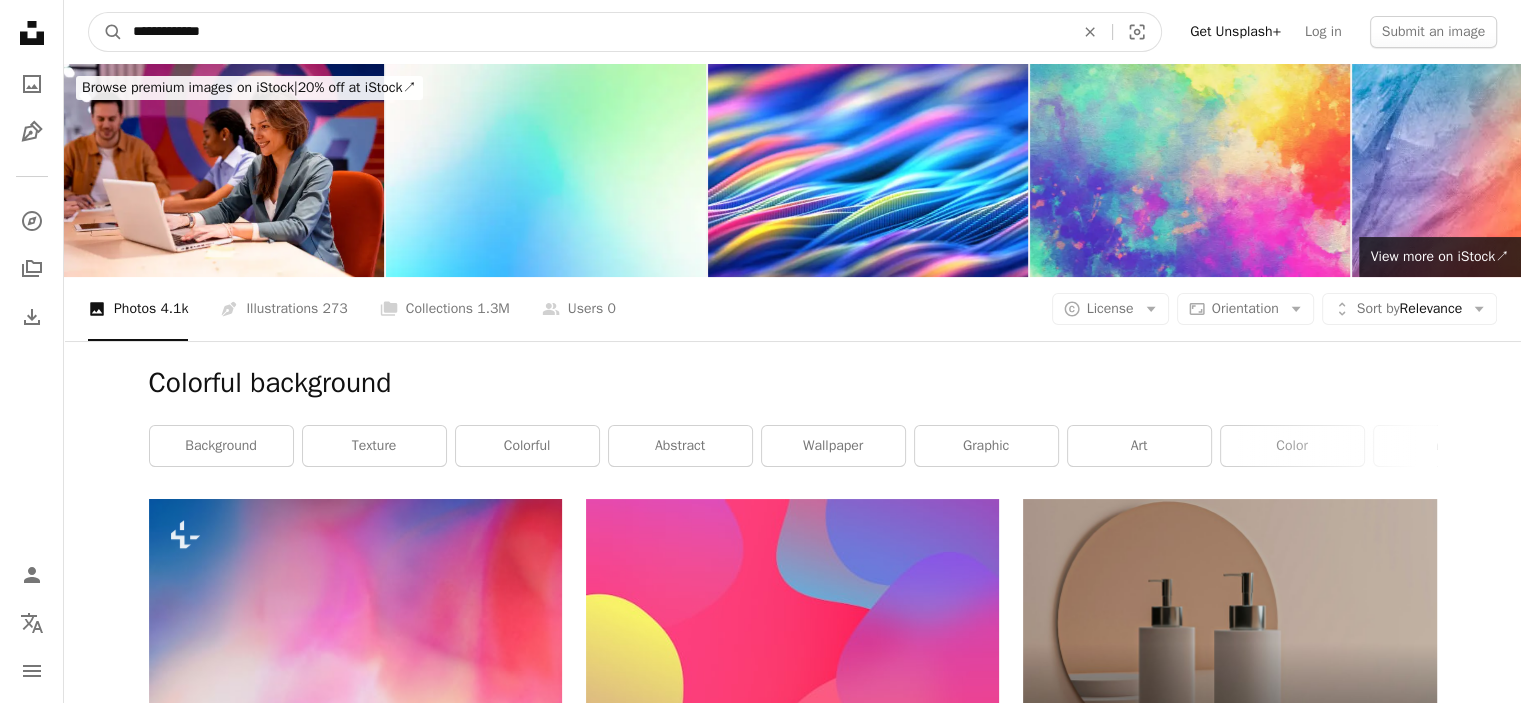 type on "**********" 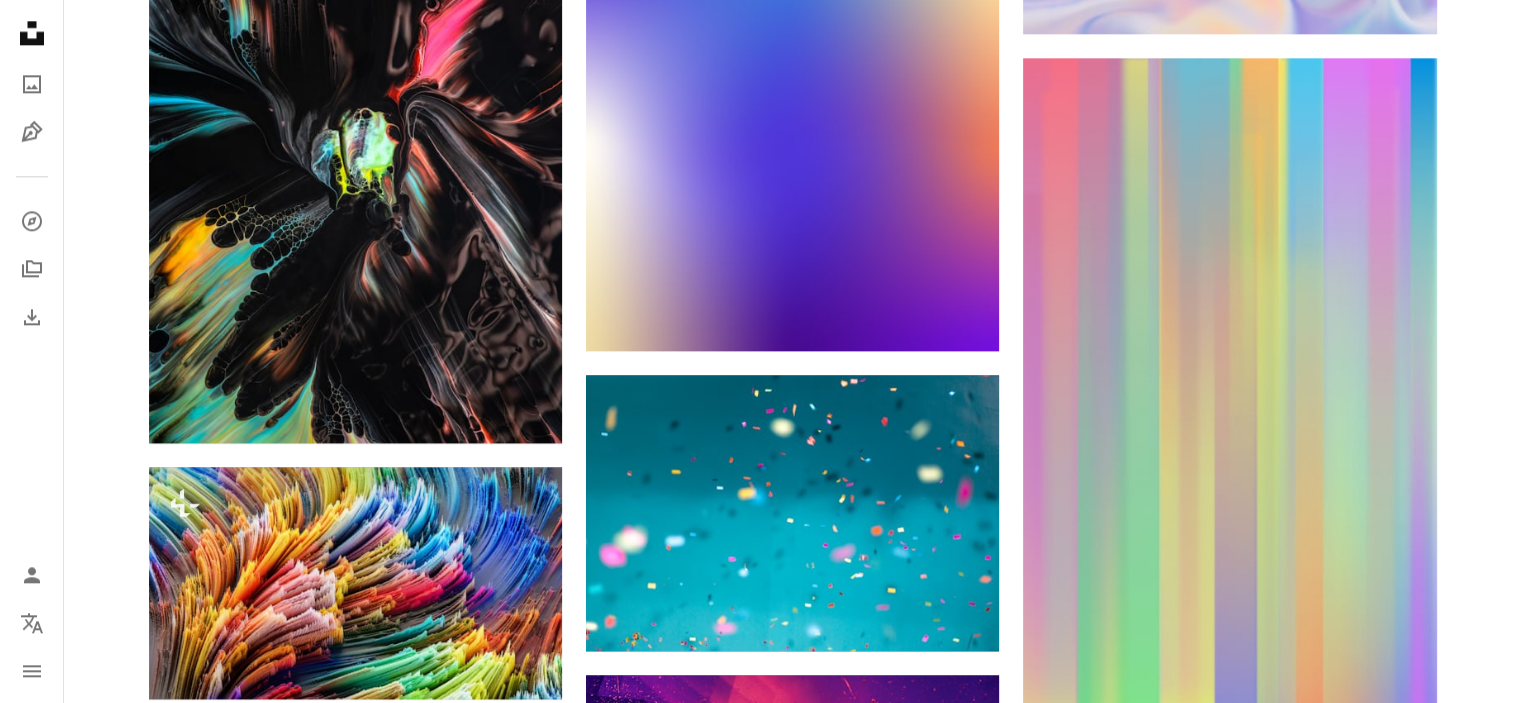 scroll, scrollTop: 0, scrollLeft: 0, axis: both 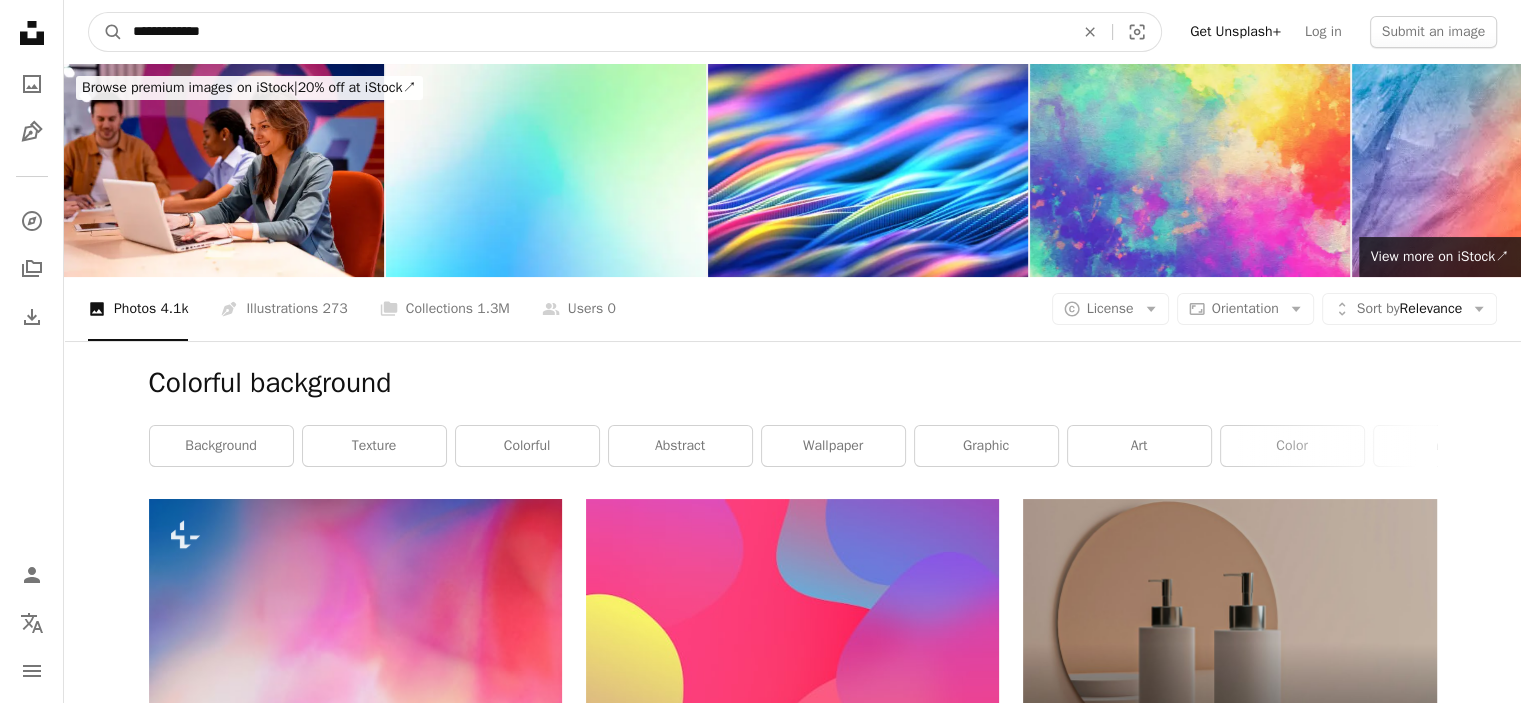 click on "A magnifying glass" at bounding box center (106, 32) 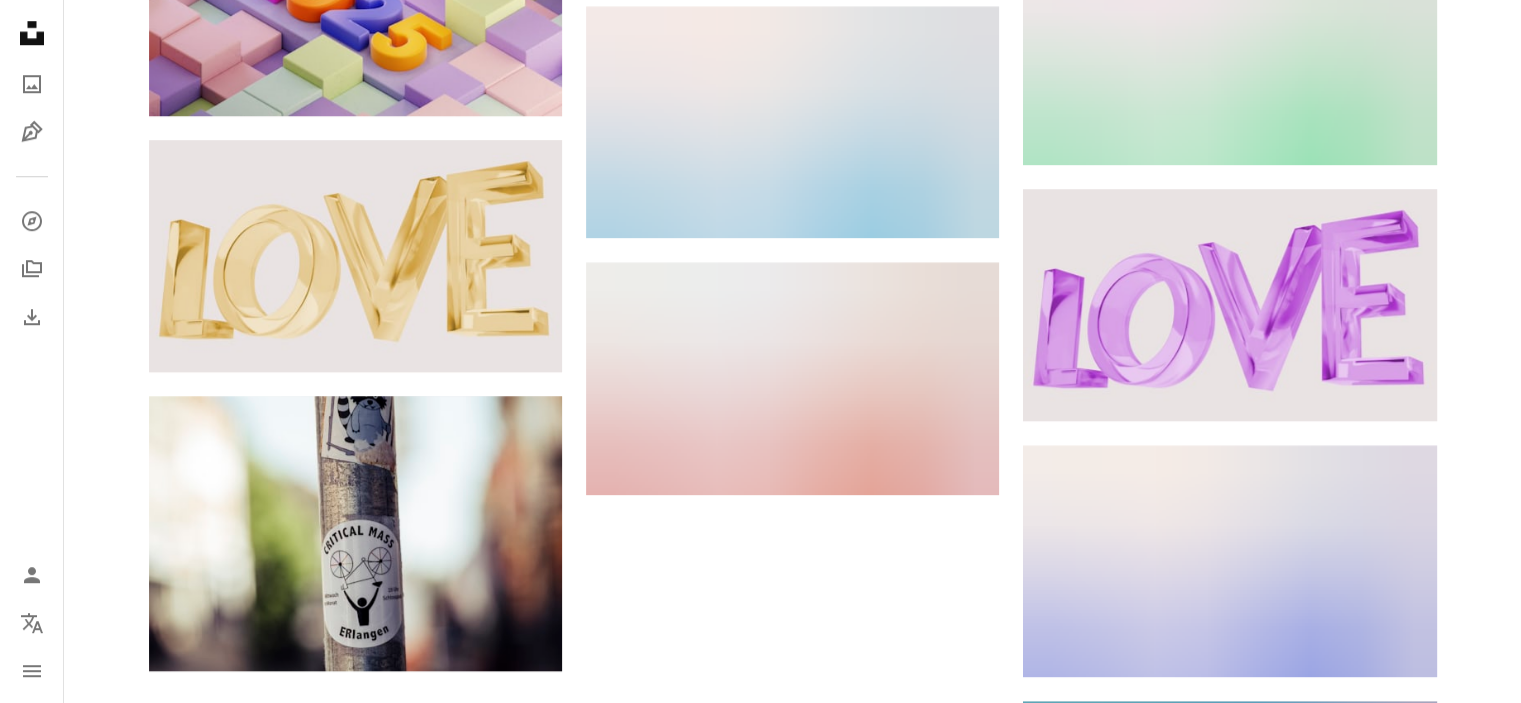 scroll, scrollTop: 1343, scrollLeft: 0, axis: vertical 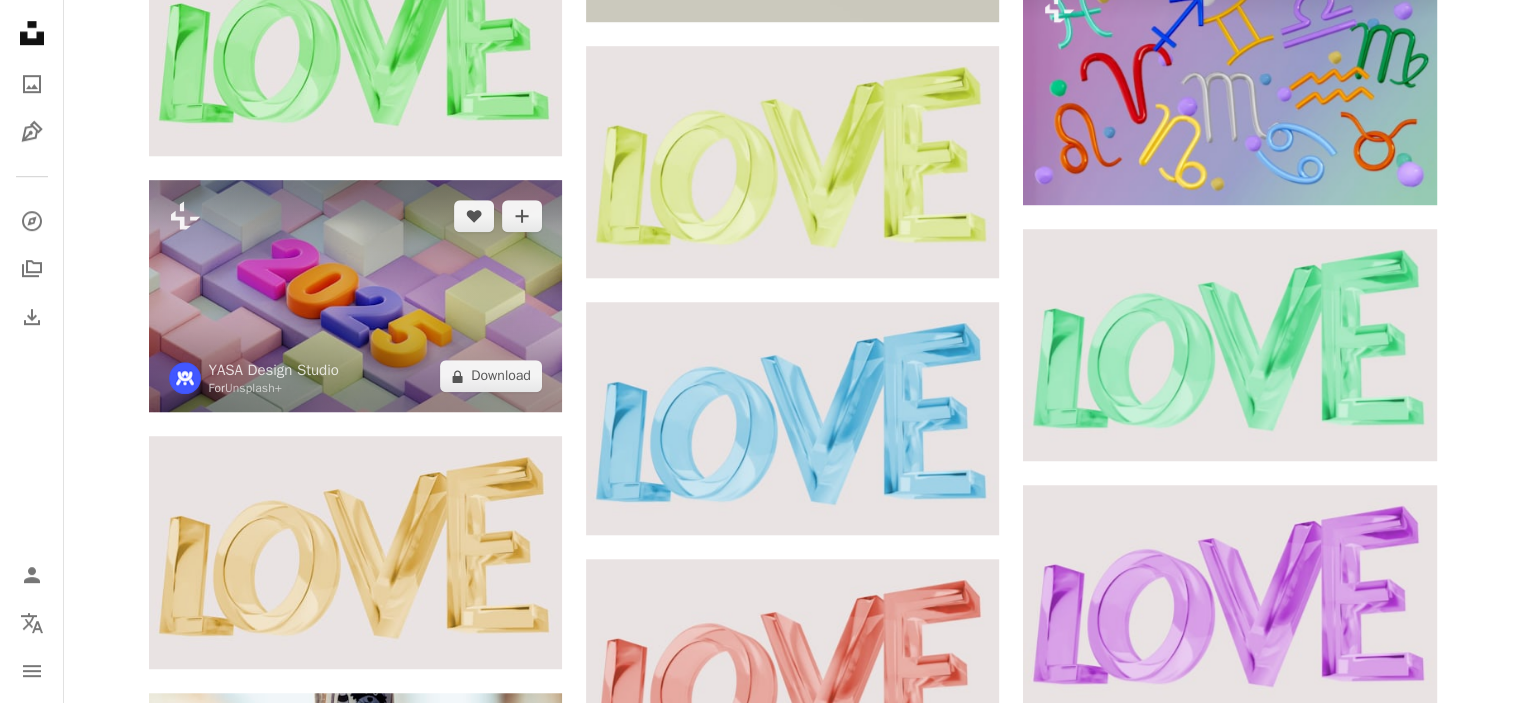 click at bounding box center [355, 296] 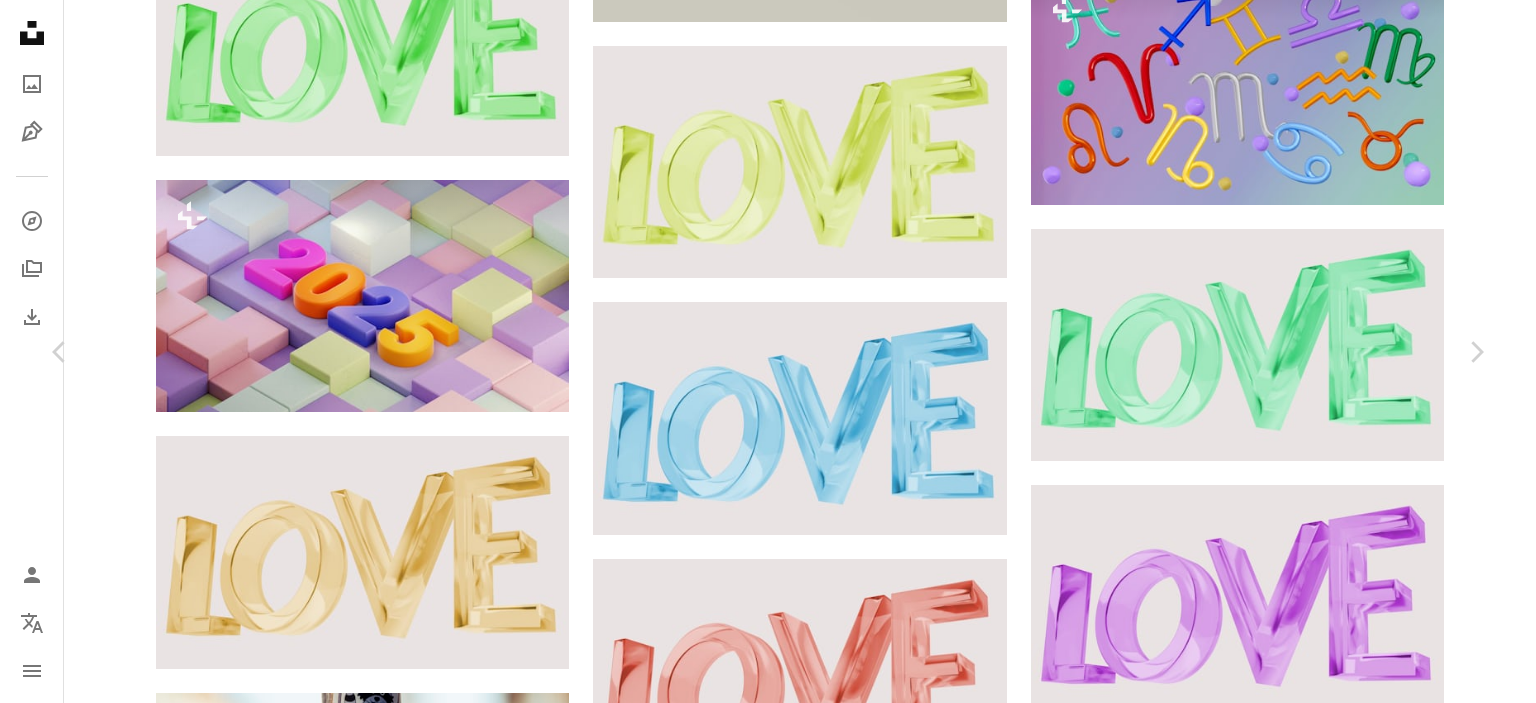 click on "A lock Download" at bounding box center [1325, 2455] 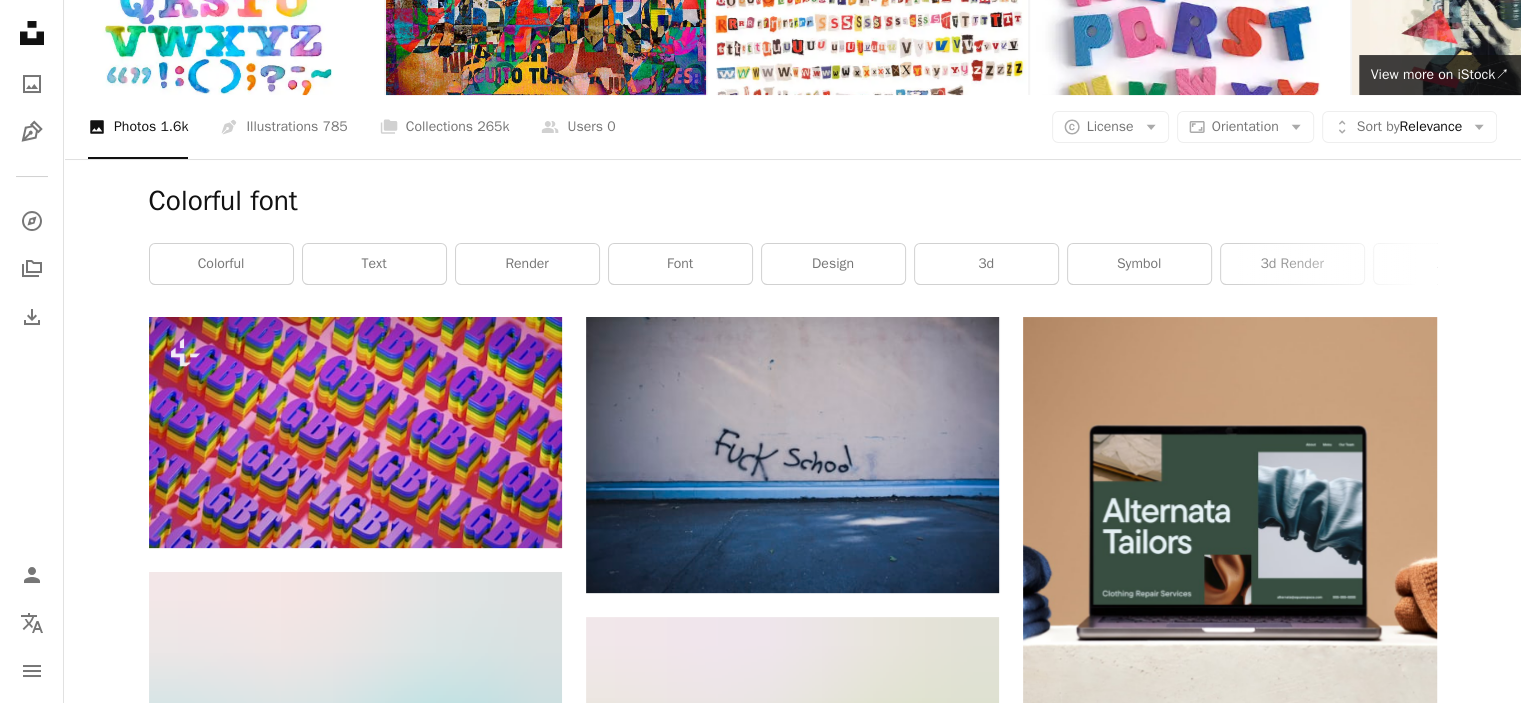 scroll, scrollTop: 0, scrollLeft: 0, axis: both 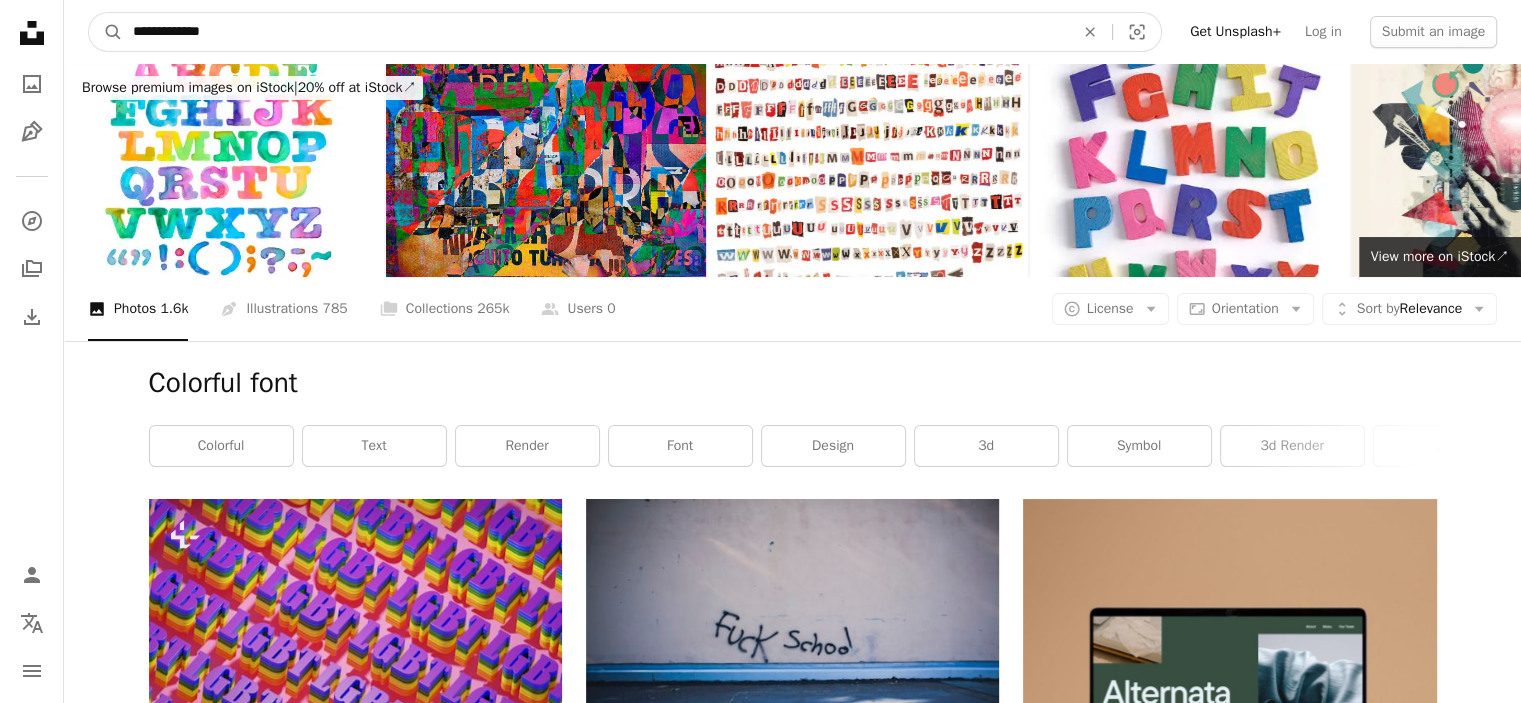 click on "**********" at bounding box center [595, 32] 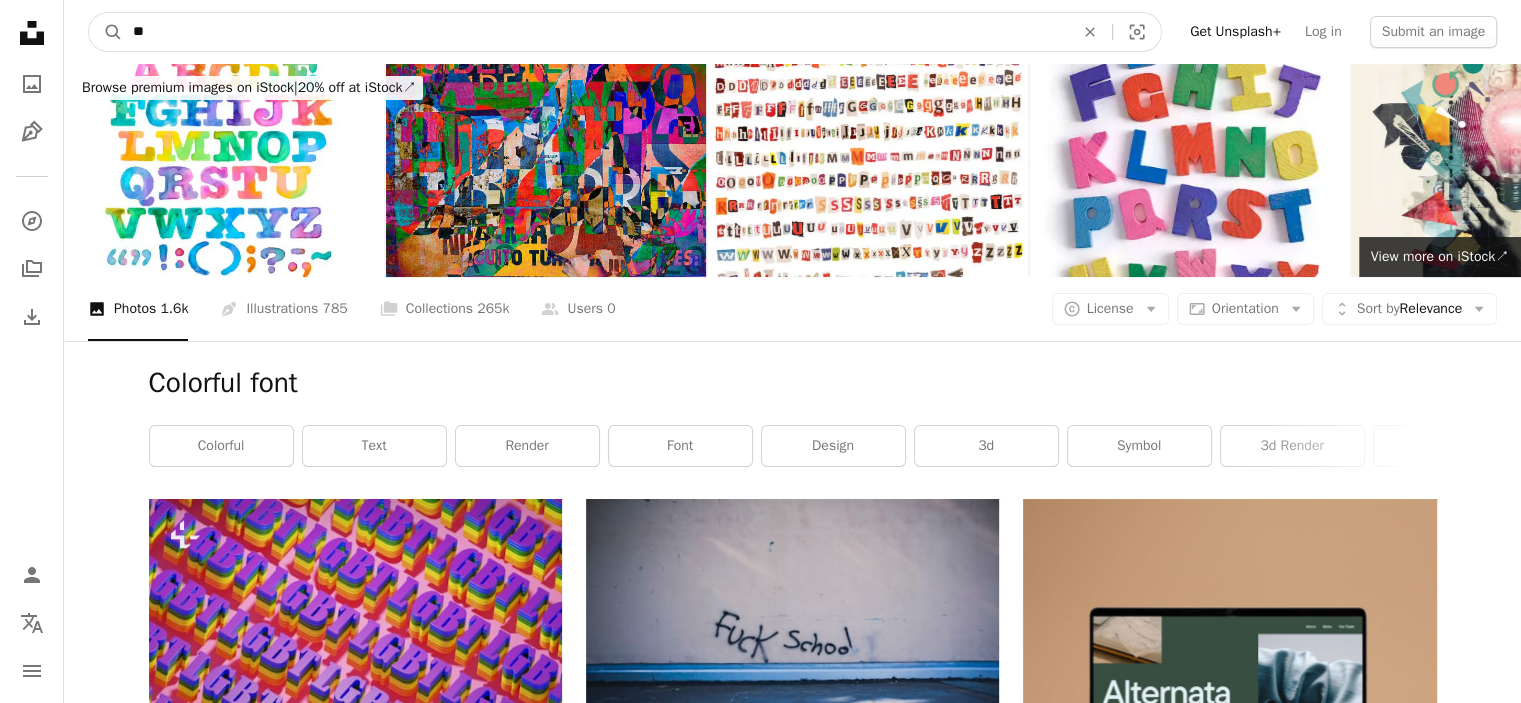 type on "*" 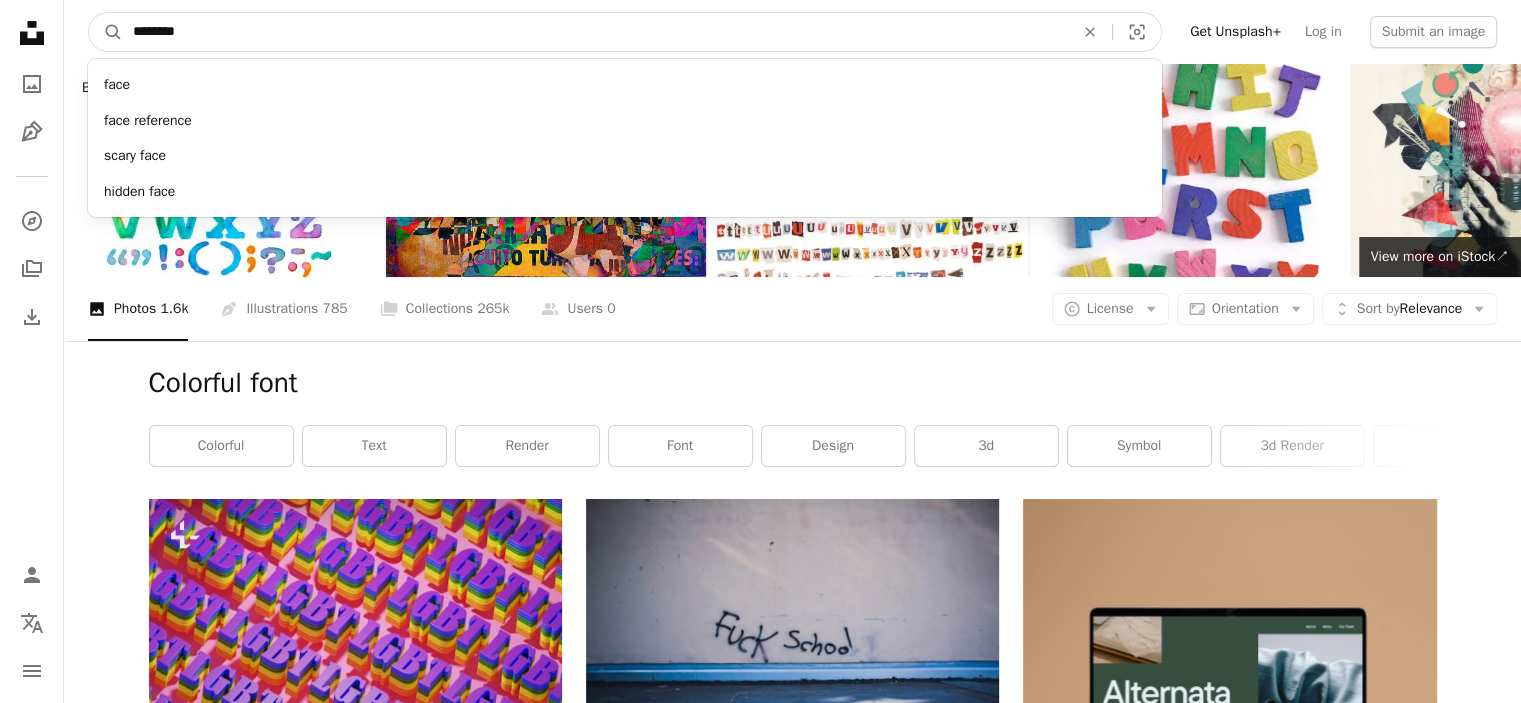 type on "********" 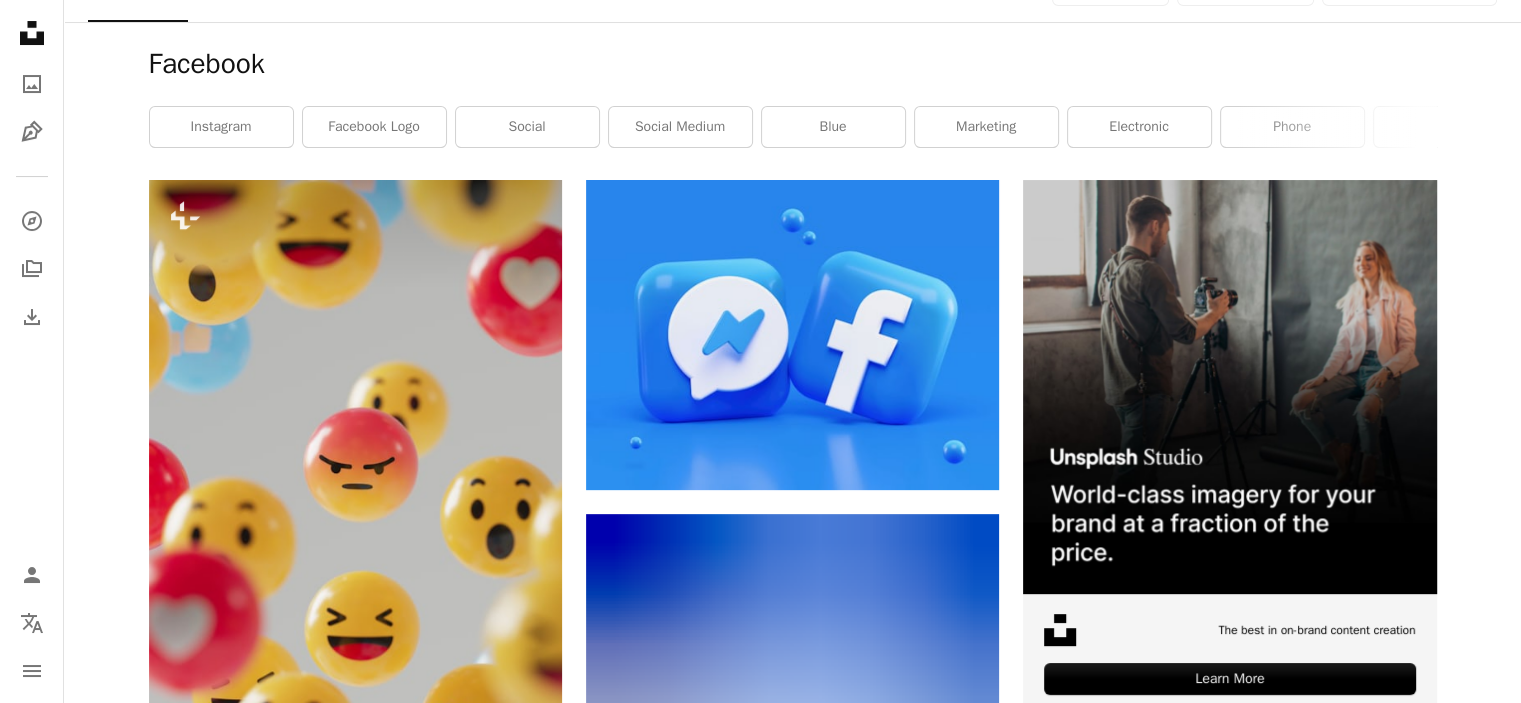 scroll, scrollTop: 345, scrollLeft: 0, axis: vertical 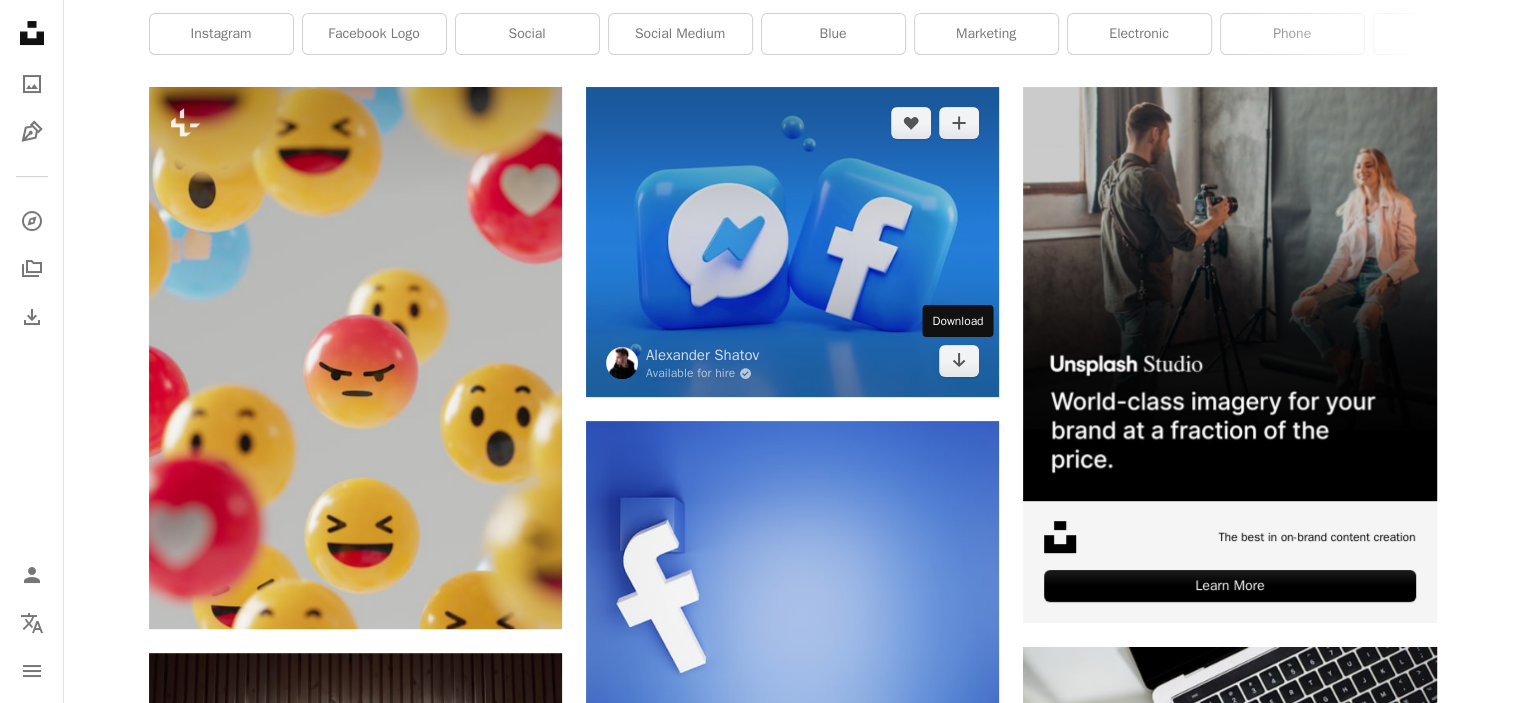 click 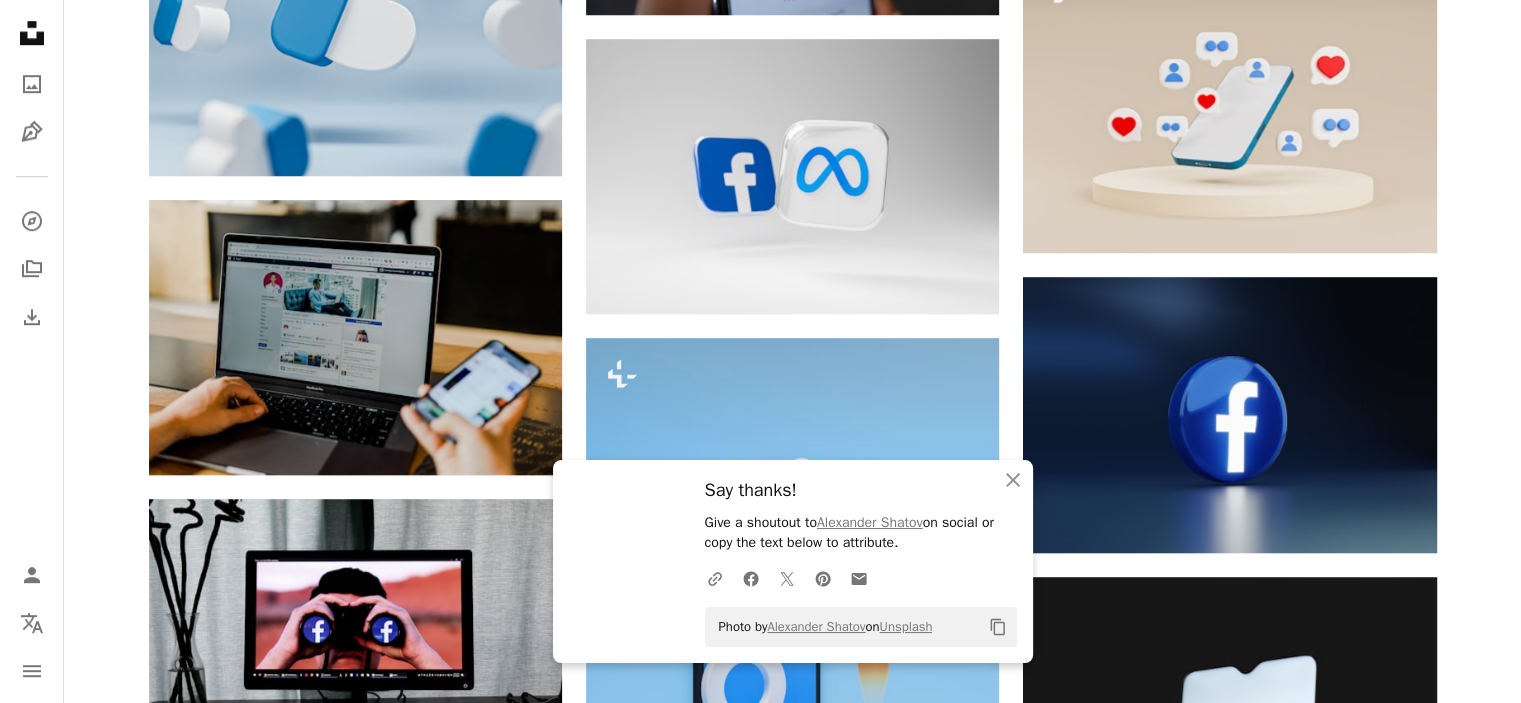 scroll, scrollTop: 1268, scrollLeft: 0, axis: vertical 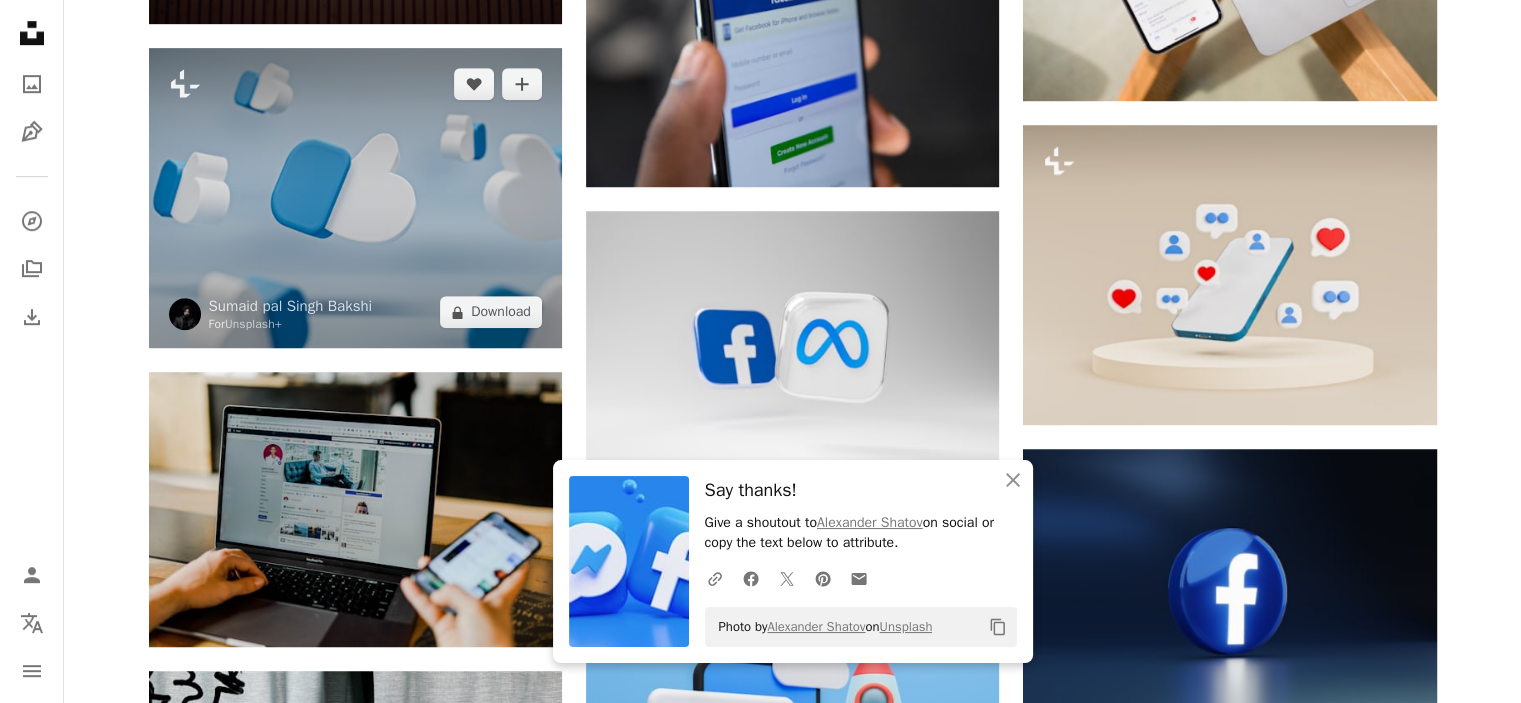 click on "A lock Download" at bounding box center [491, 312] 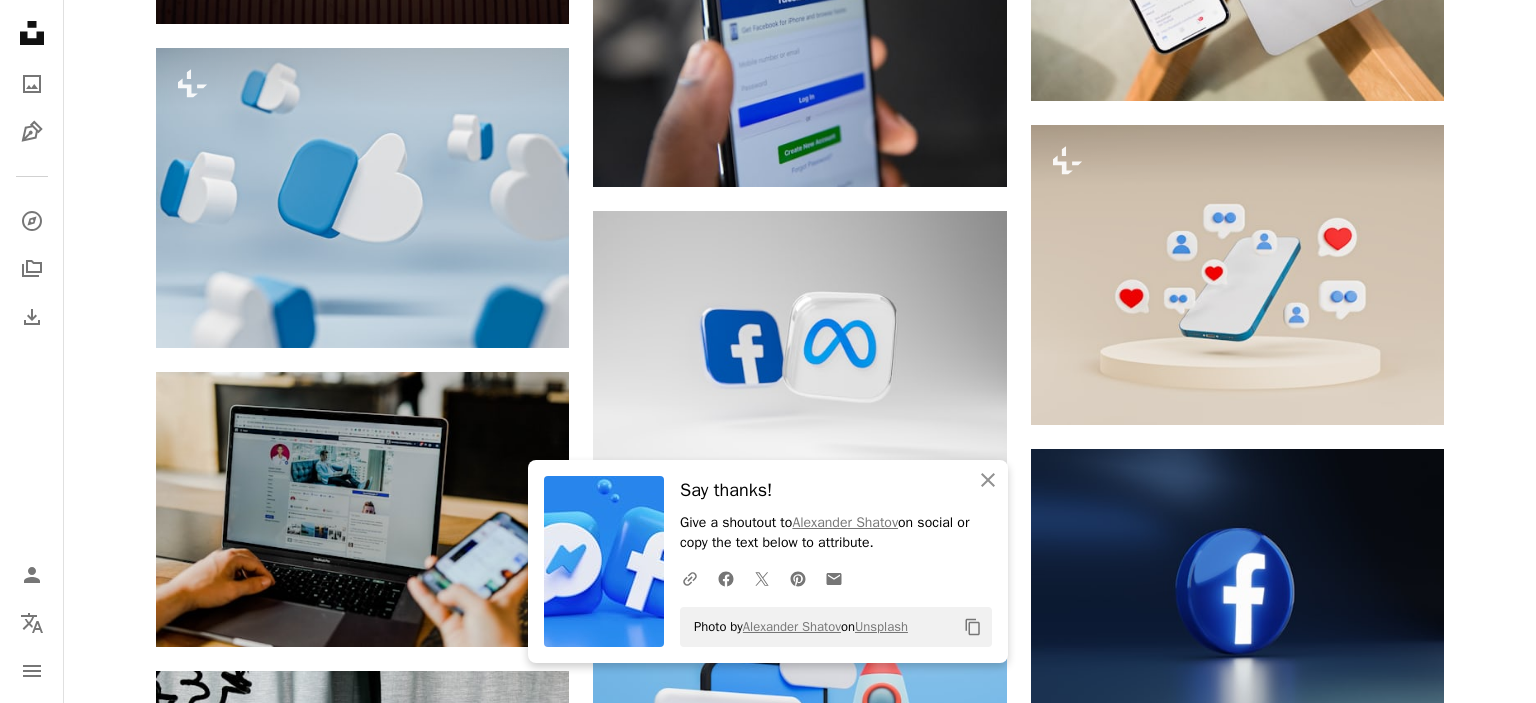 drag, startPoint x: 1500, startPoint y: 162, endPoint x: 1534, endPoint y: 164, distance: 34.058773 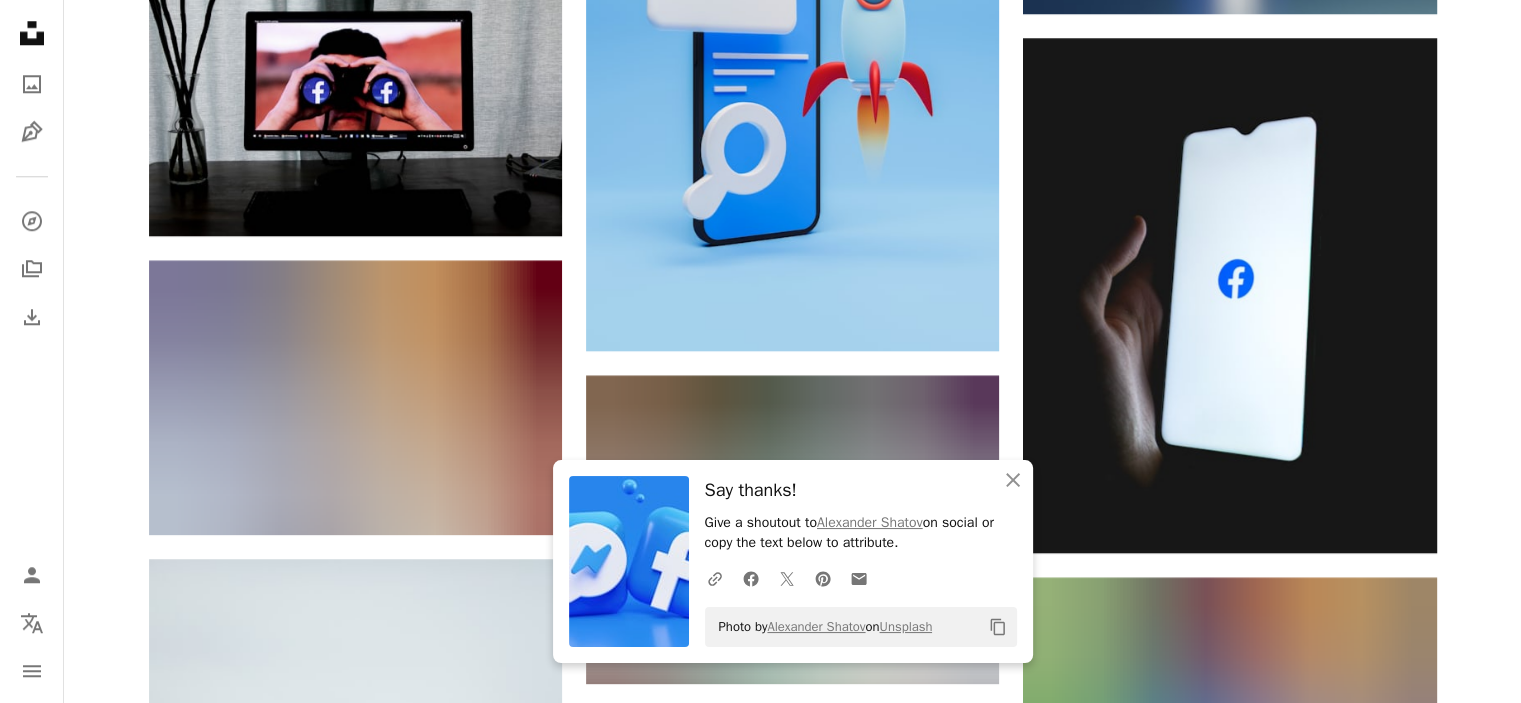 scroll, scrollTop: 2020, scrollLeft: 0, axis: vertical 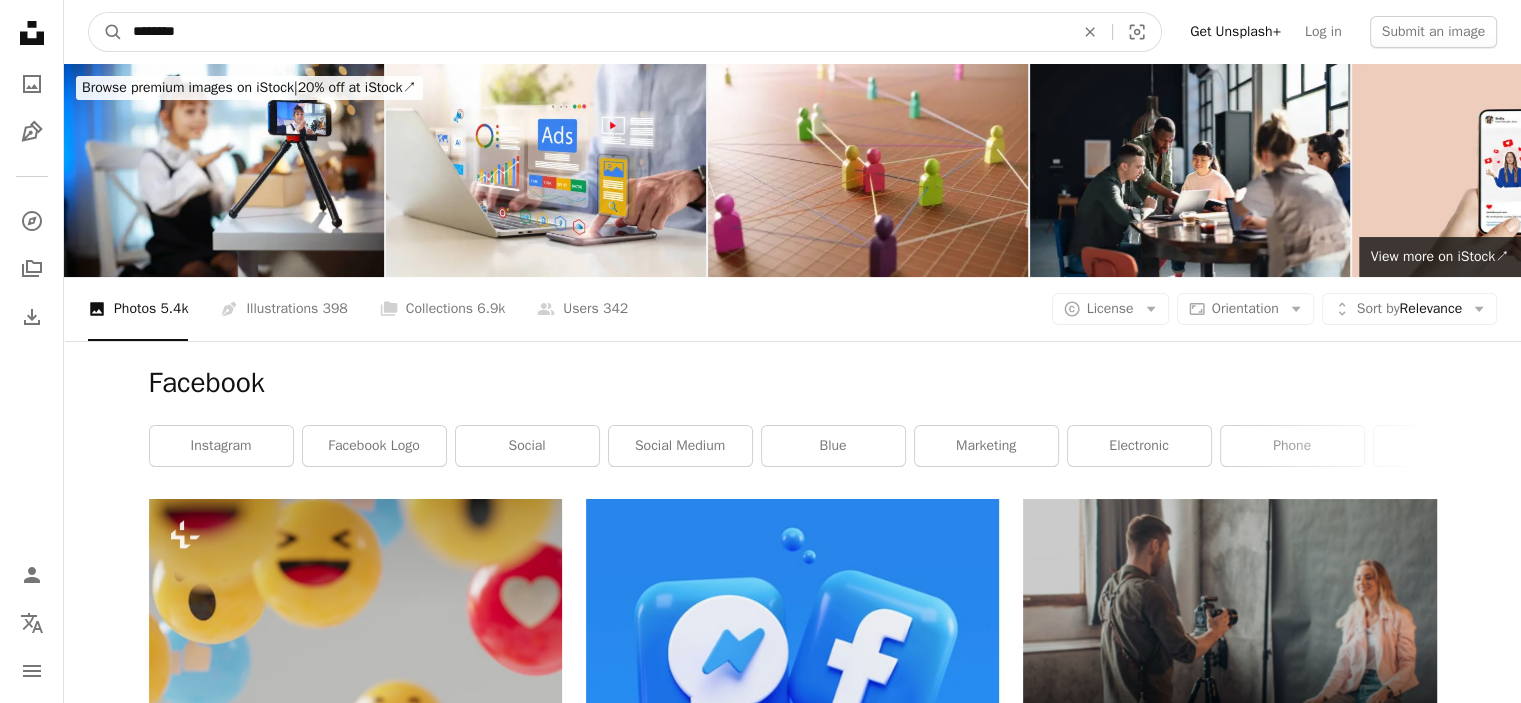 click on "********" at bounding box center (595, 32) 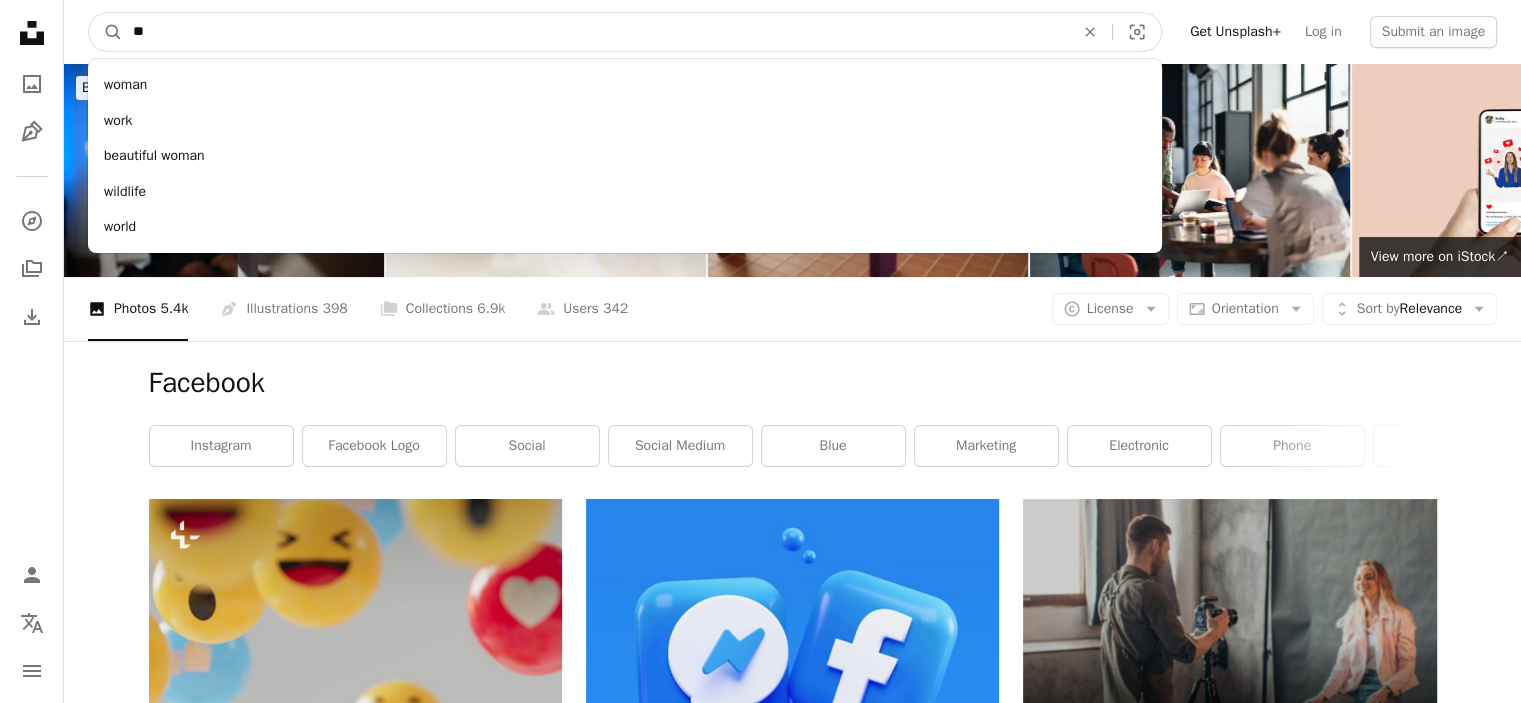 type on "*" 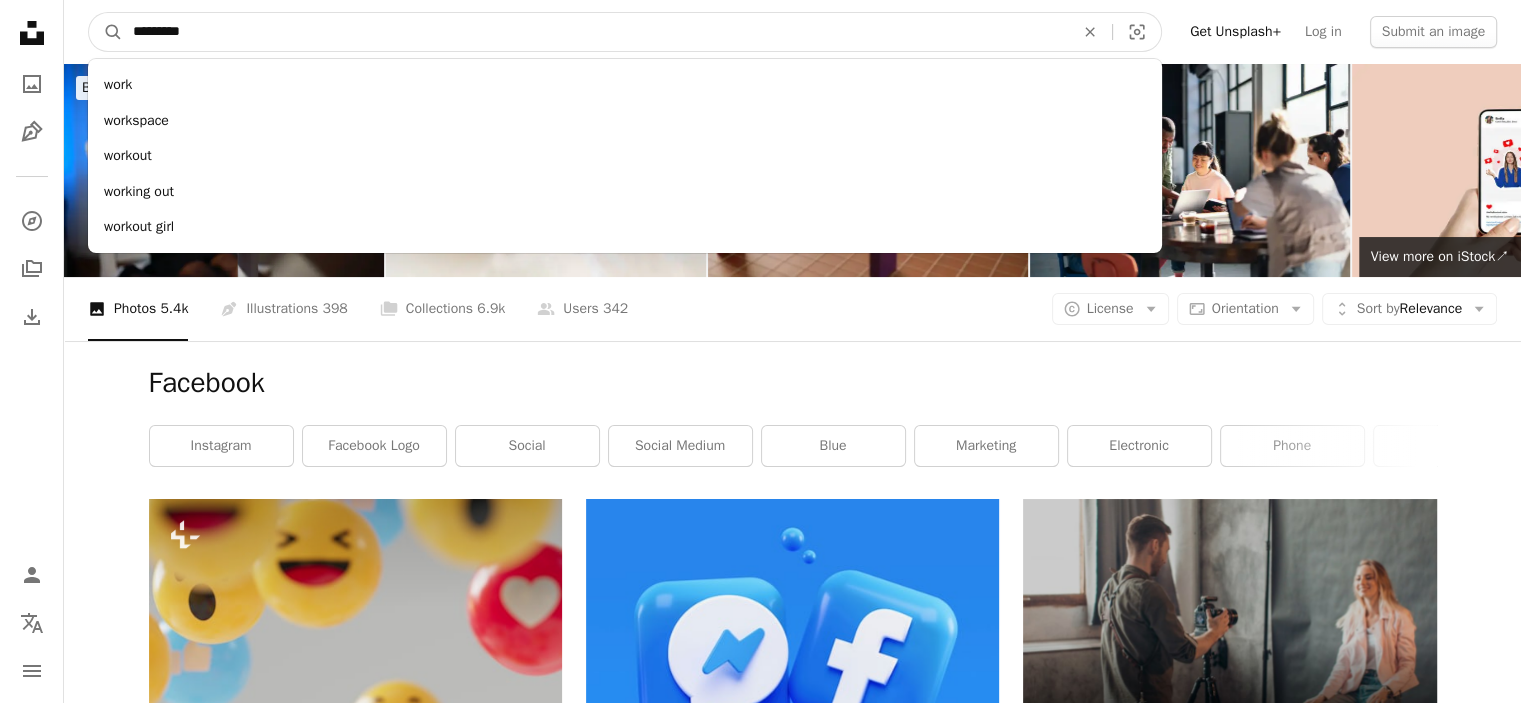 type on "*********" 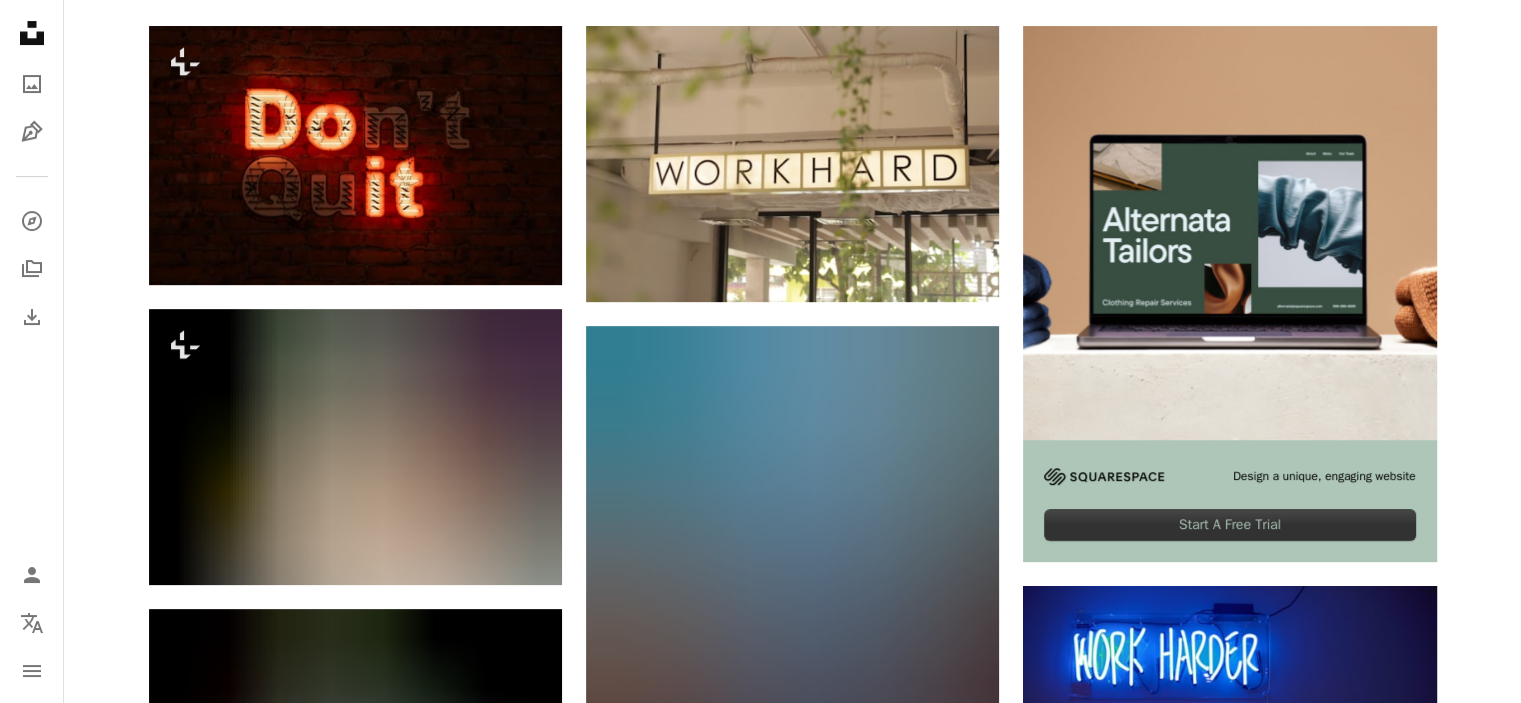 scroll, scrollTop: 640, scrollLeft: 0, axis: vertical 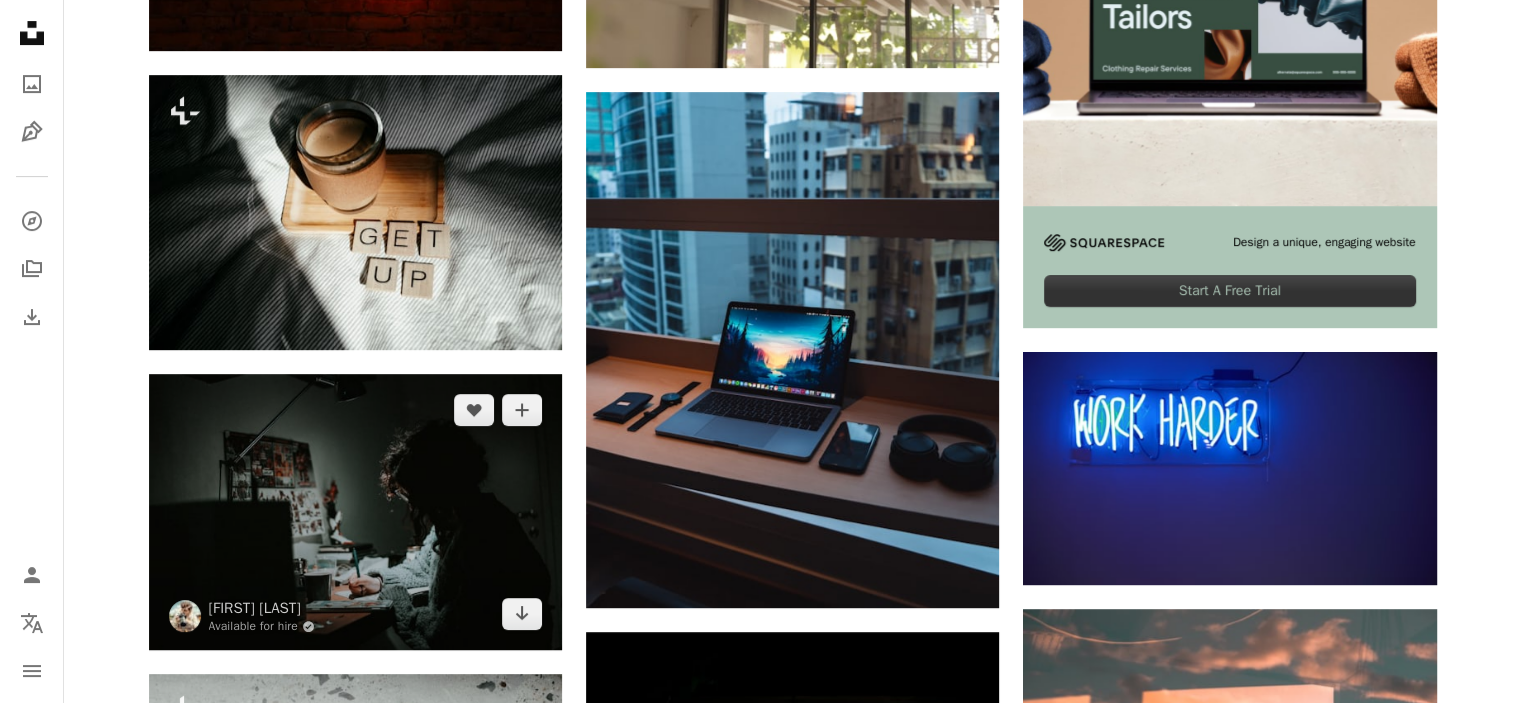 click at bounding box center (355, 512) 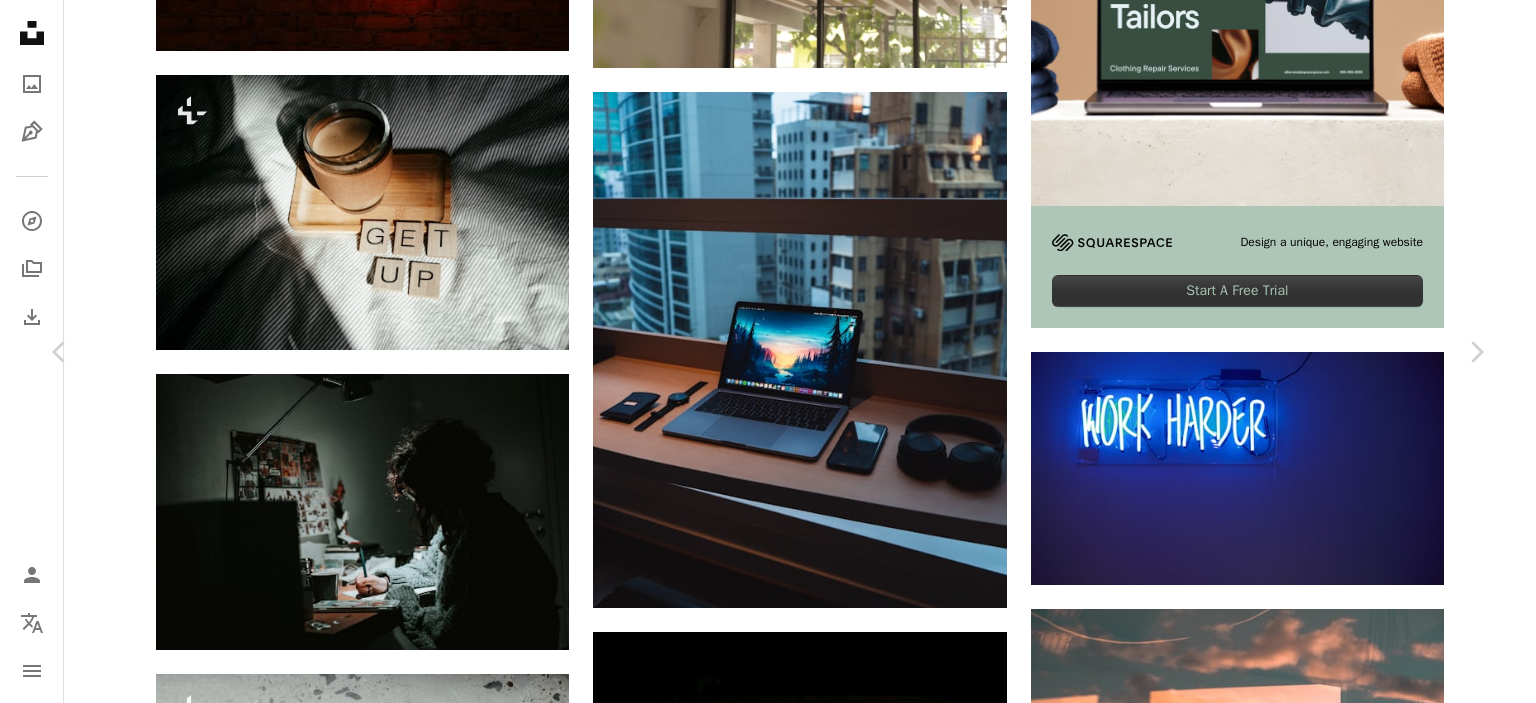 click on "Download free" at bounding box center [1287, 4314] 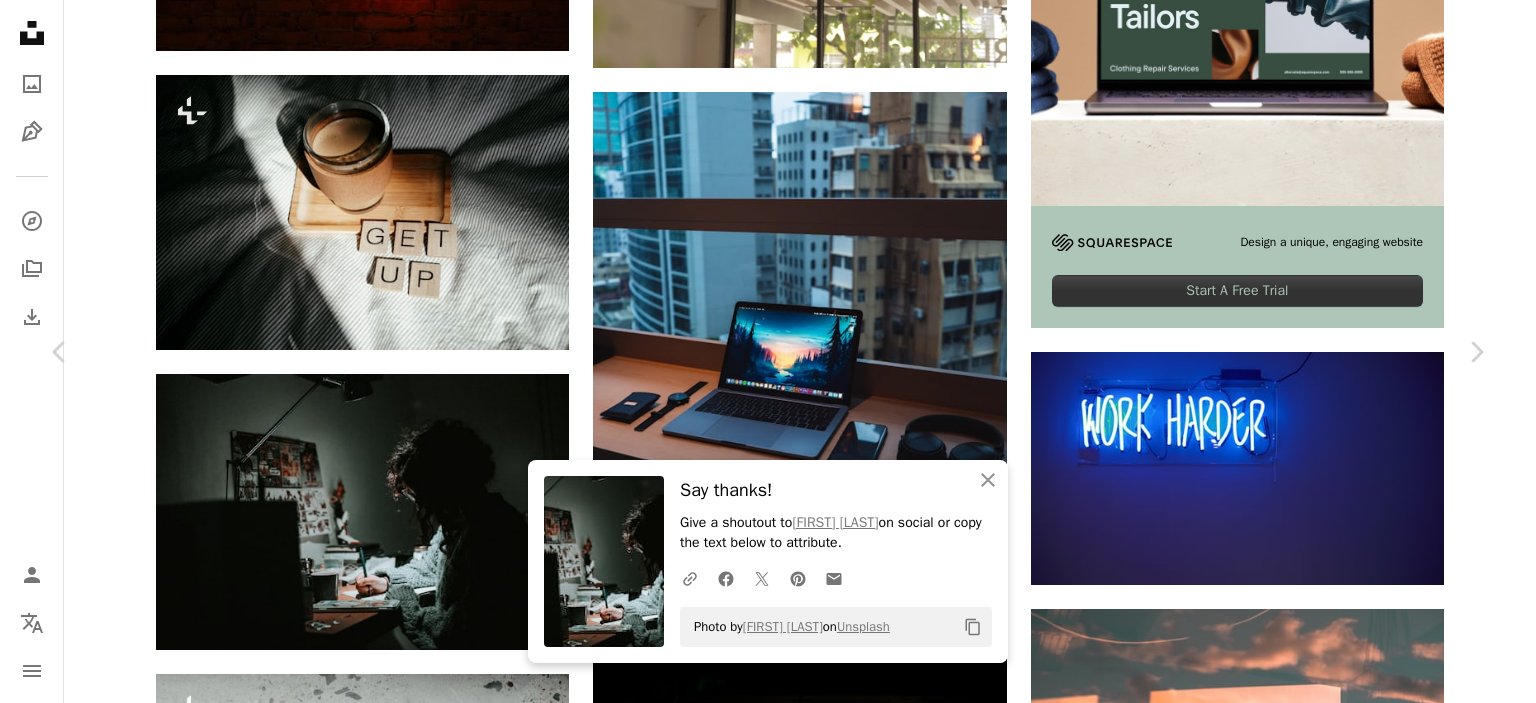 drag, startPoint x: 1464, startPoint y: 42, endPoint x: 1482, endPoint y: 34, distance: 19.697716 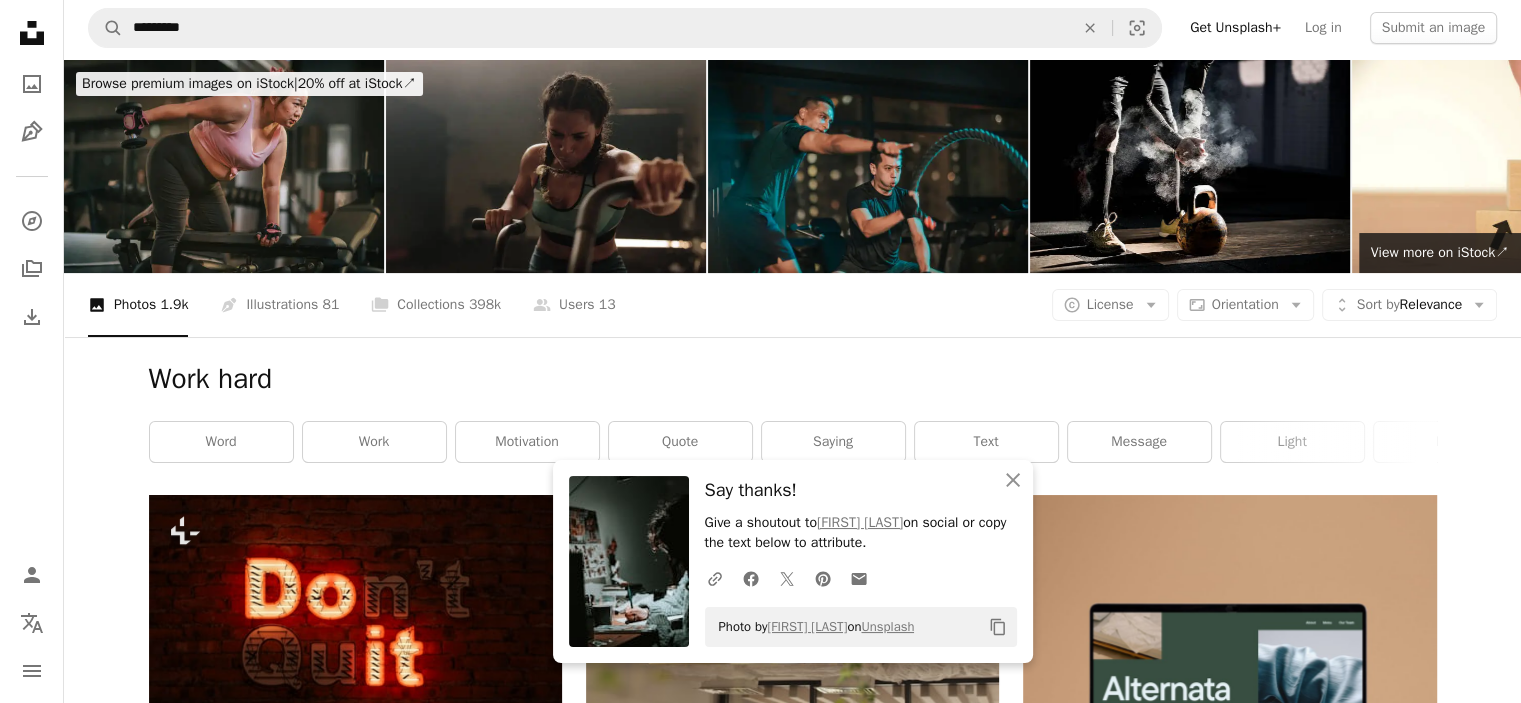 scroll, scrollTop: 0, scrollLeft: 0, axis: both 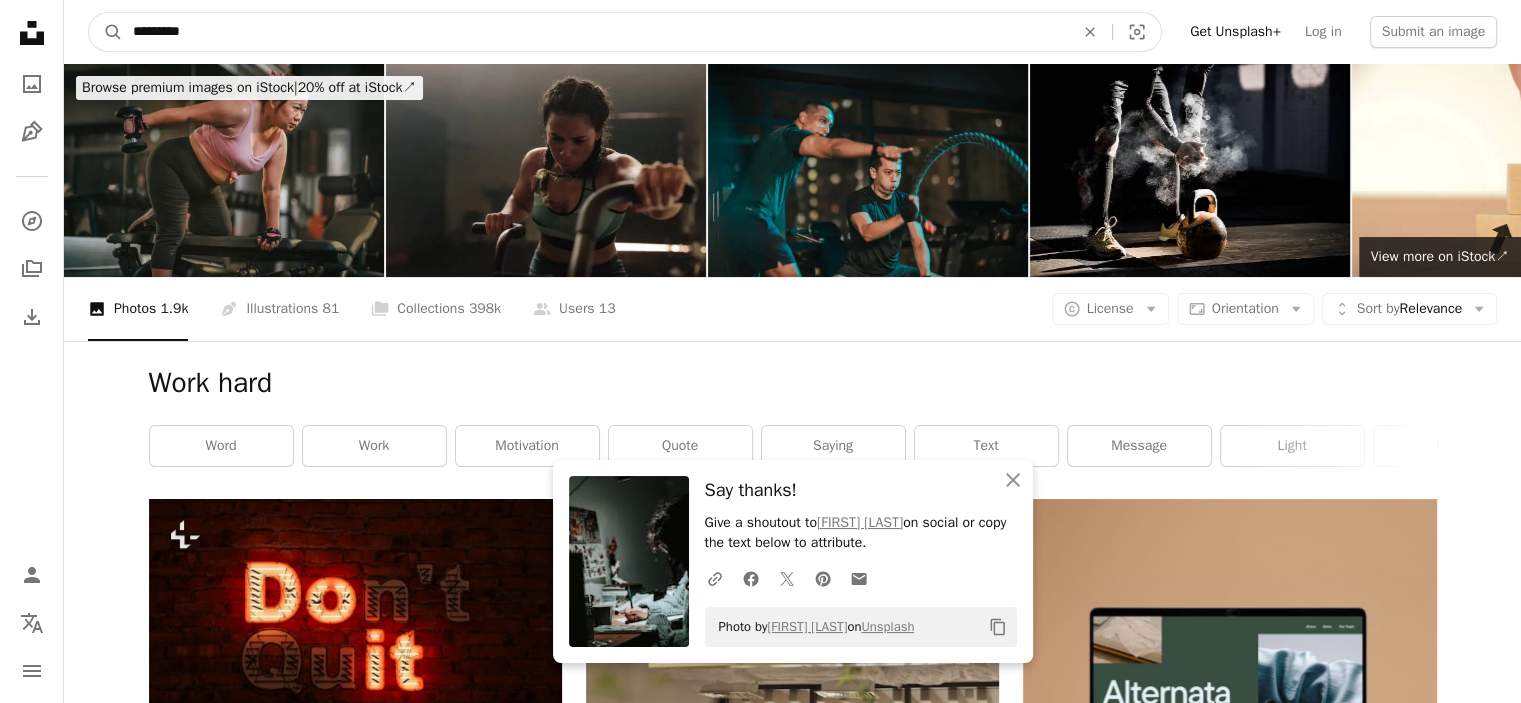 click on "*********" at bounding box center [595, 32] 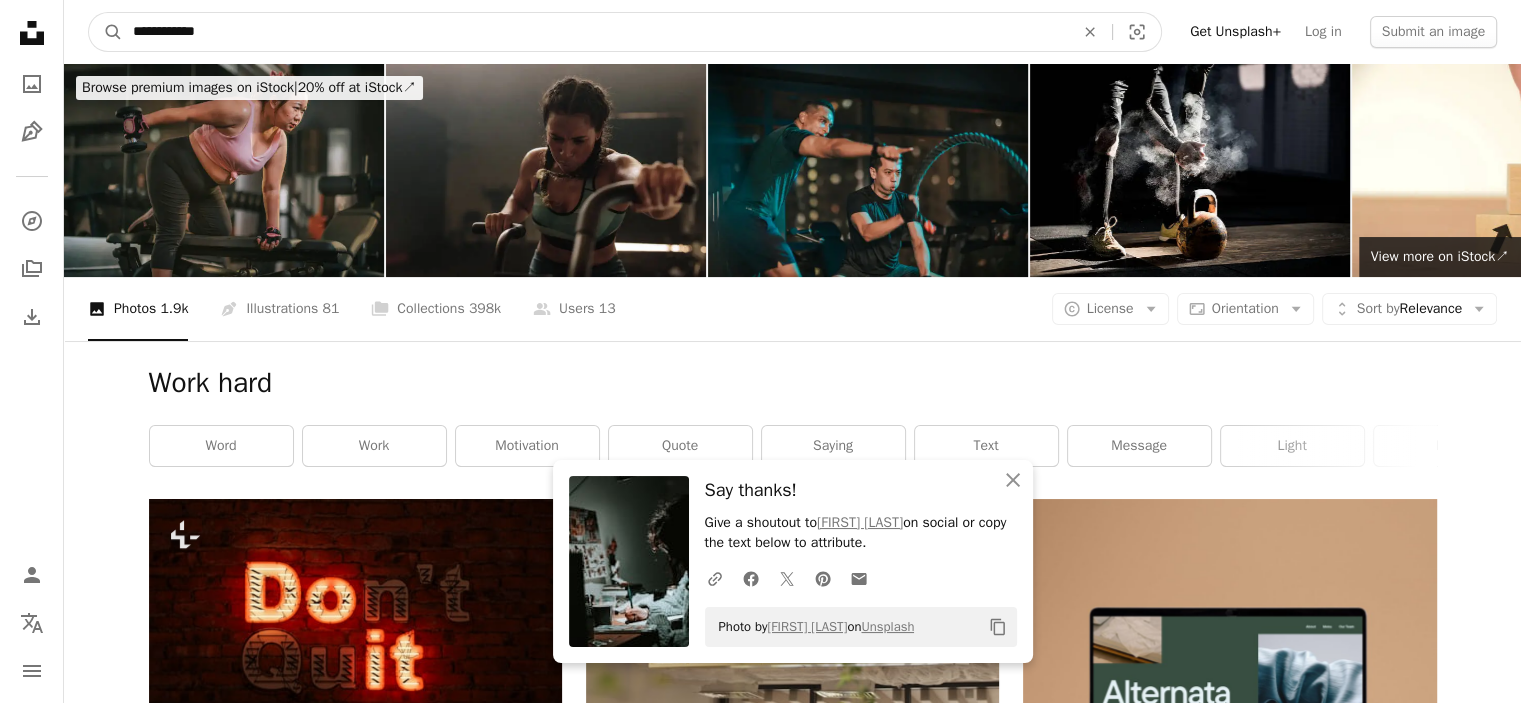 type on "**********" 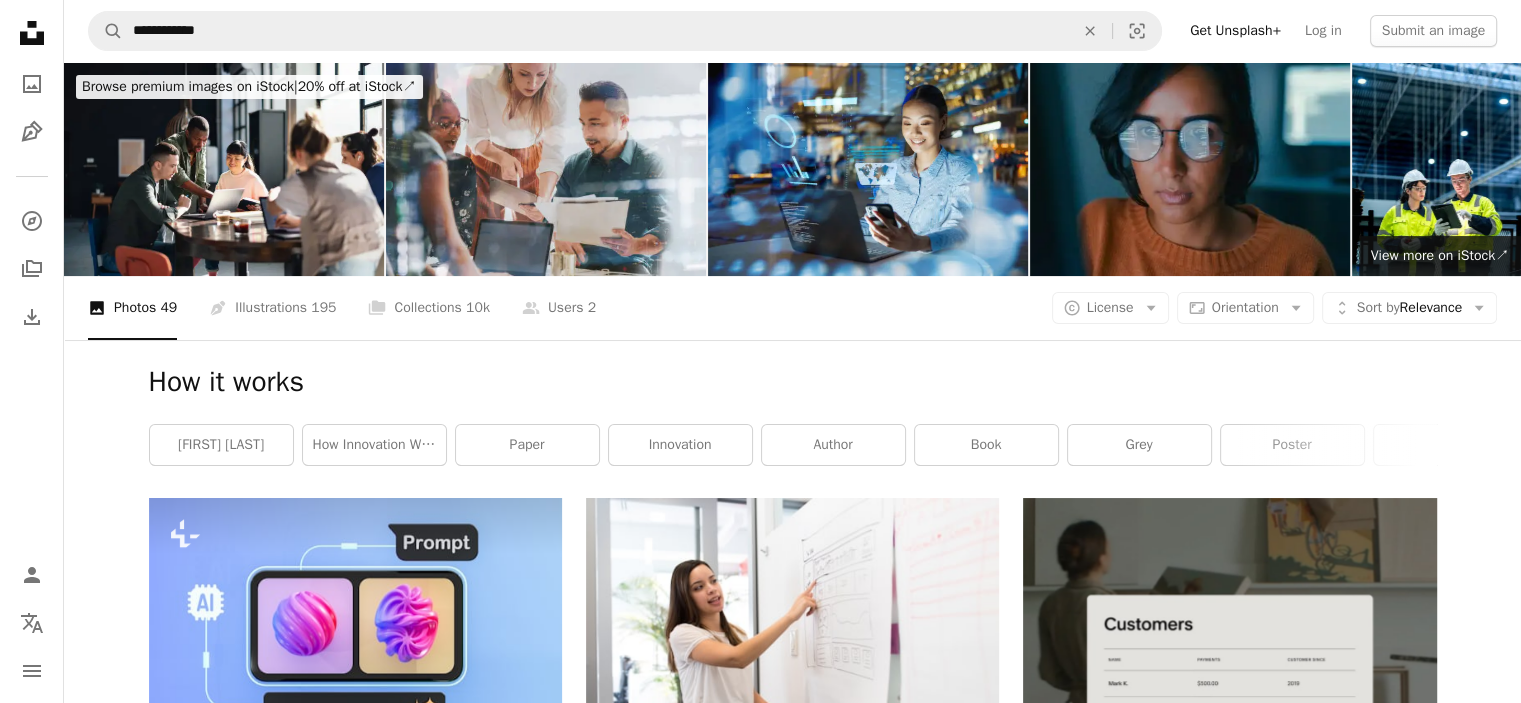 scroll, scrollTop: 0, scrollLeft: 0, axis: both 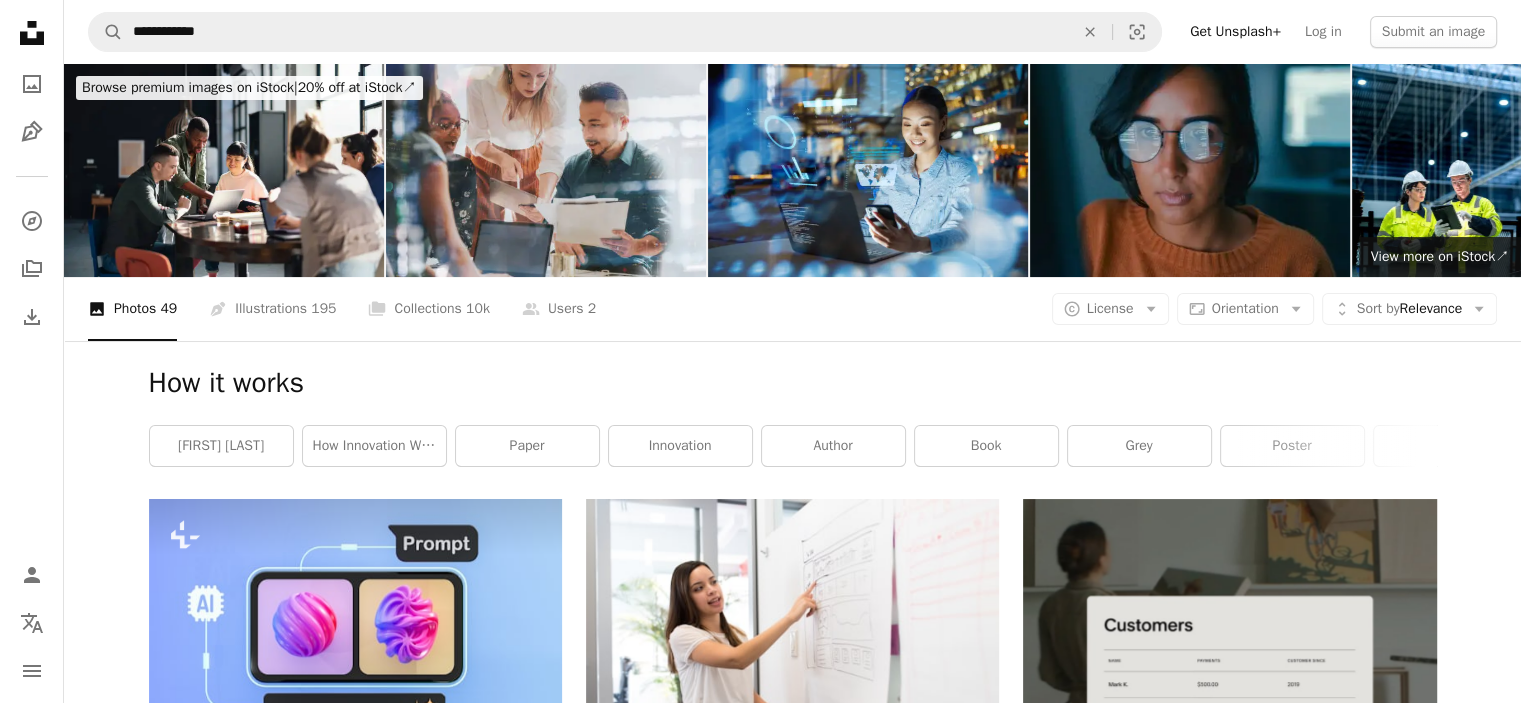 click at bounding box center (224, 170) 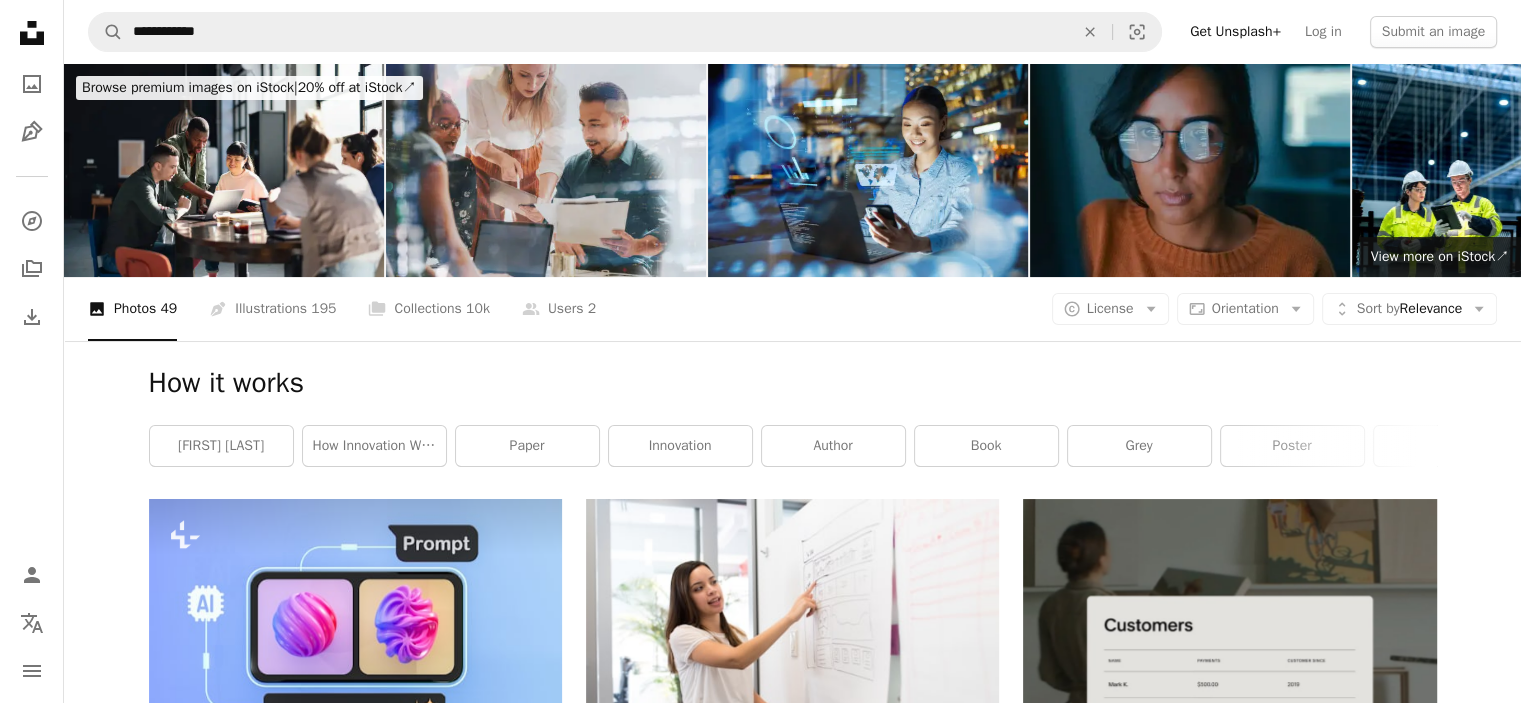 click at bounding box center (546, 170) 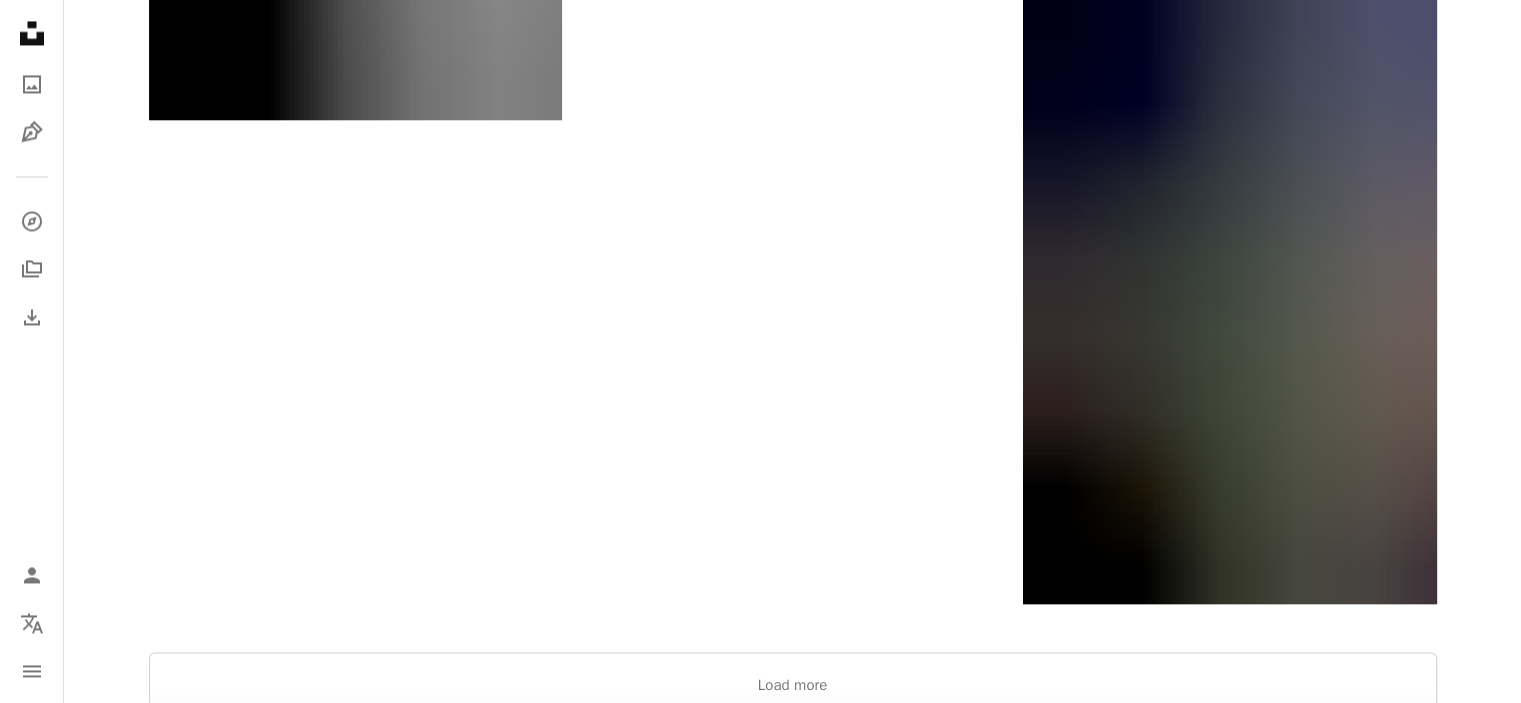 scroll, scrollTop: 0, scrollLeft: 0, axis: both 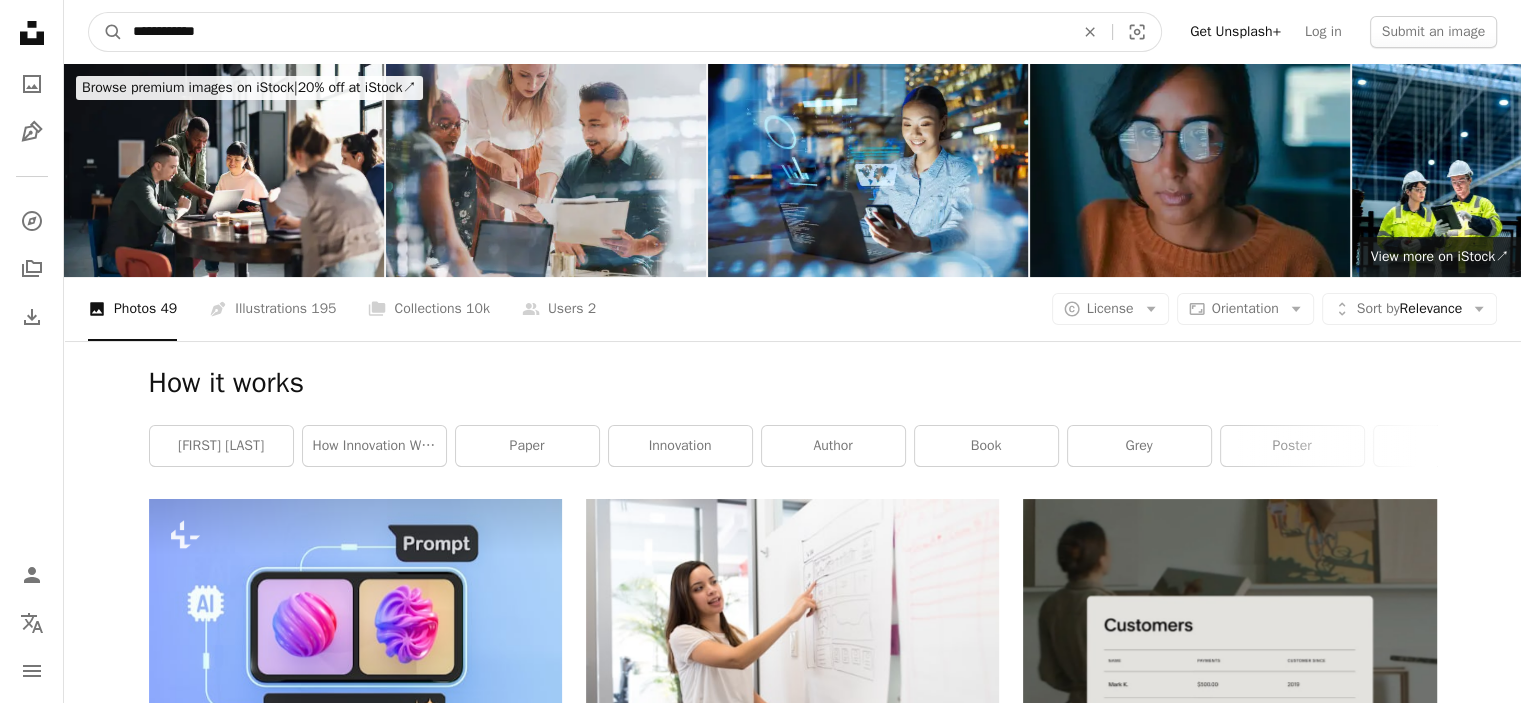 click on "**********" at bounding box center [595, 32] 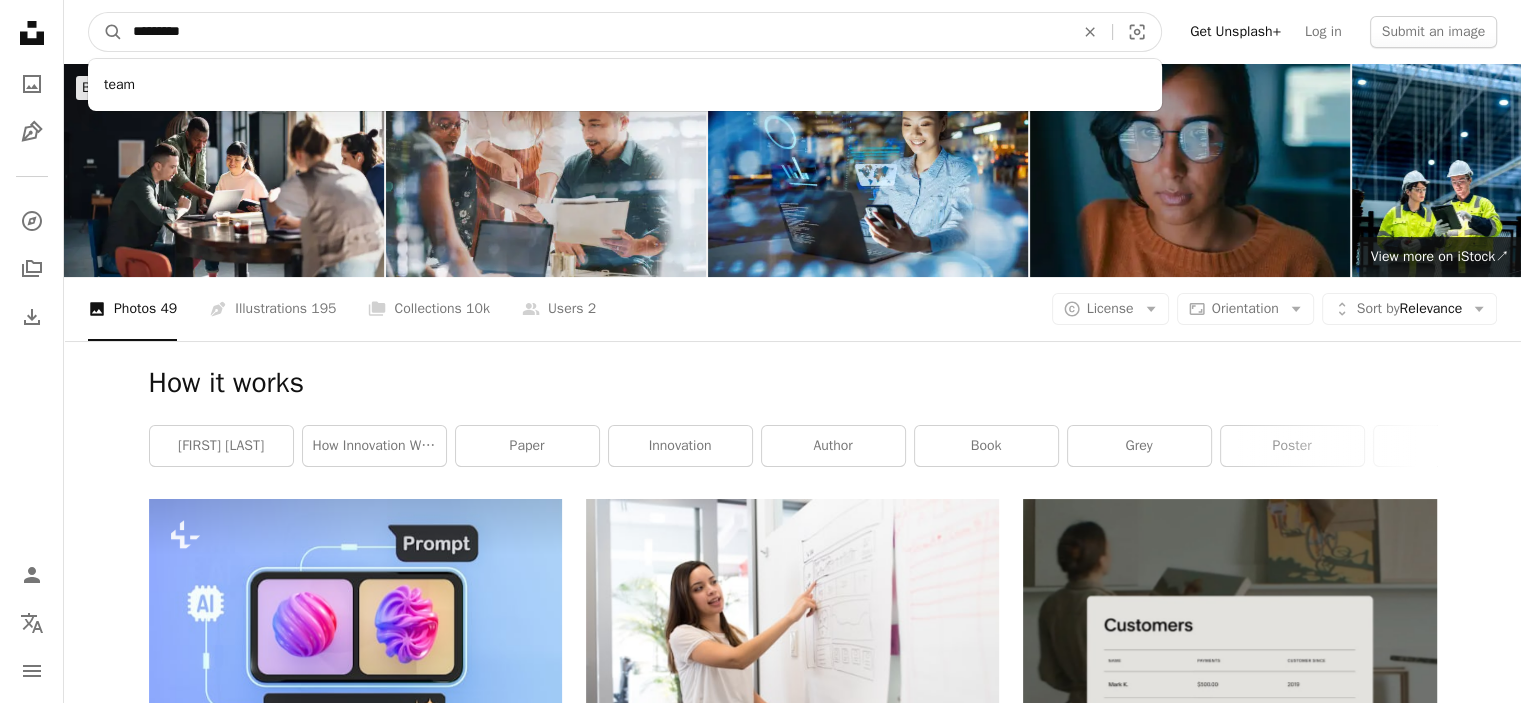 type on "*********" 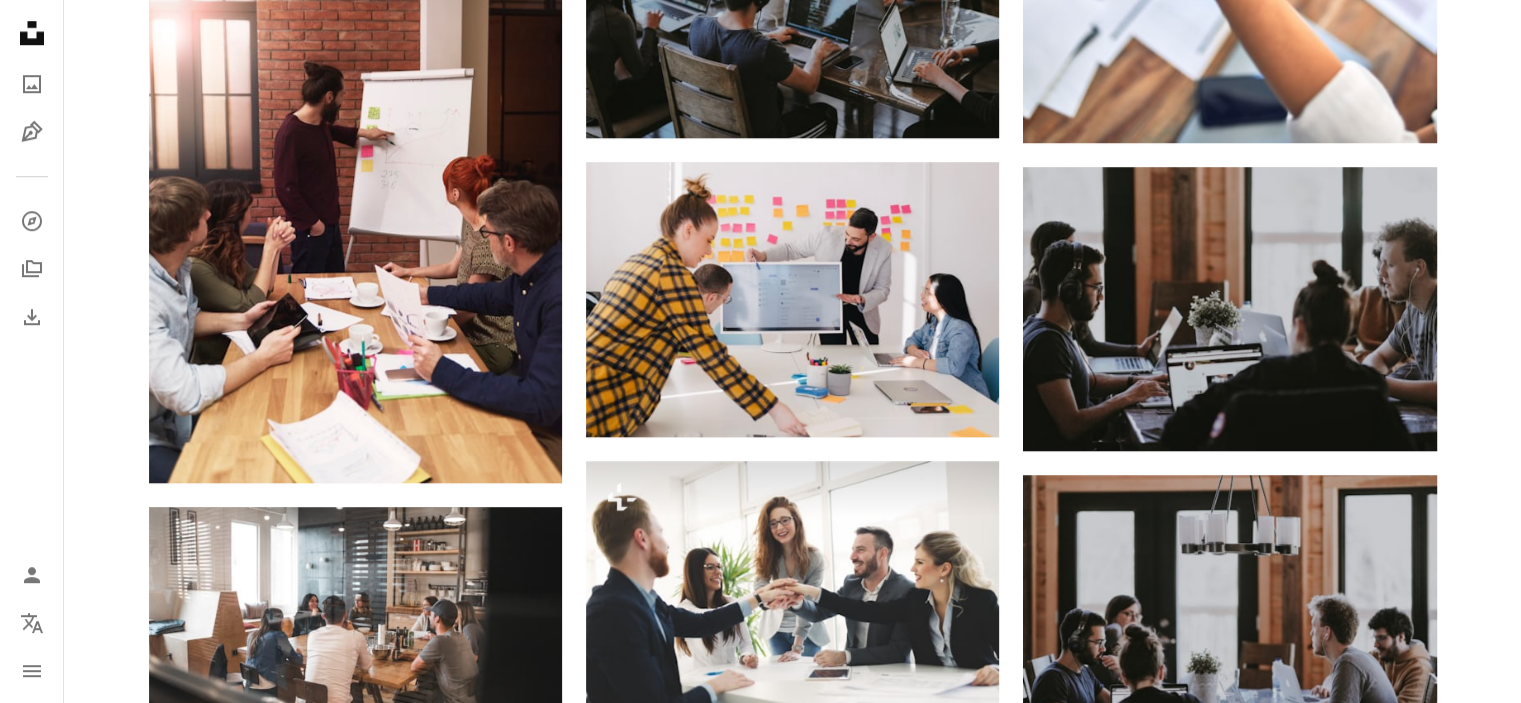 scroll, scrollTop: 1647, scrollLeft: 0, axis: vertical 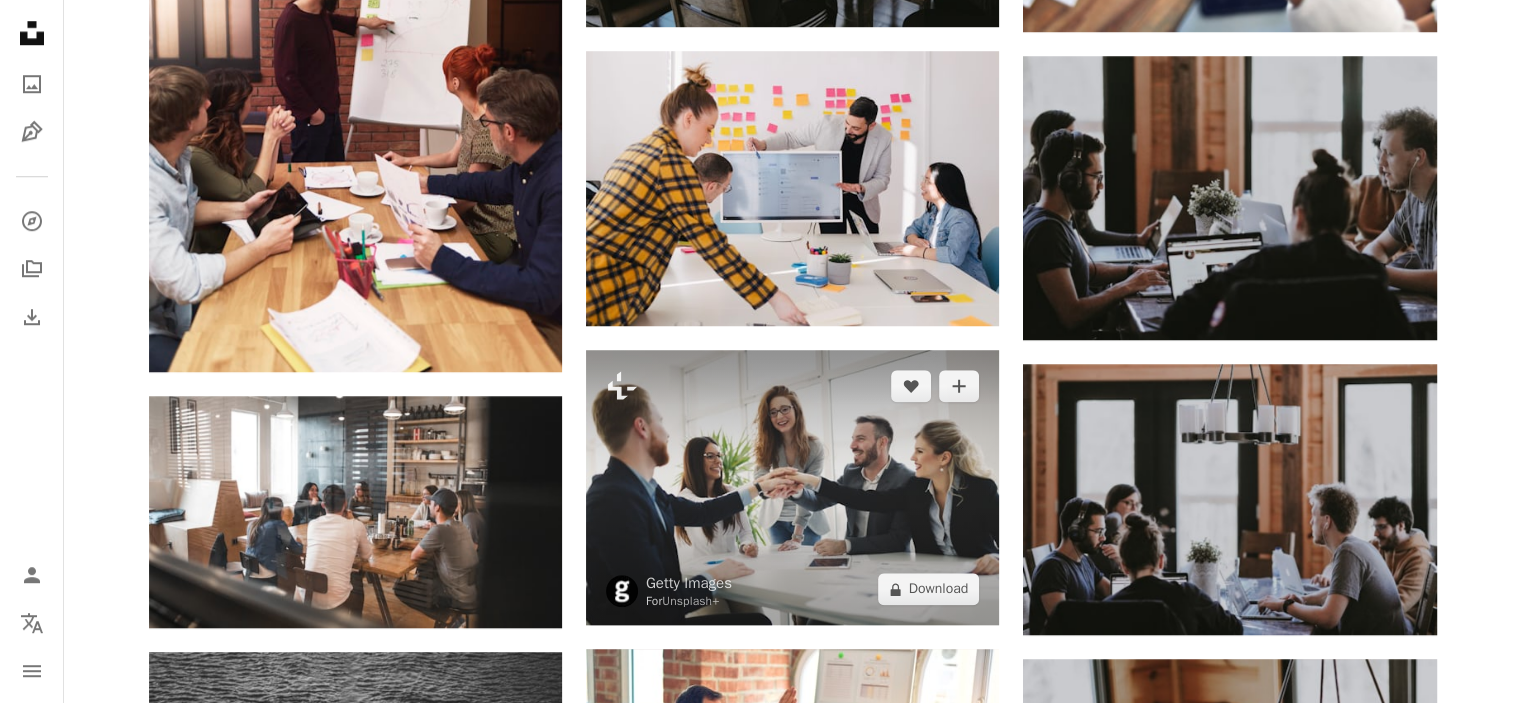 click at bounding box center (792, 487) 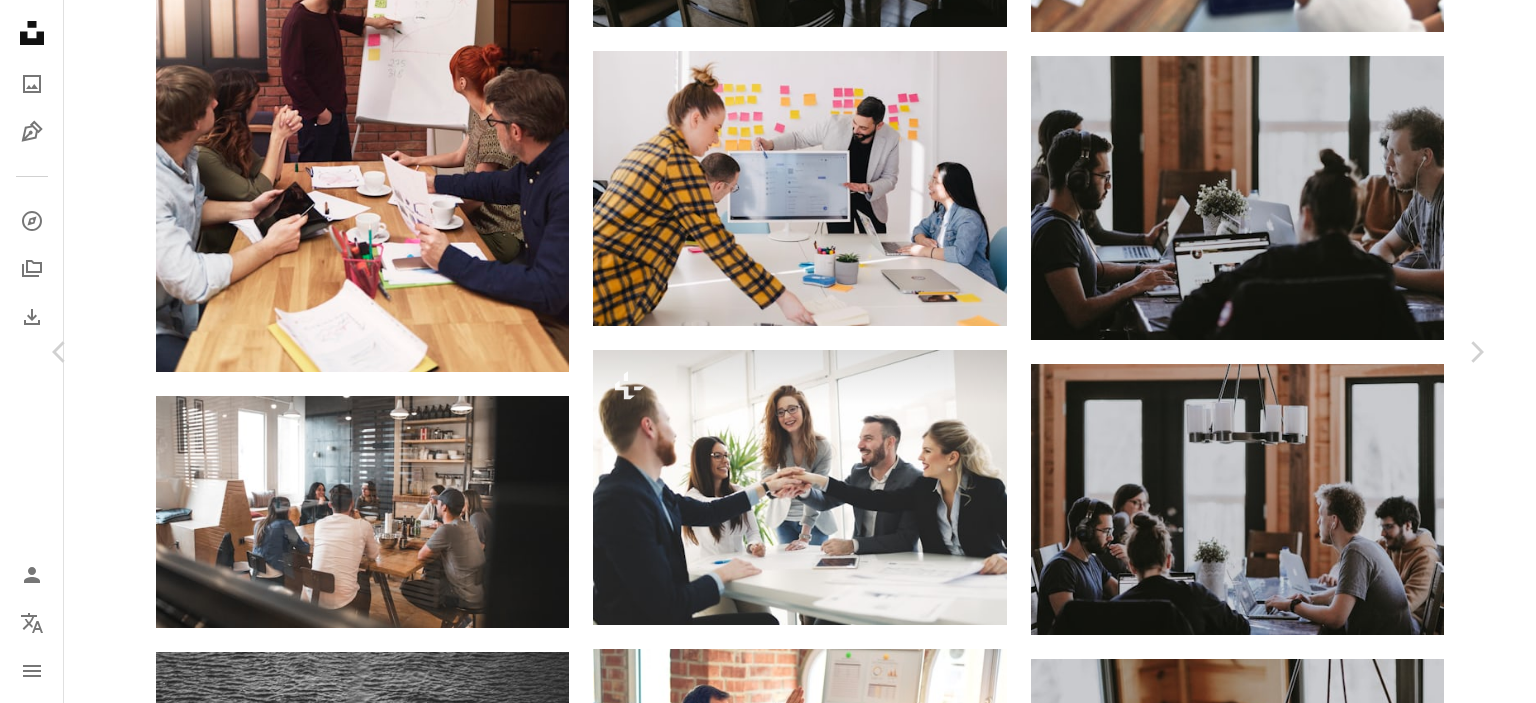 drag, startPoint x: 812, startPoint y: 241, endPoint x: 1303, endPoint y: 56, distance: 524.6961 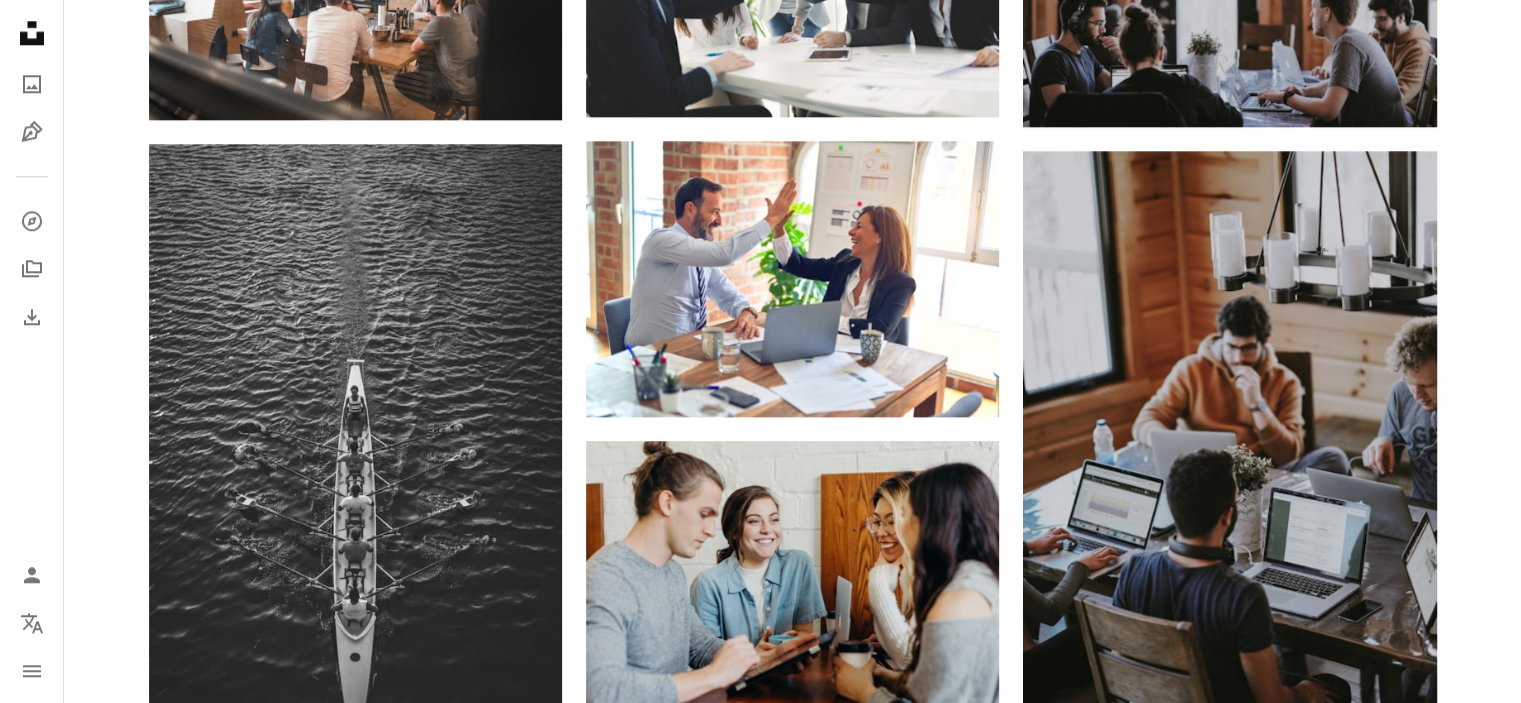 scroll, scrollTop: 2150, scrollLeft: 0, axis: vertical 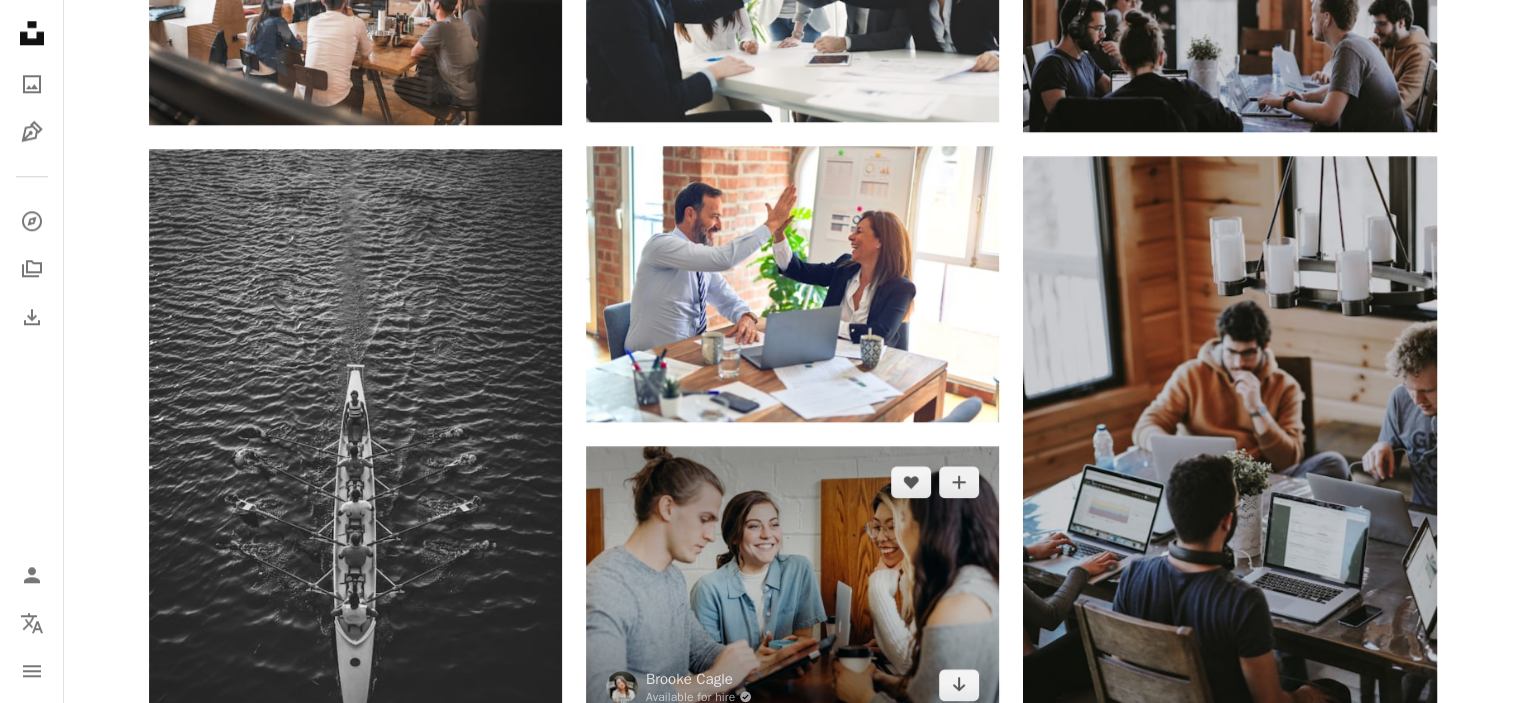 click at bounding box center [792, 583] 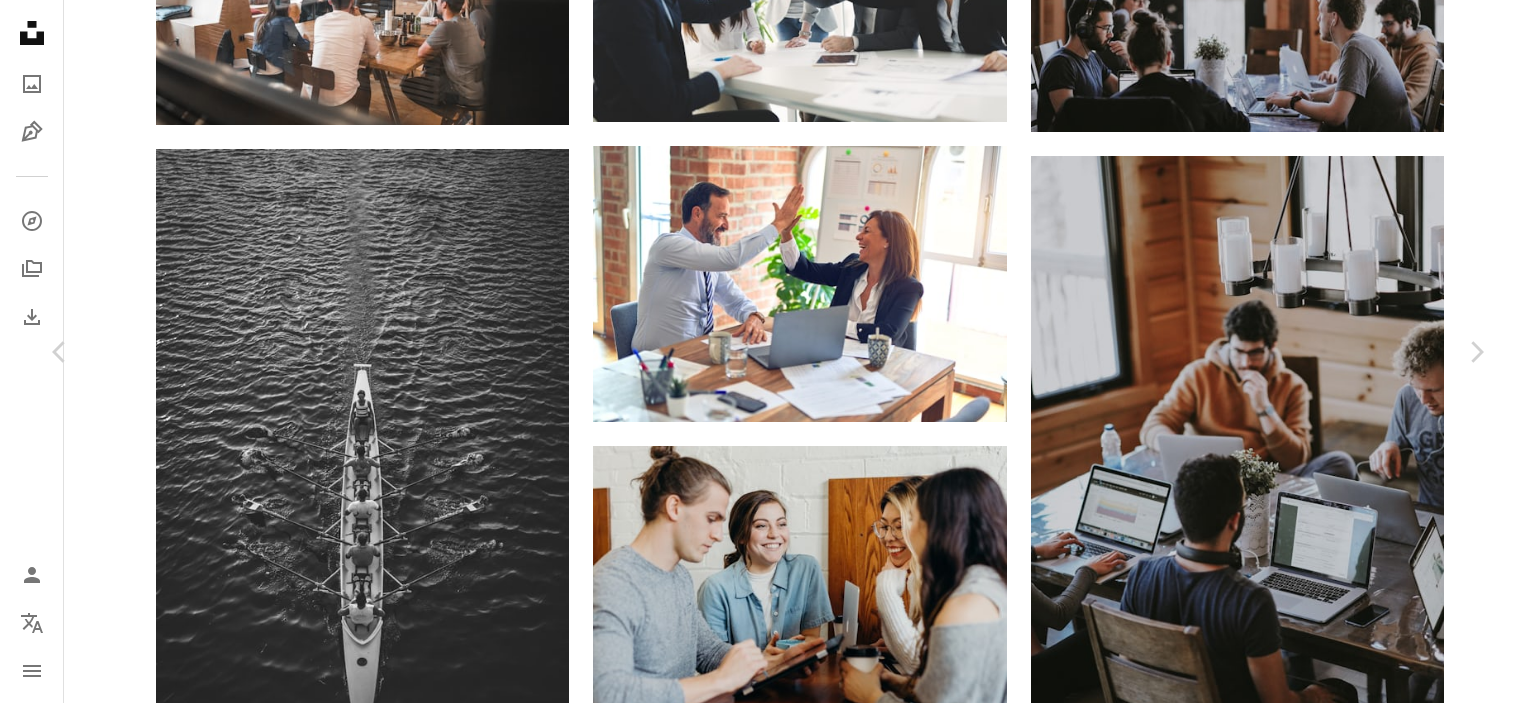 click on "Download free" at bounding box center (1287, 2339) 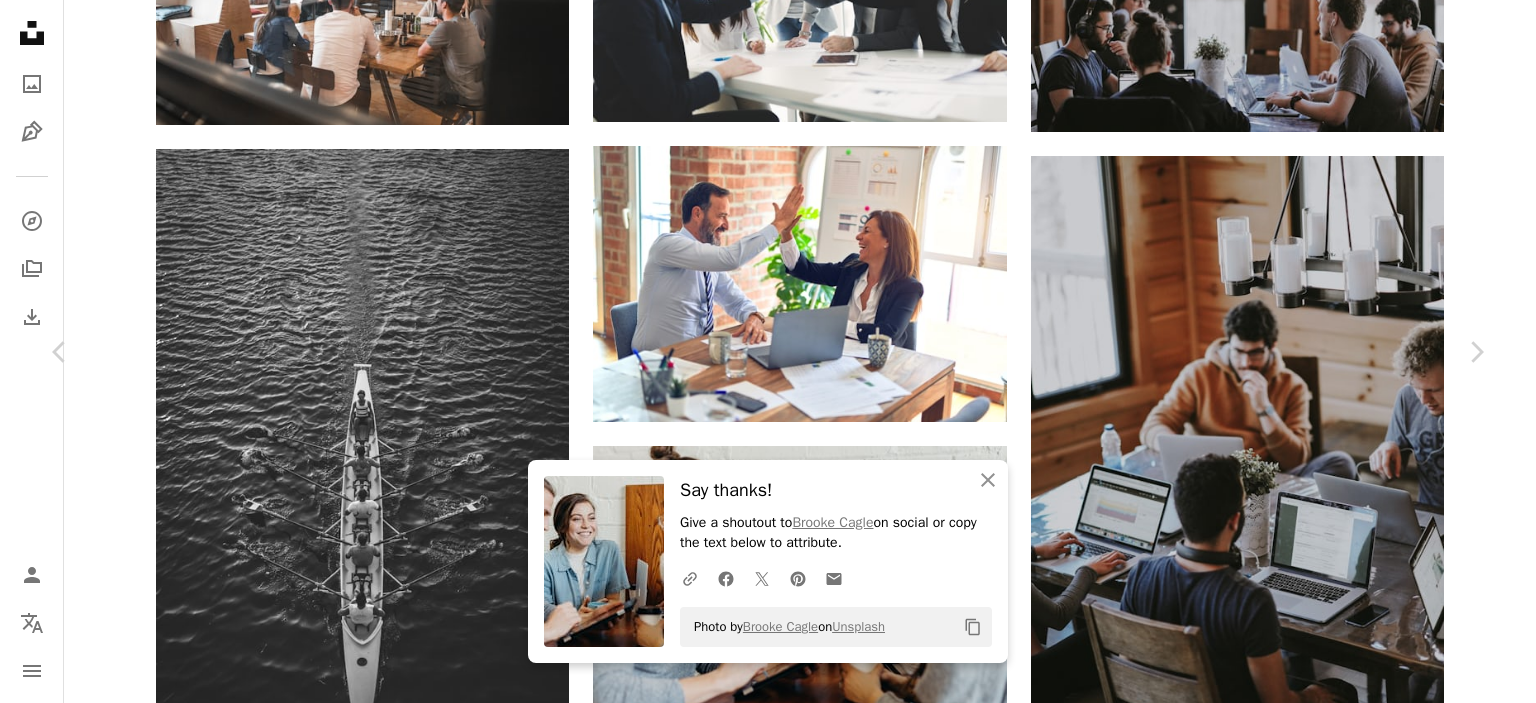 click on "An X shape Chevron left Chevron right An X shape Close Say thanks! Give a shoutout to  [FIRST] [LAST]  on social or copy the text below to attribute. A URL sharing icon (chains) Facebook icon X (formerly Twitter) icon Pinterest icon An envelope Photo by  [FIRST] [LAST]  on  Unsplash
Copy content [FIRST] [LAST] Available for hire A checkmark inside of a circle A heart A plus sign Download free Photos ,  Work ,  Business & Work A forward-right arrow Share Info icon Info More Actions Calendar outlined Published on  November 27, 2018 Camera Canon, EOS 6D Safety Free to use under the  Unsplash License business technology laptop team meeting classroom friends students smile communication collaboration diversity worker people working tablet laugh group discussion group project international school milennial Free stock photos Browse premium related images on iStock  |  Save 20% with code UNSPLASH20 View more on iStock  ↗ Related images A heart" at bounding box center [768, 5326] 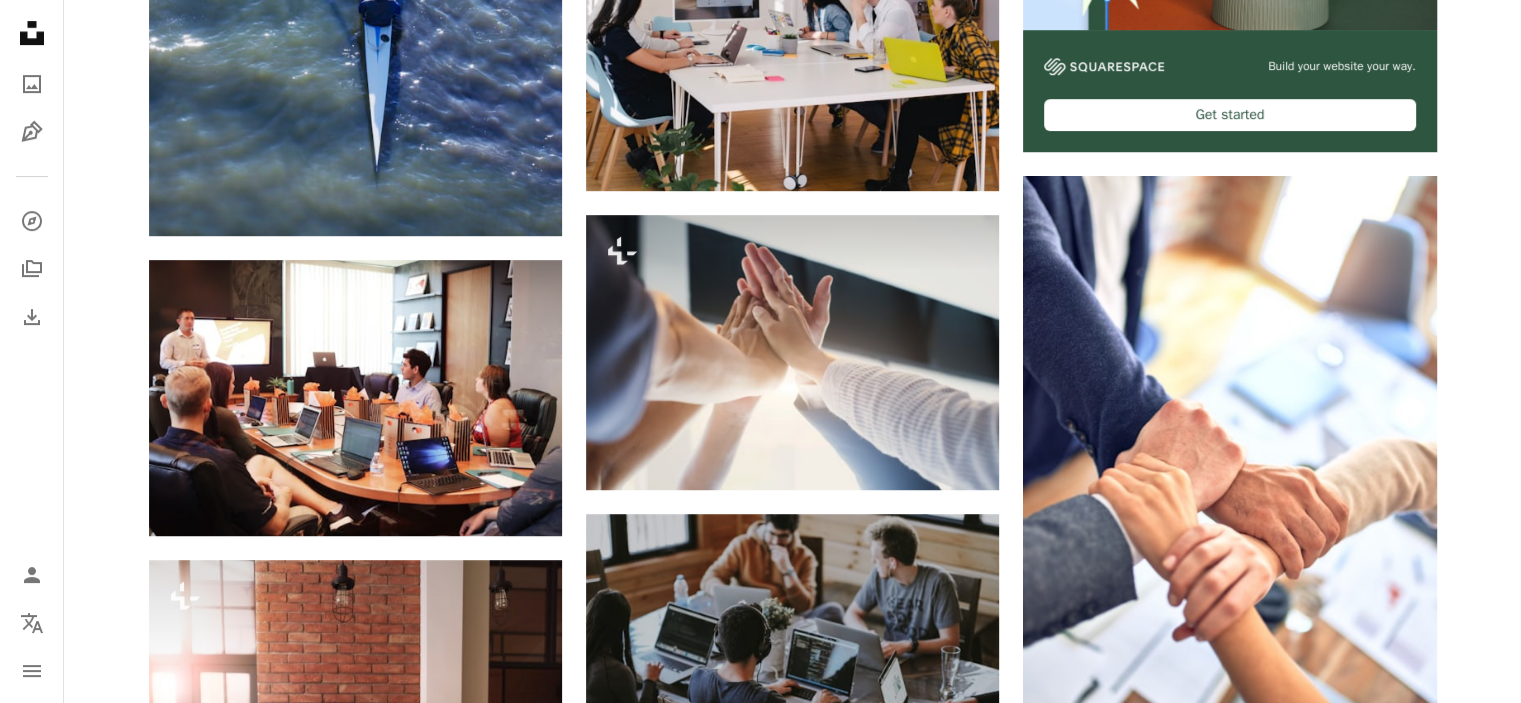 scroll, scrollTop: 268, scrollLeft: 0, axis: vertical 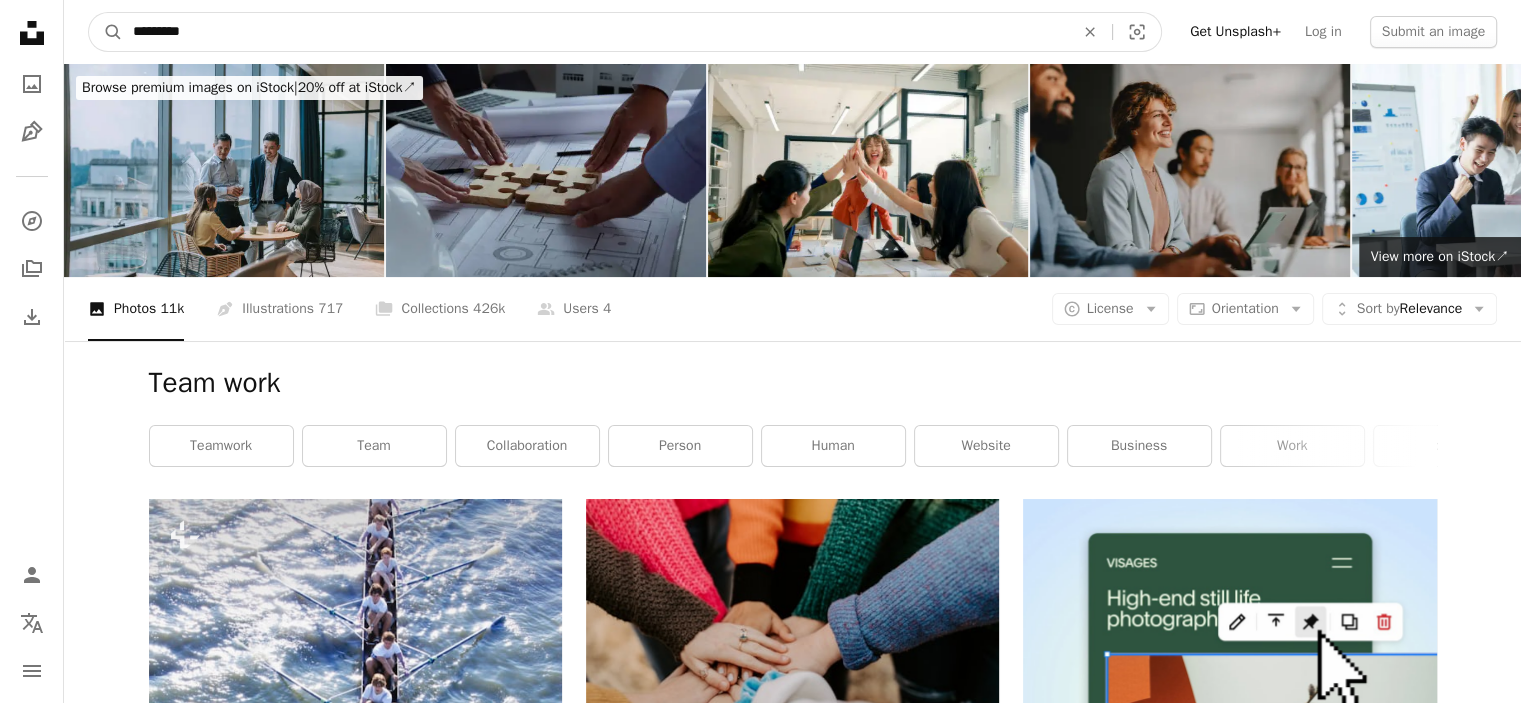 click on "*********" at bounding box center [595, 32] 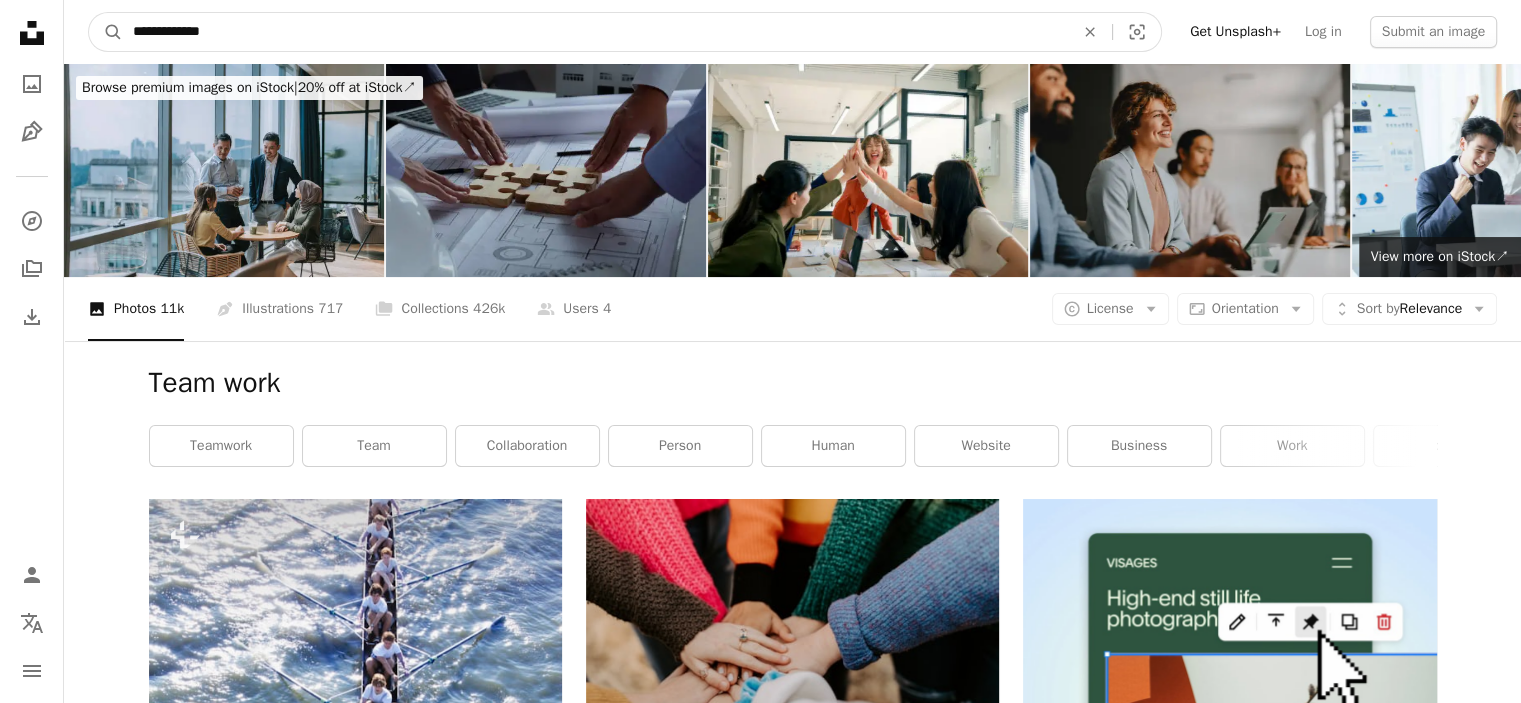type on "**********" 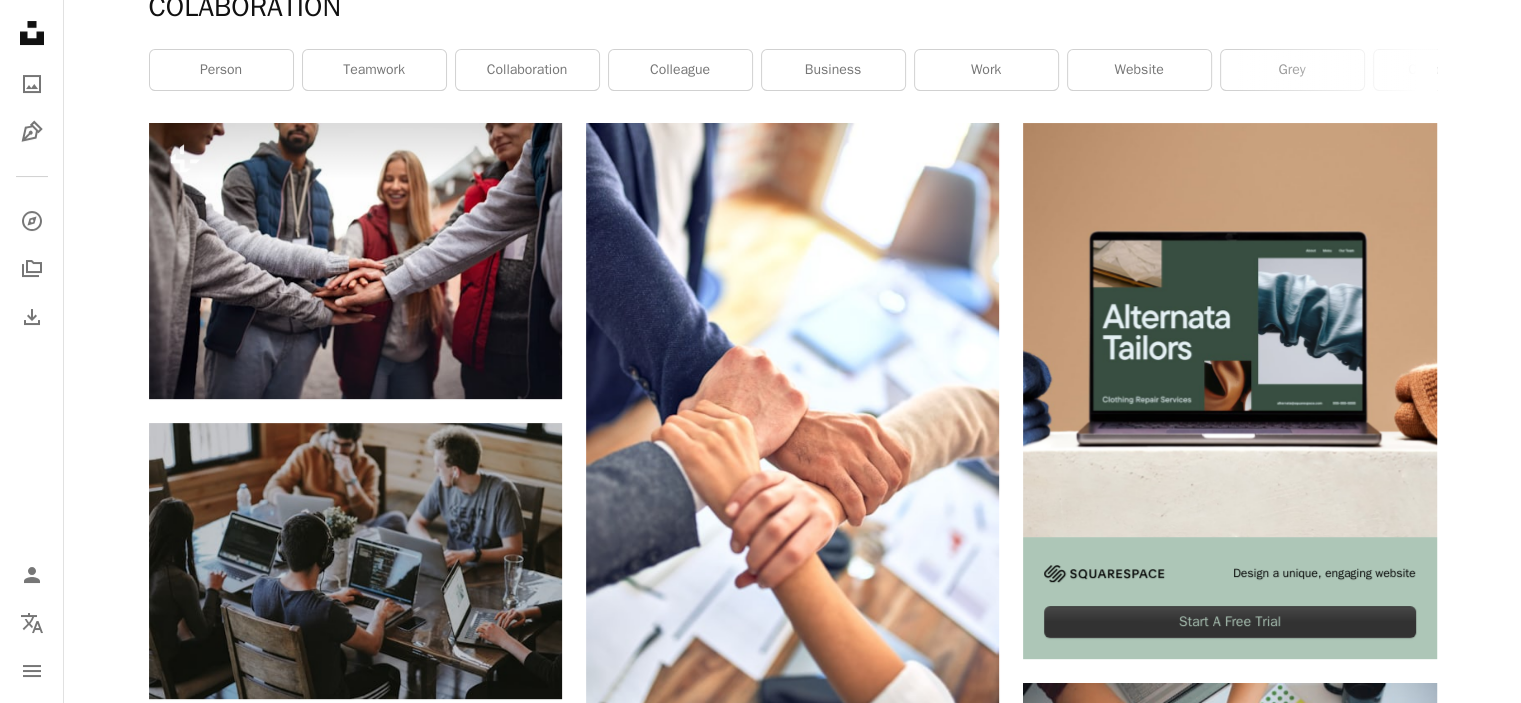 scroll, scrollTop: 400, scrollLeft: 0, axis: vertical 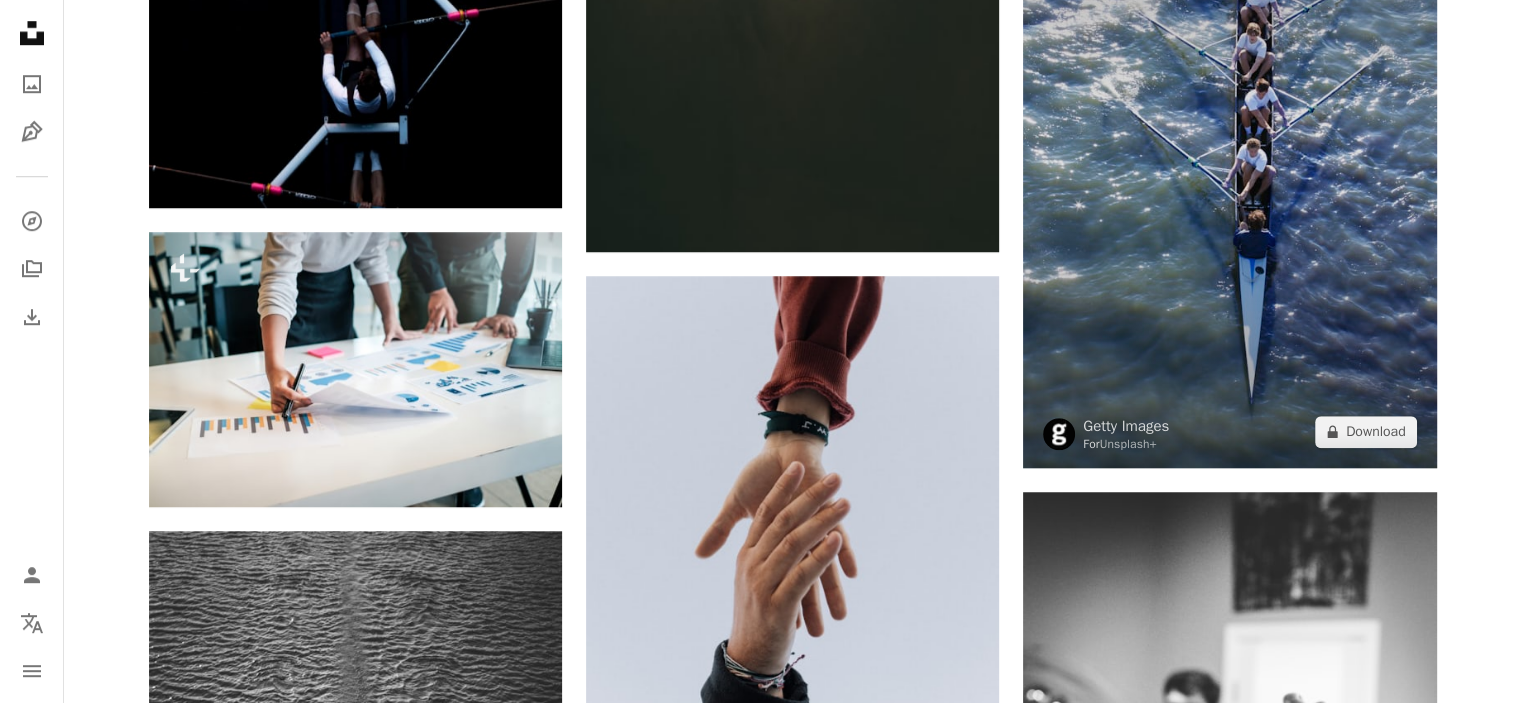 click on "A lock Download" at bounding box center (1366, 432) 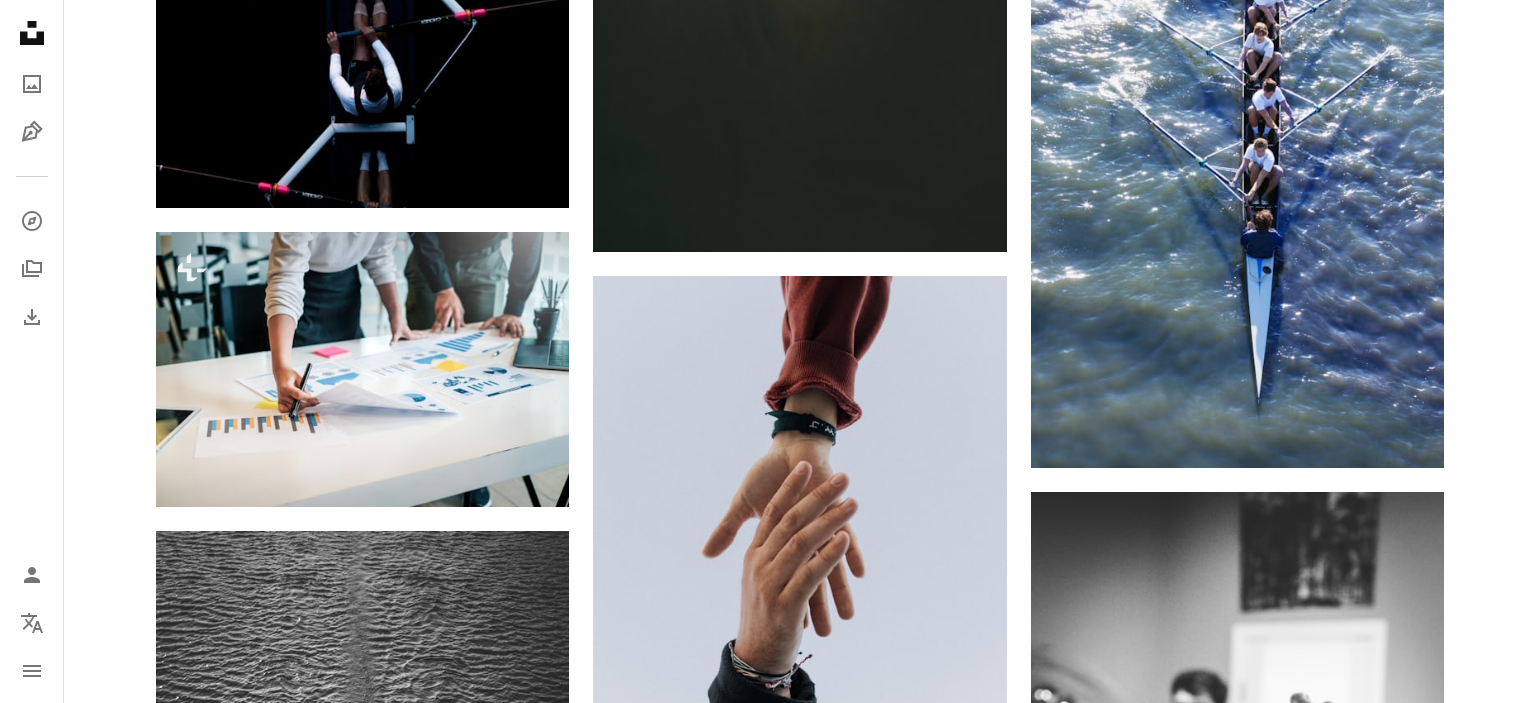 click on "An X shape Premium, ready to use images. Get unlimited access. A plus sign Members-only content added monthly A plus sign Unlimited royalty-free downloads A plus sign Illustrations  New A plus sign Enhanced legal protections yearly 66%  off monthly $12   $4 USD per month * Get  Unsplash+ * When paid annually, billed upfront  $48 Taxes where applicable. Renews automatically. Cancel anytime." at bounding box center [768, 3923] 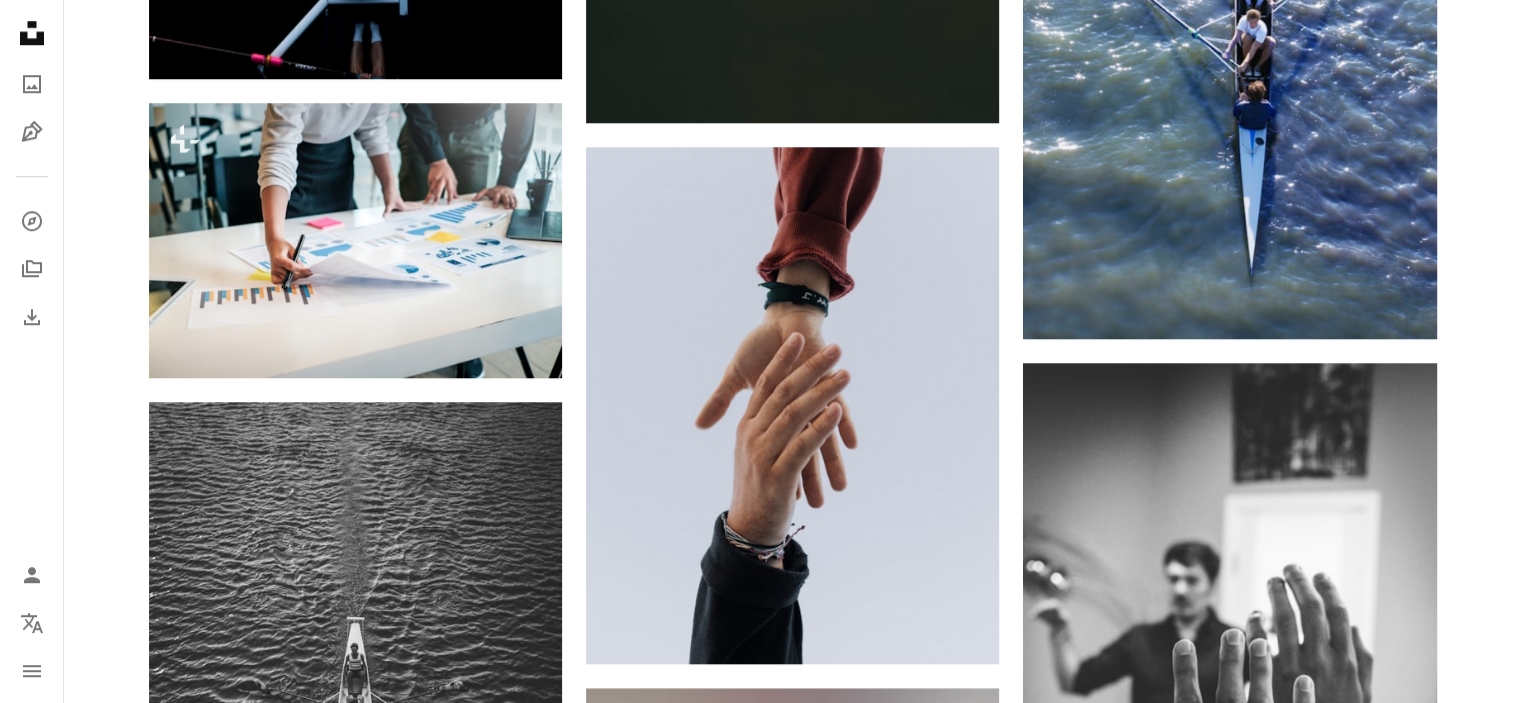 scroll, scrollTop: 1635, scrollLeft: 0, axis: vertical 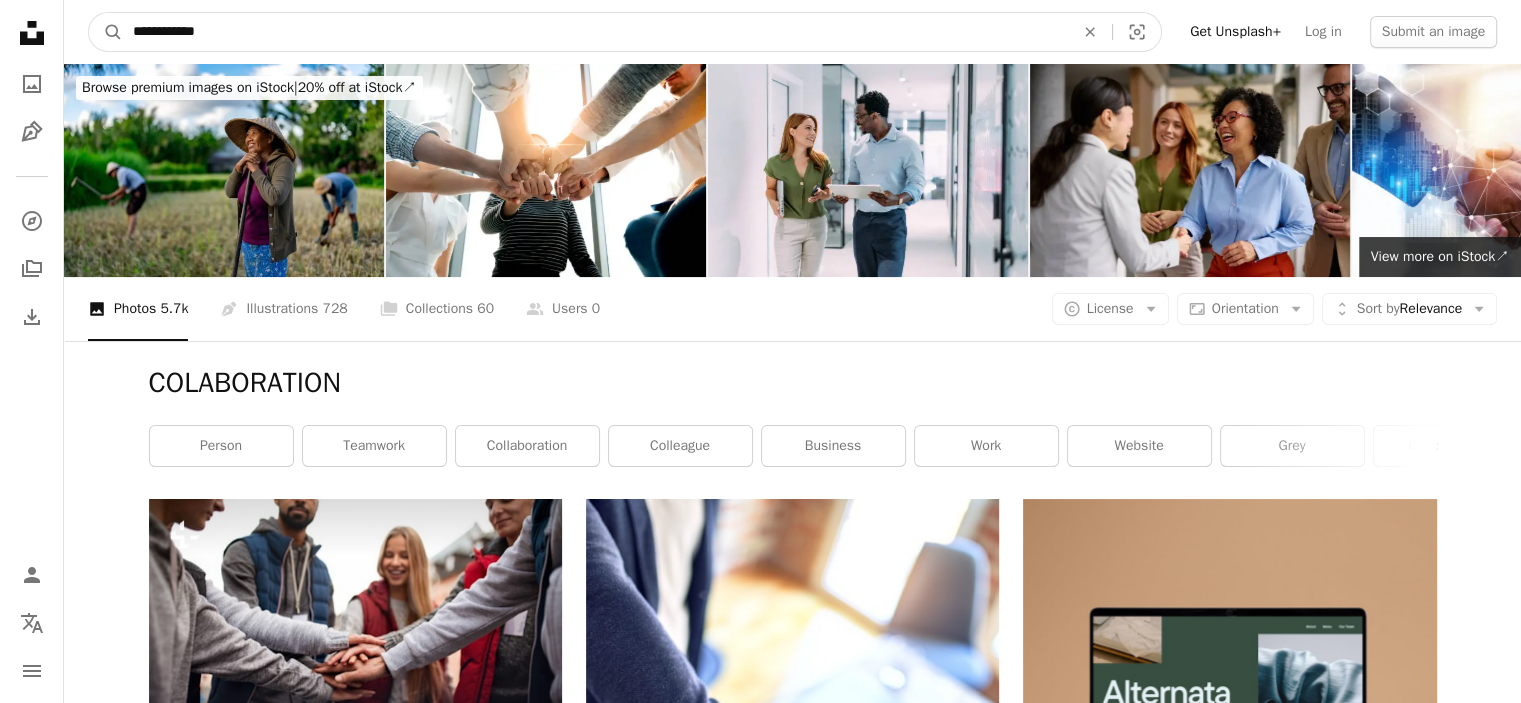 click on "**********" at bounding box center [595, 32] 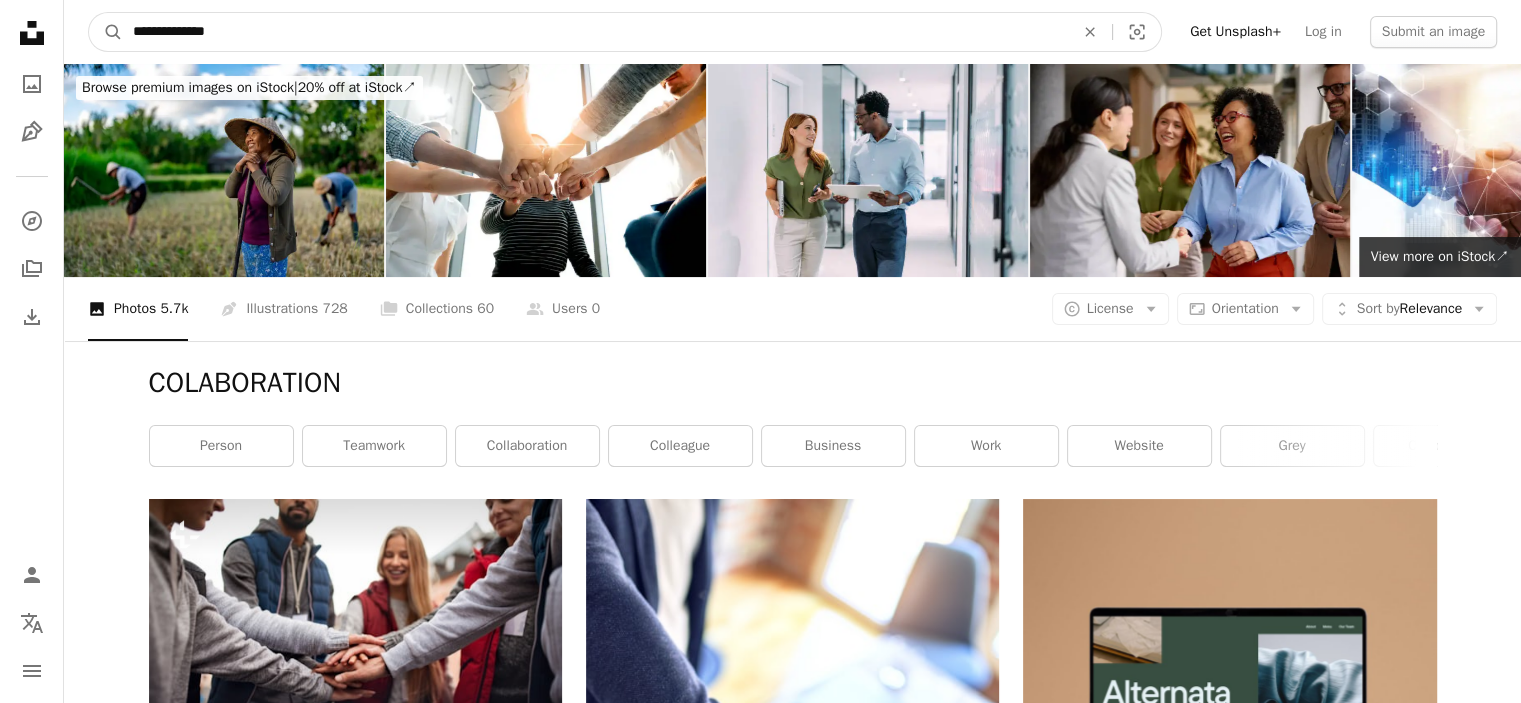 type on "**********" 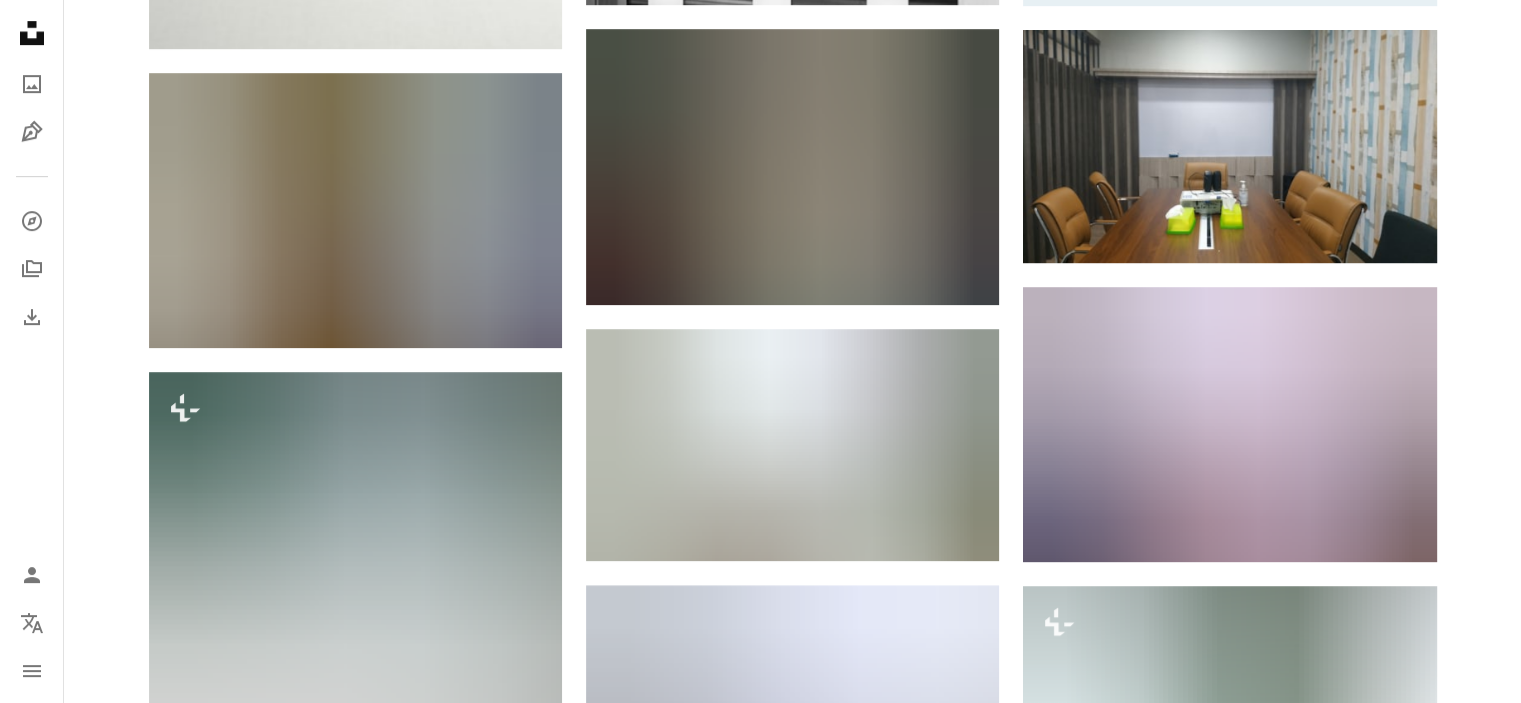 scroll, scrollTop: 1057, scrollLeft: 0, axis: vertical 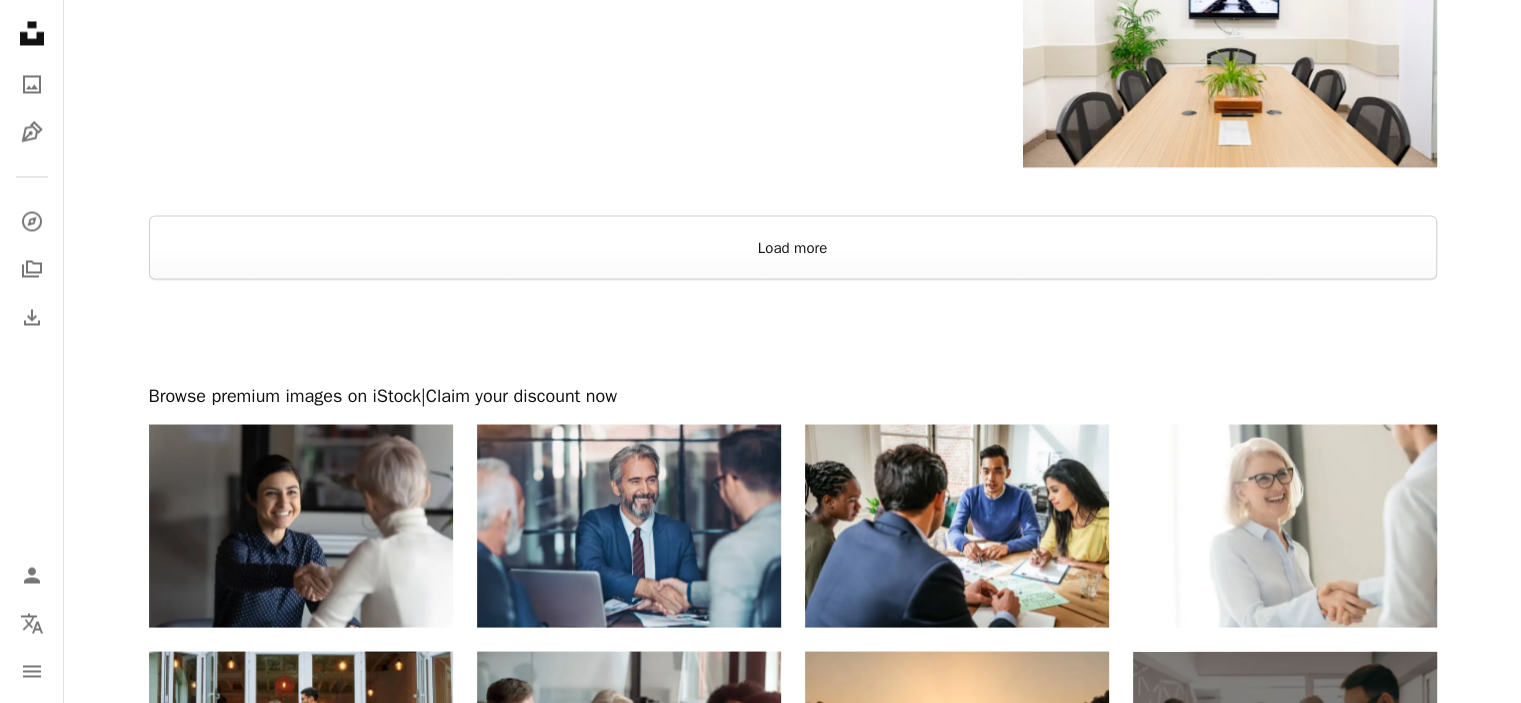 click on "Load more" at bounding box center (793, 247) 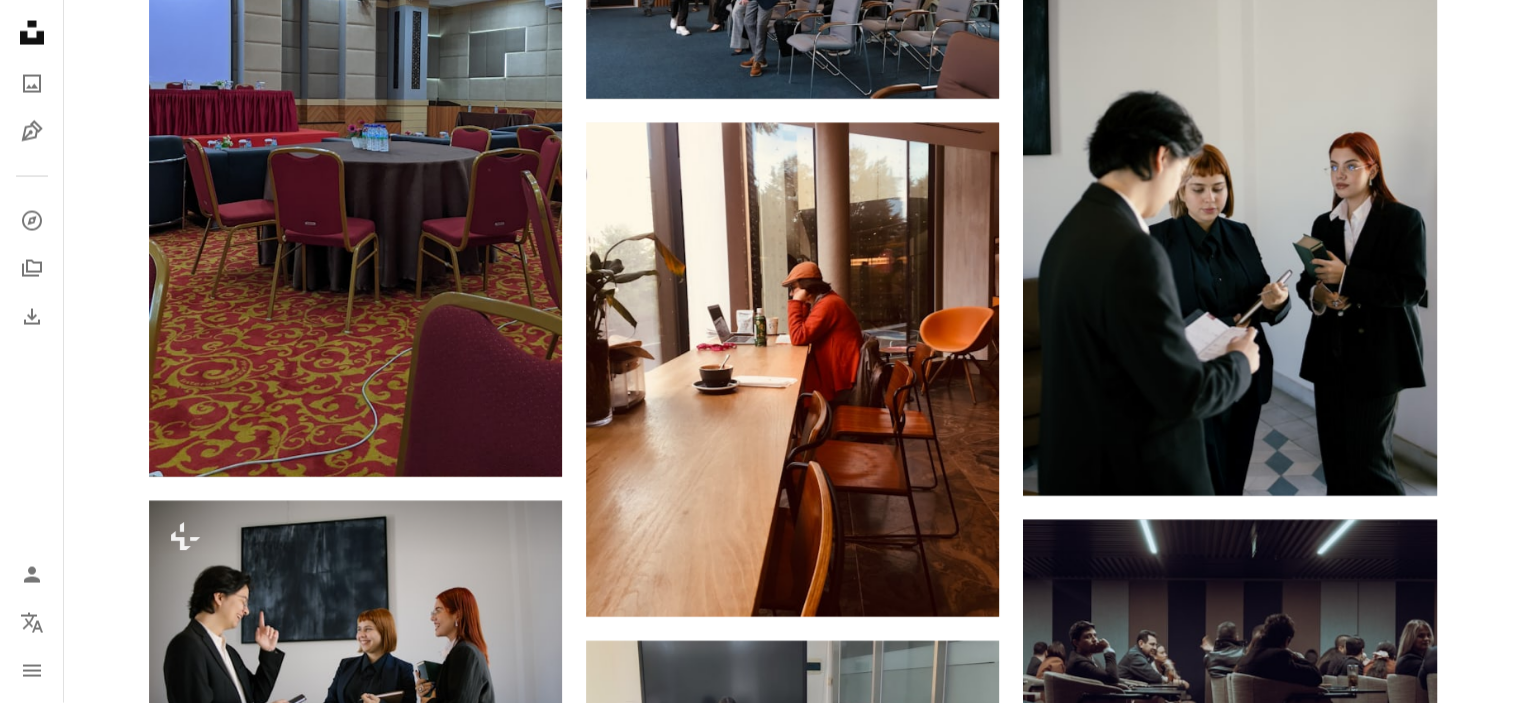 scroll, scrollTop: 5443, scrollLeft: 0, axis: vertical 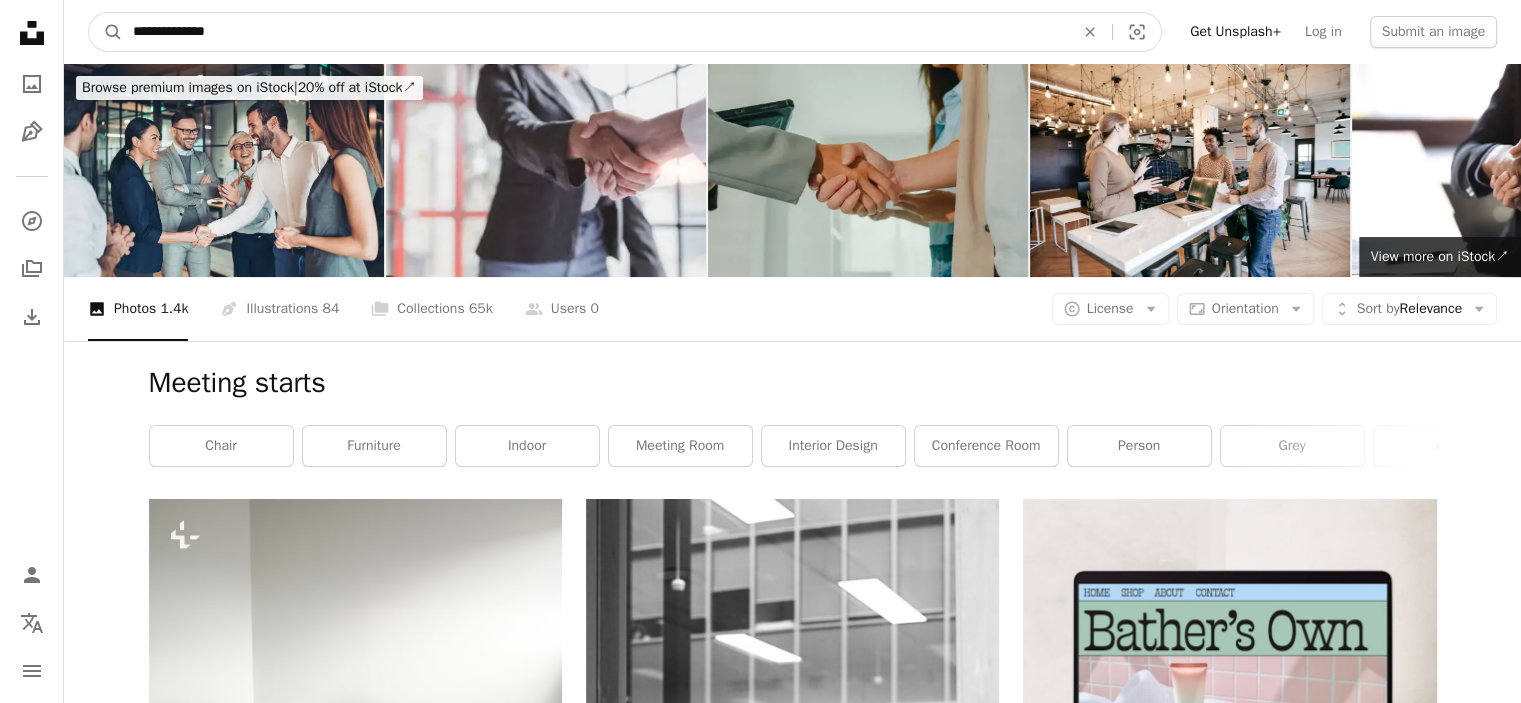 click on "**********" at bounding box center (595, 32) 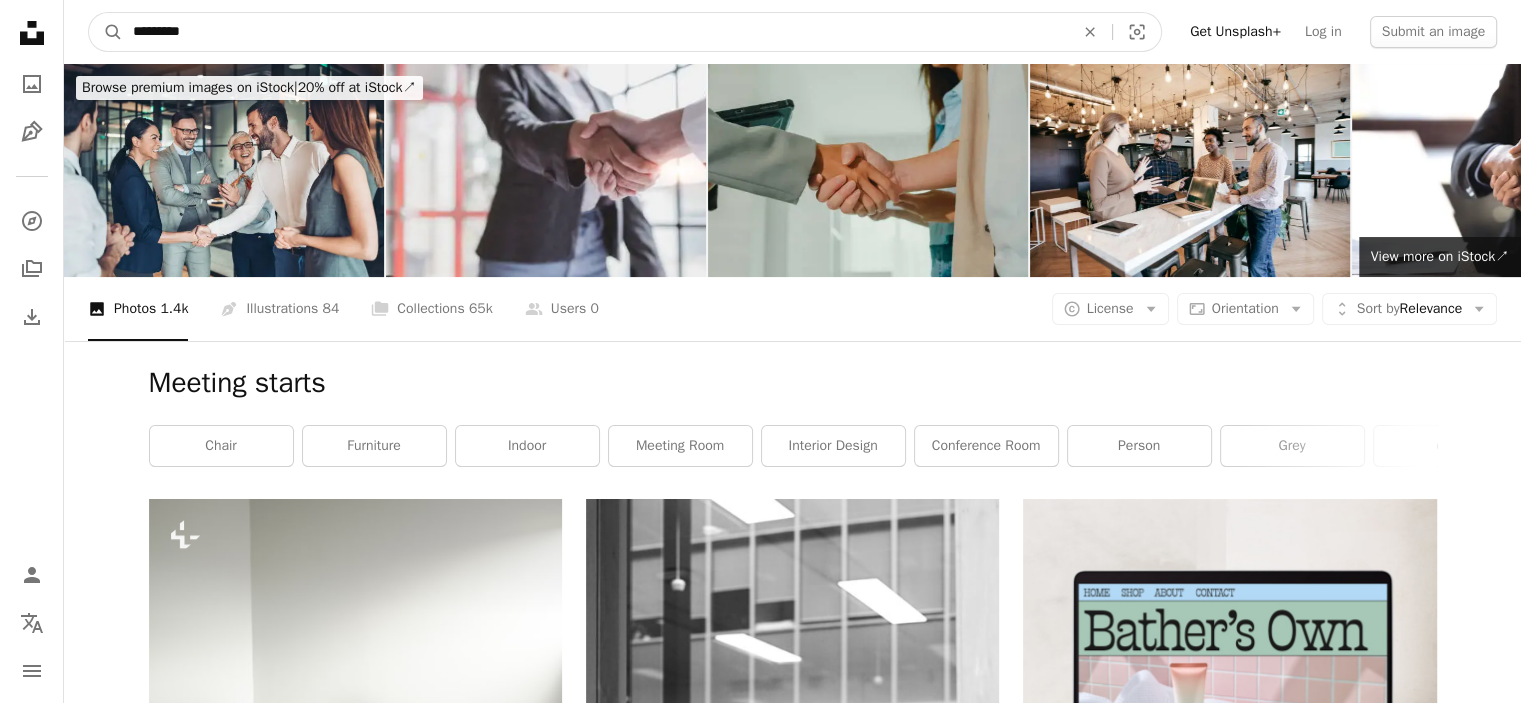 type on "*********" 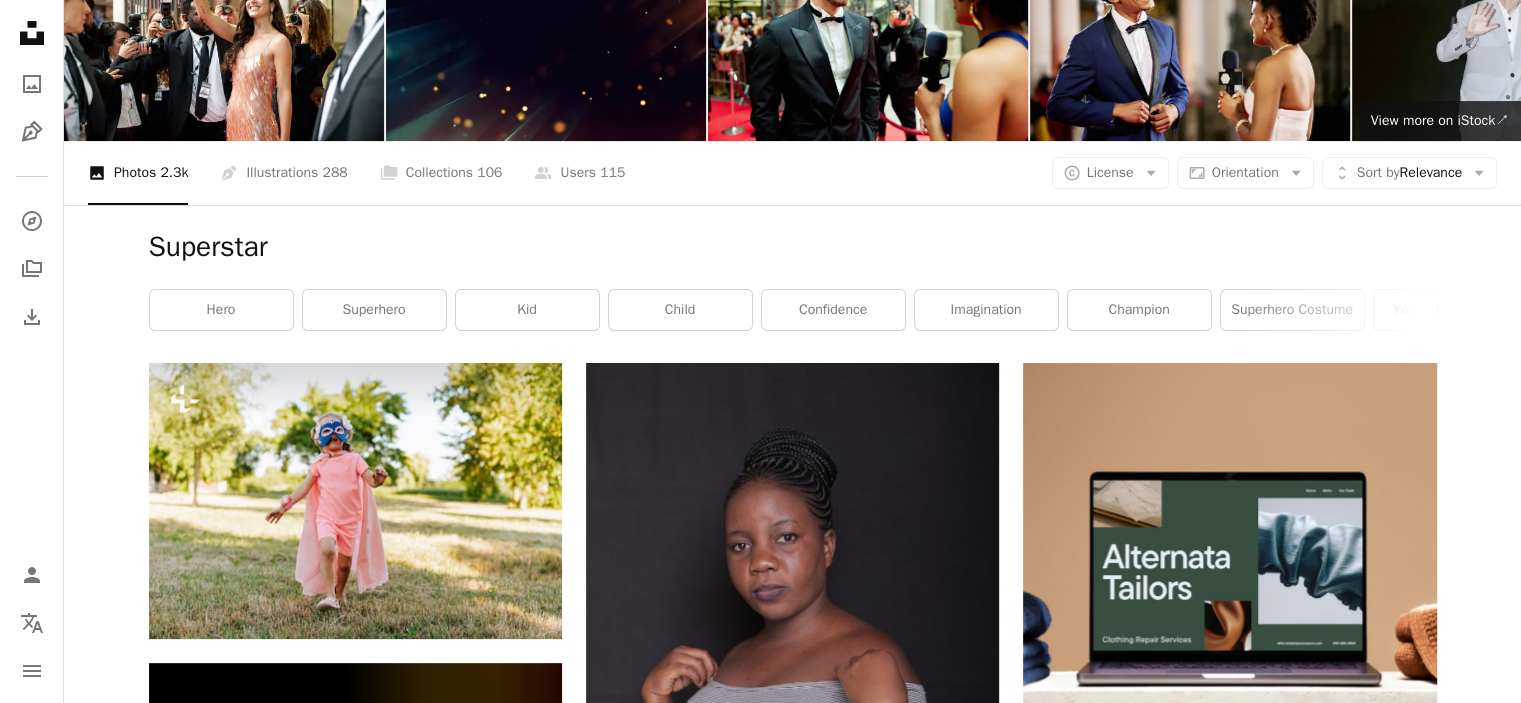 scroll, scrollTop: 160, scrollLeft: 0, axis: vertical 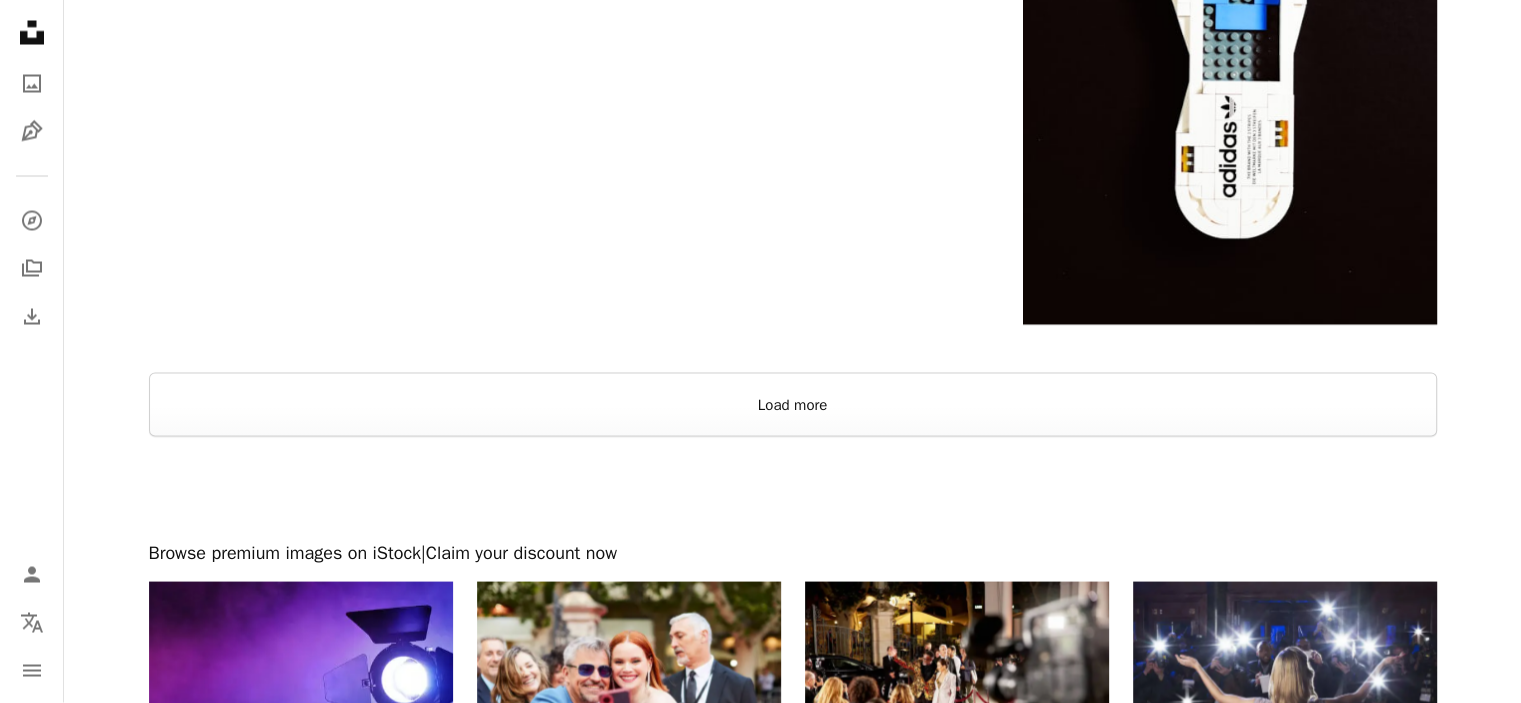 click on "Load more" at bounding box center [793, 405] 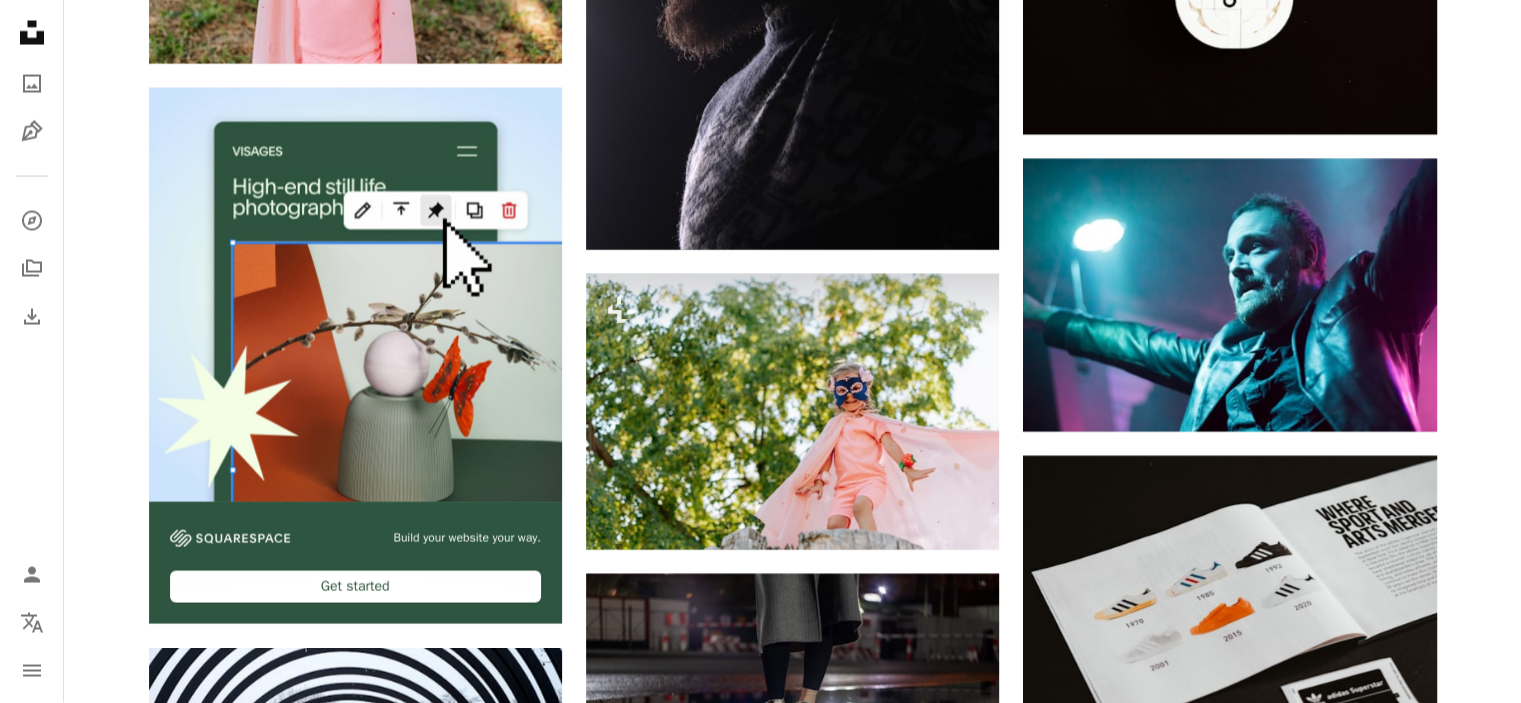 scroll, scrollTop: 4060, scrollLeft: 0, axis: vertical 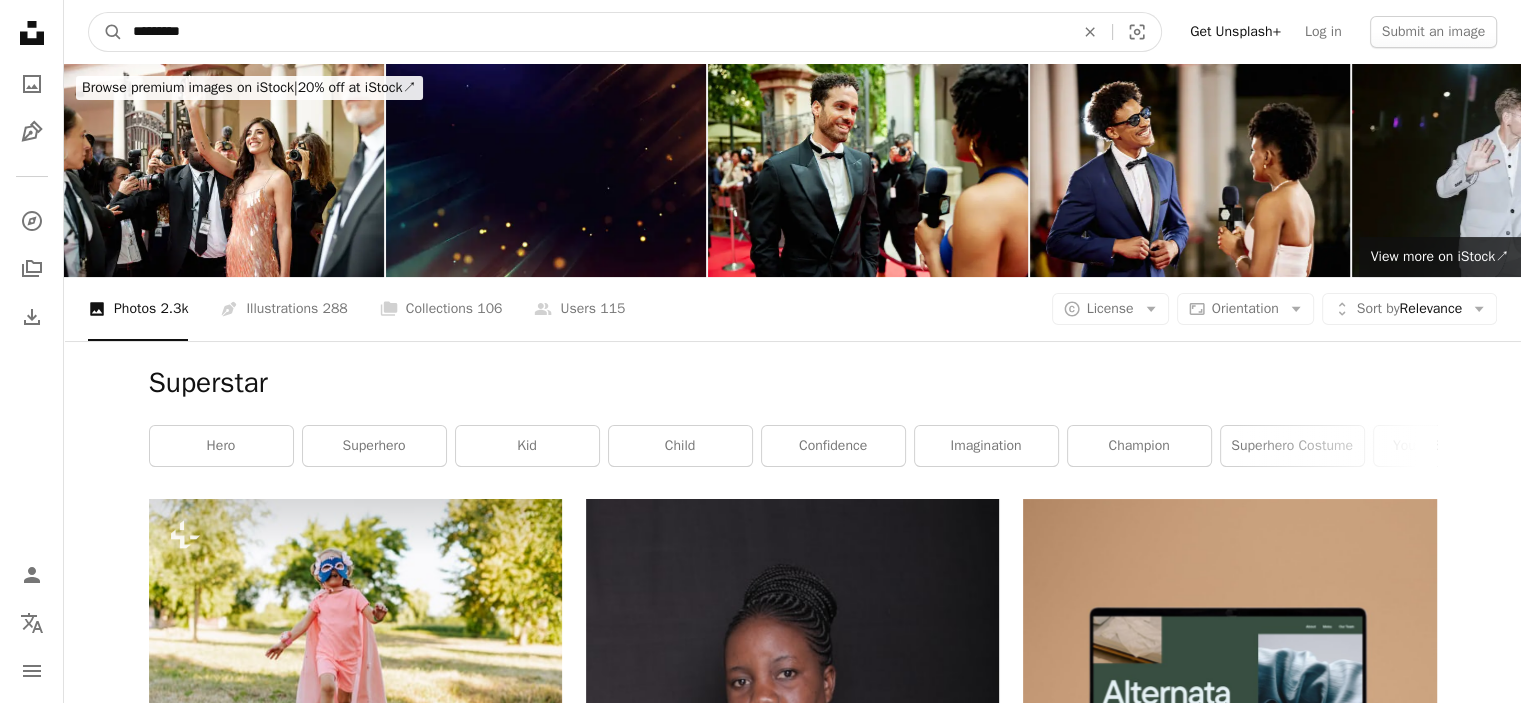 click on "*********" at bounding box center (595, 32) 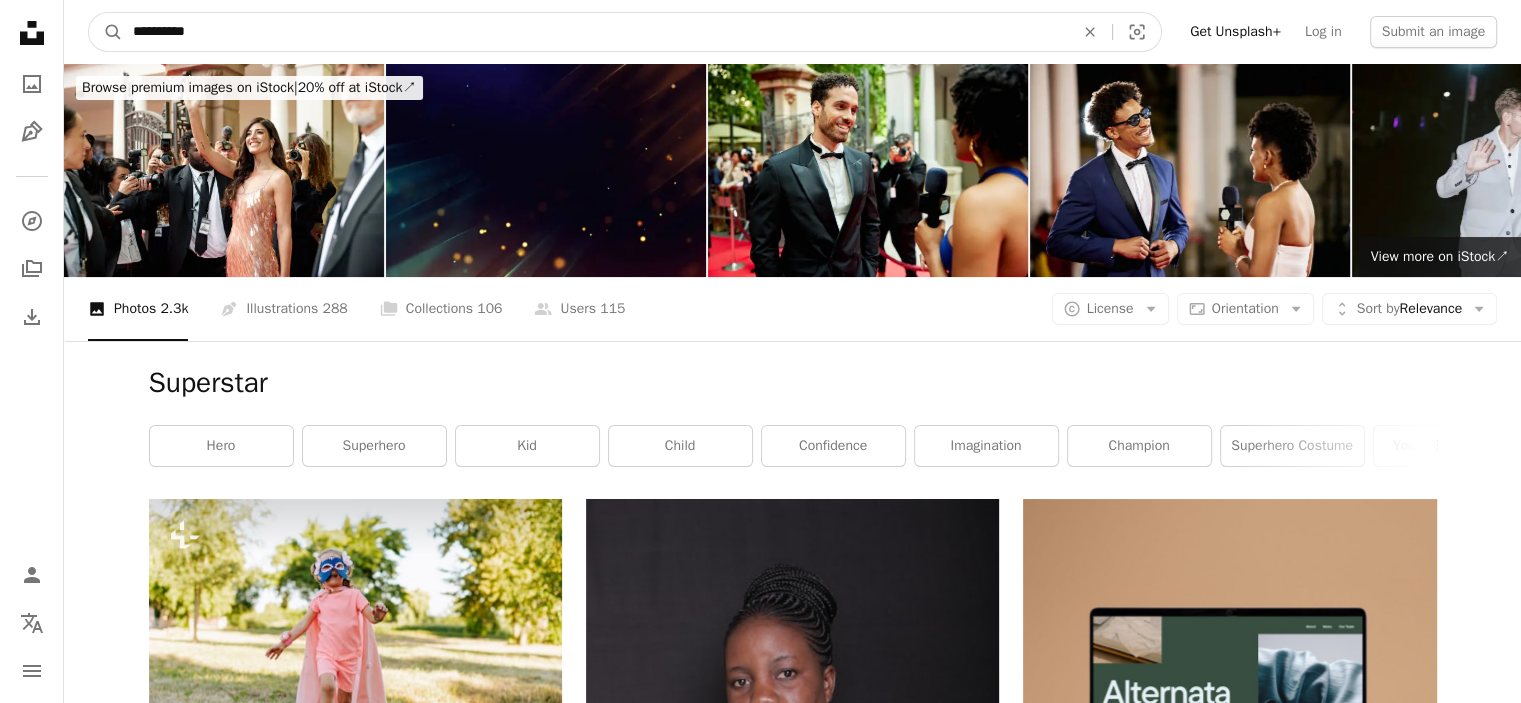 type on "**********" 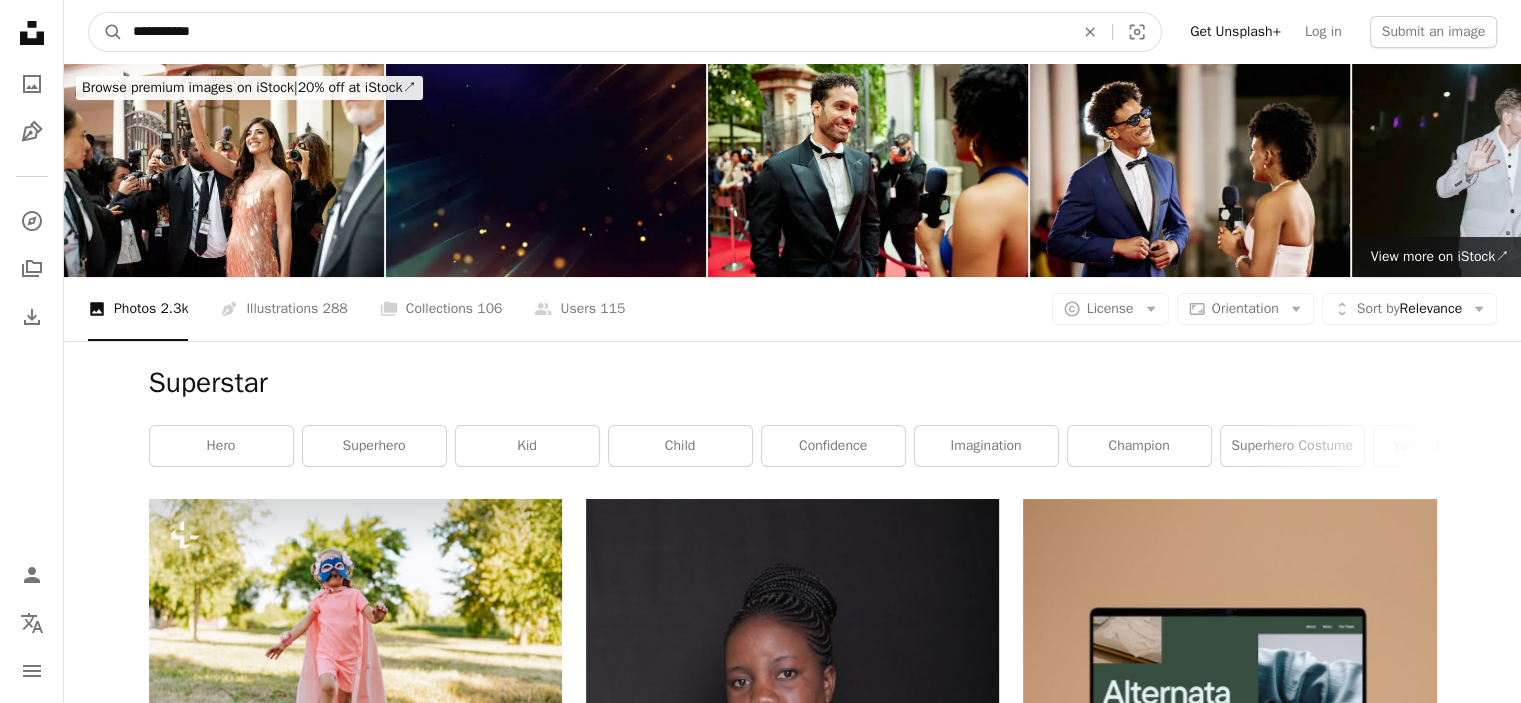 click on "A magnifying glass" at bounding box center [106, 32] 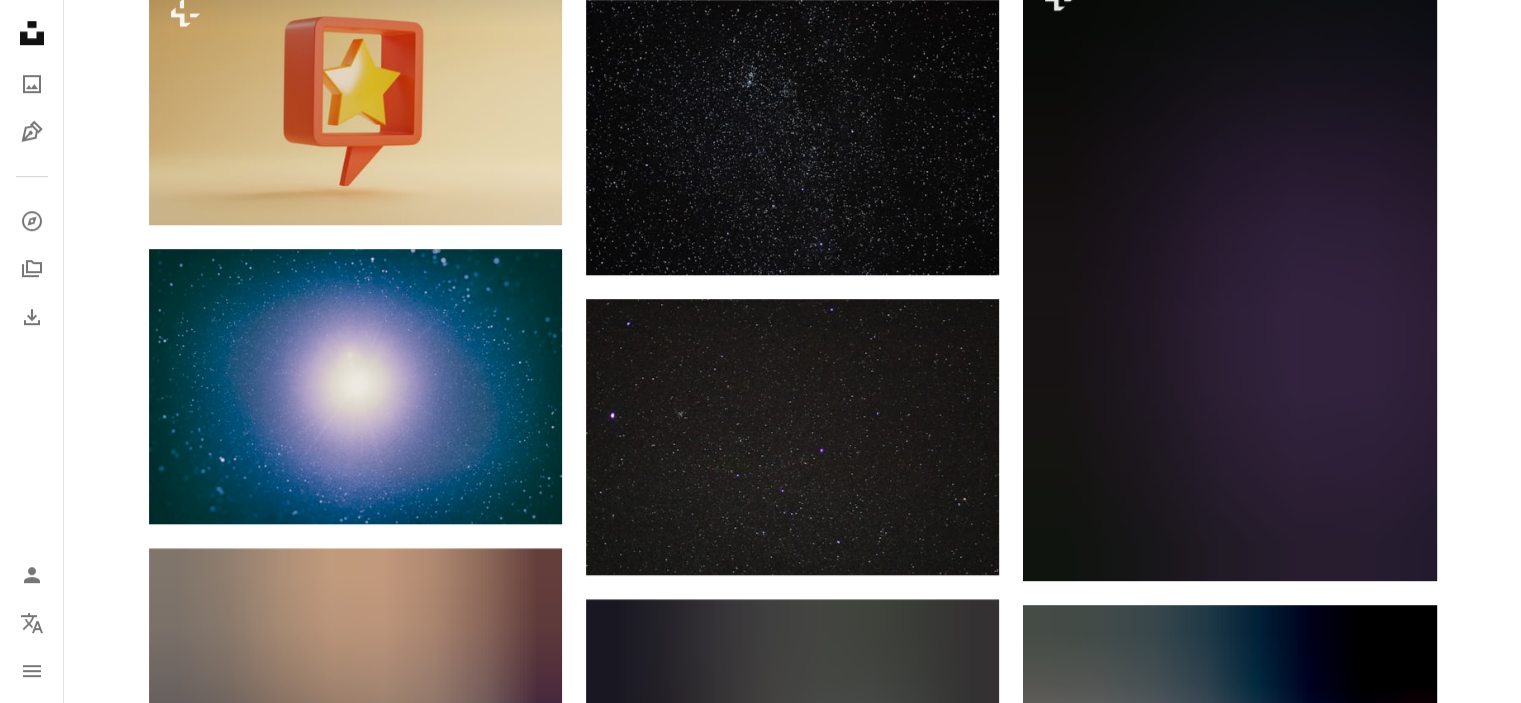 scroll, scrollTop: 1760, scrollLeft: 0, axis: vertical 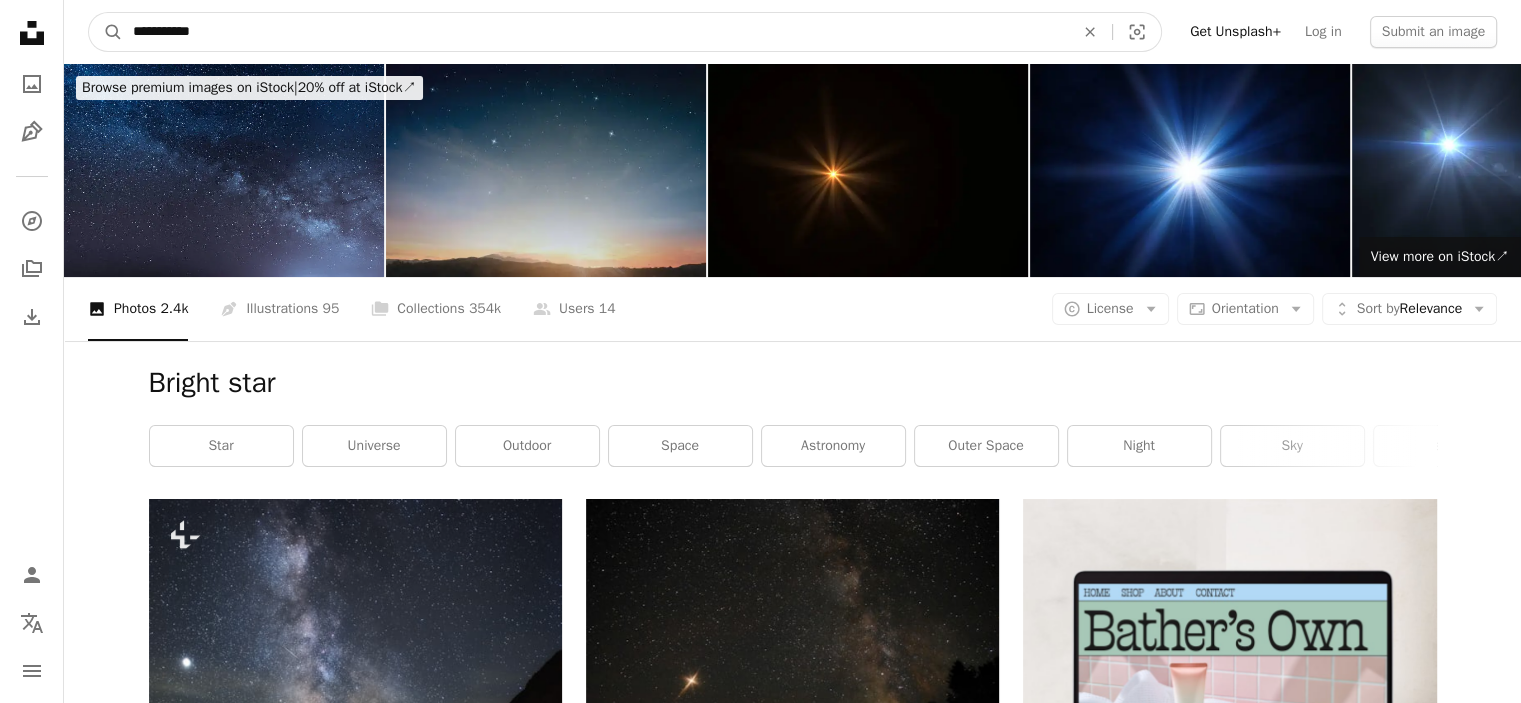 click on "**********" at bounding box center [595, 32] 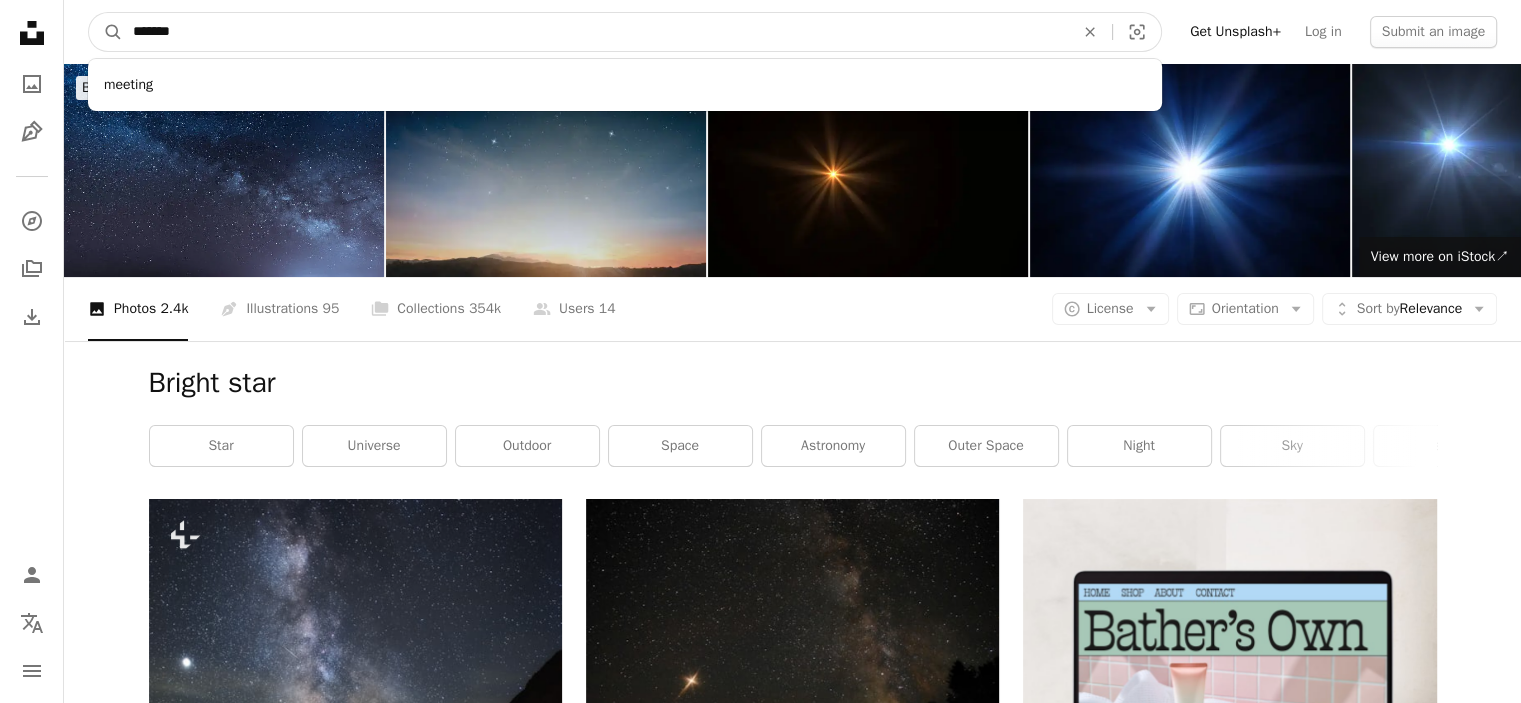 type on "*******" 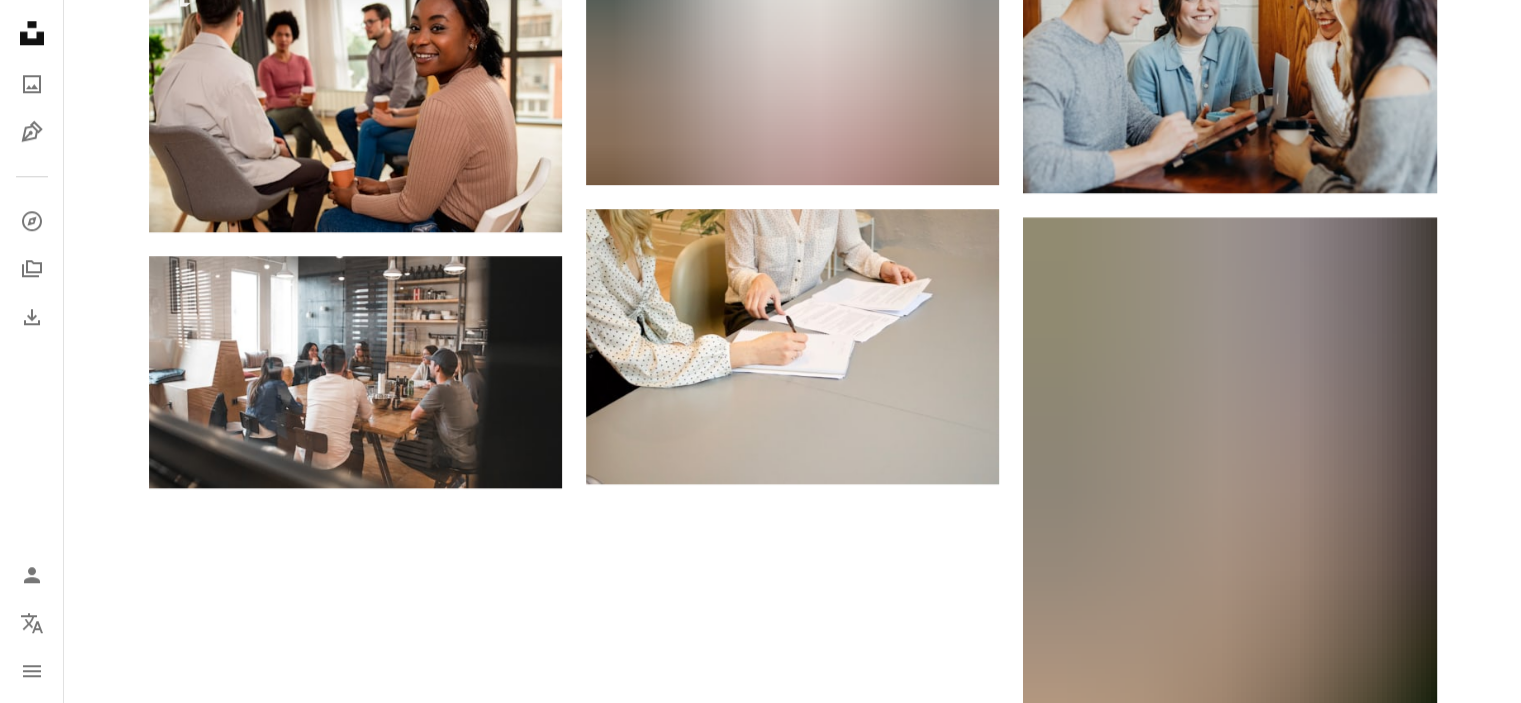 scroll, scrollTop: 1868, scrollLeft: 0, axis: vertical 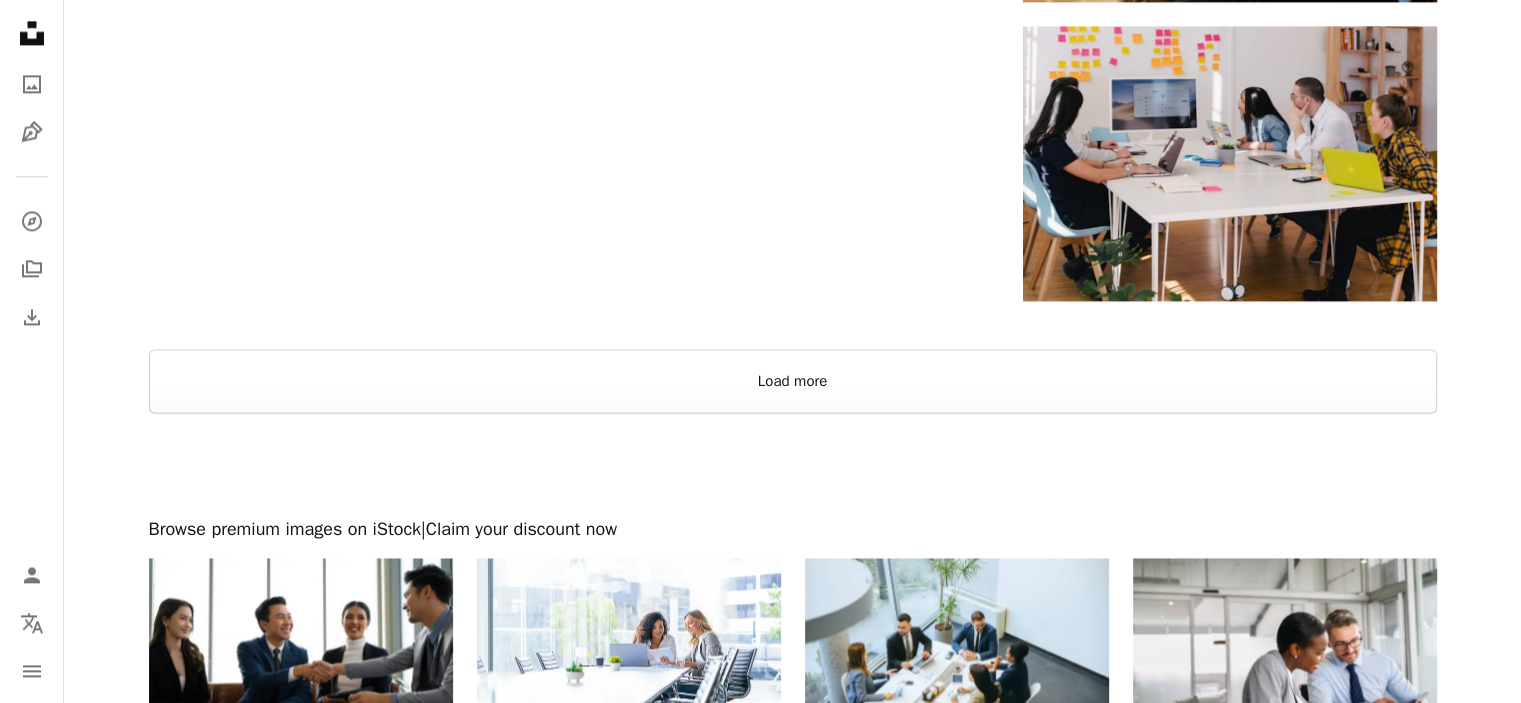 click on "Load more" at bounding box center [793, 381] 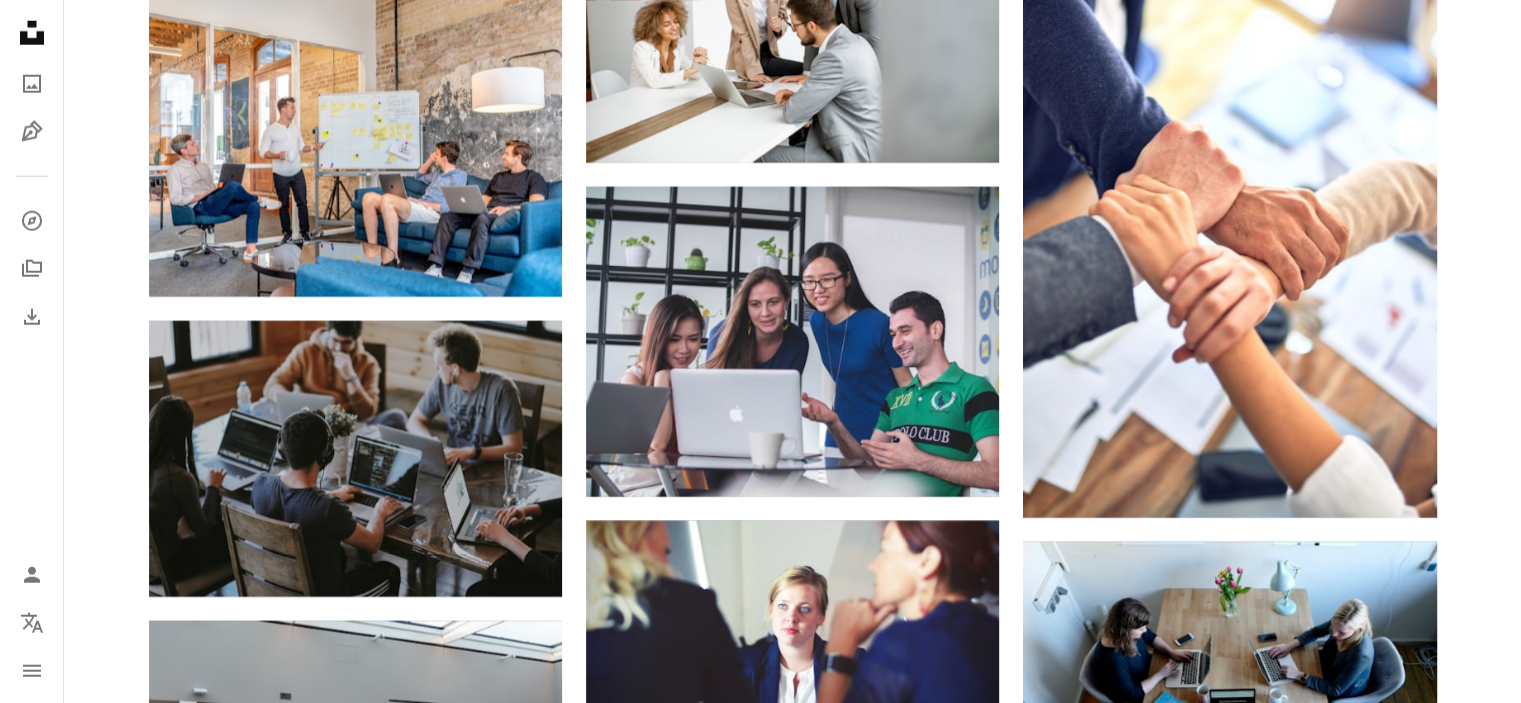 scroll, scrollTop: 5804, scrollLeft: 0, axis: vertical 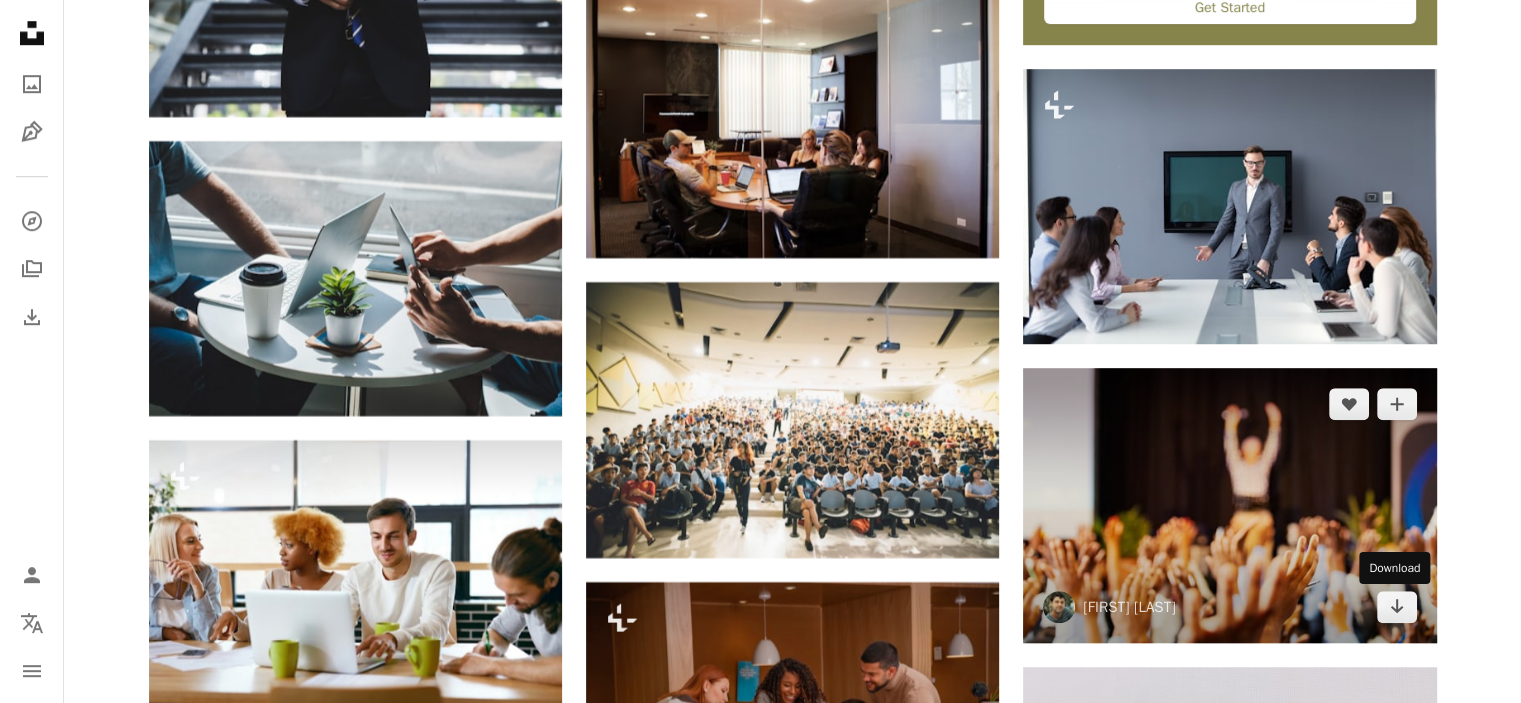 click on "Arrow pointing down" at bounding box center (1397, 607) 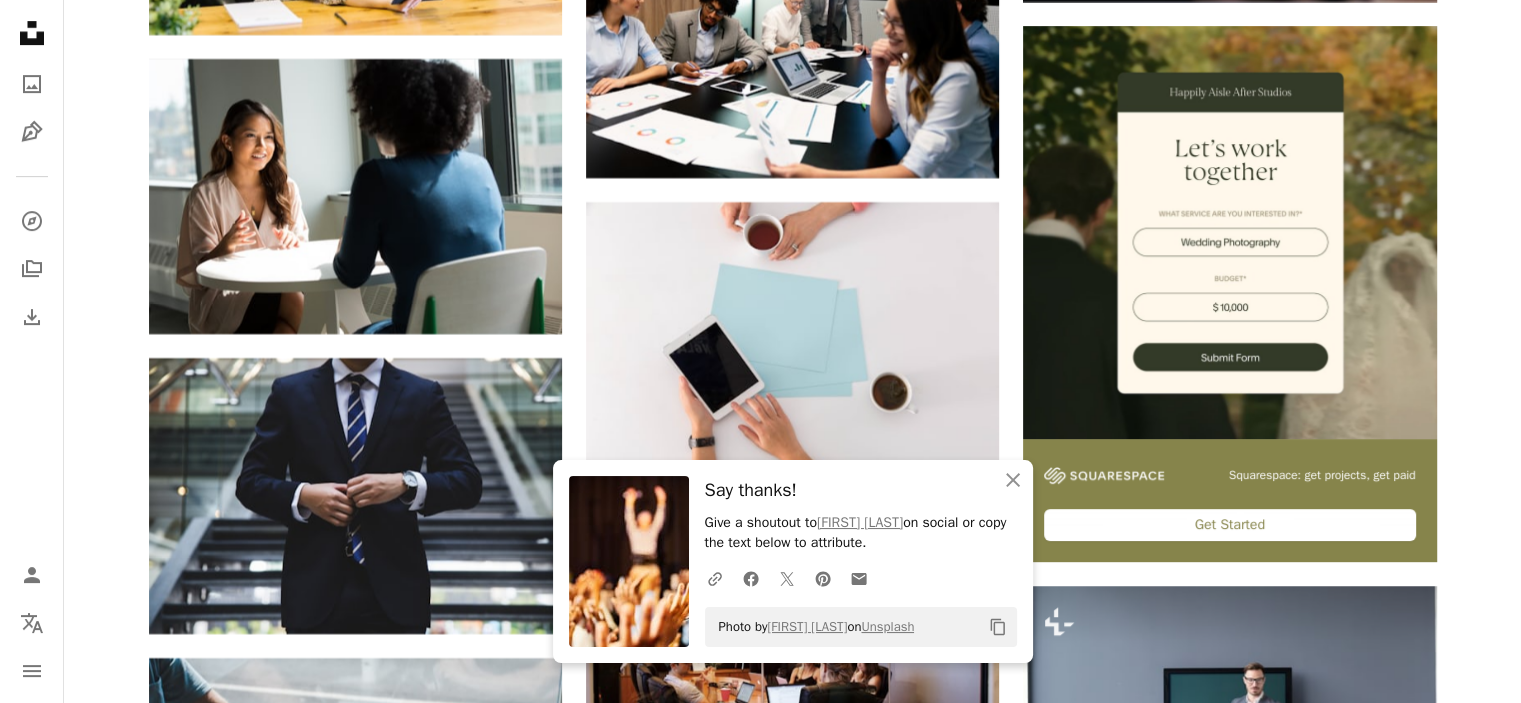 scroll, scrollTop: 8276, scrollLeft: 0, axis: vertical 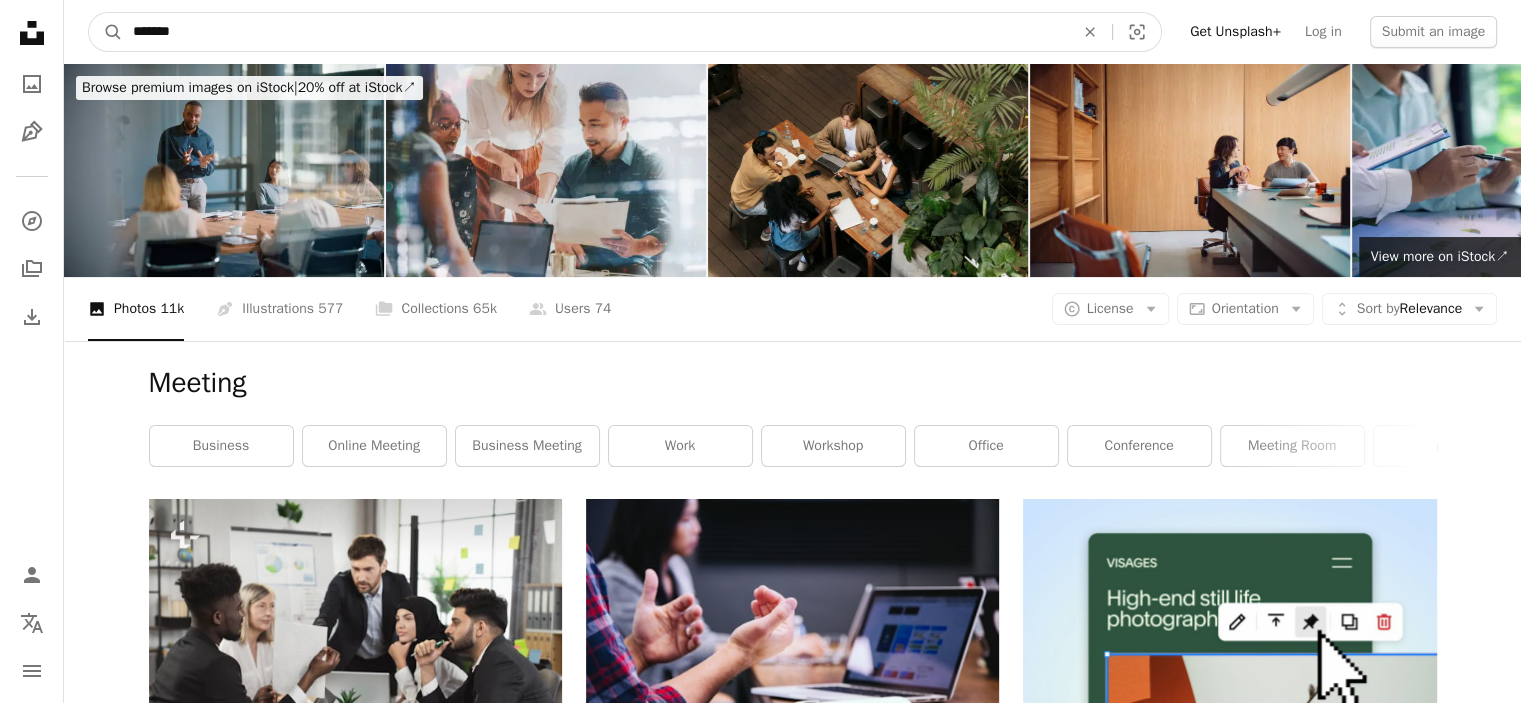 click on "*******" at bounding box center [595, 32] 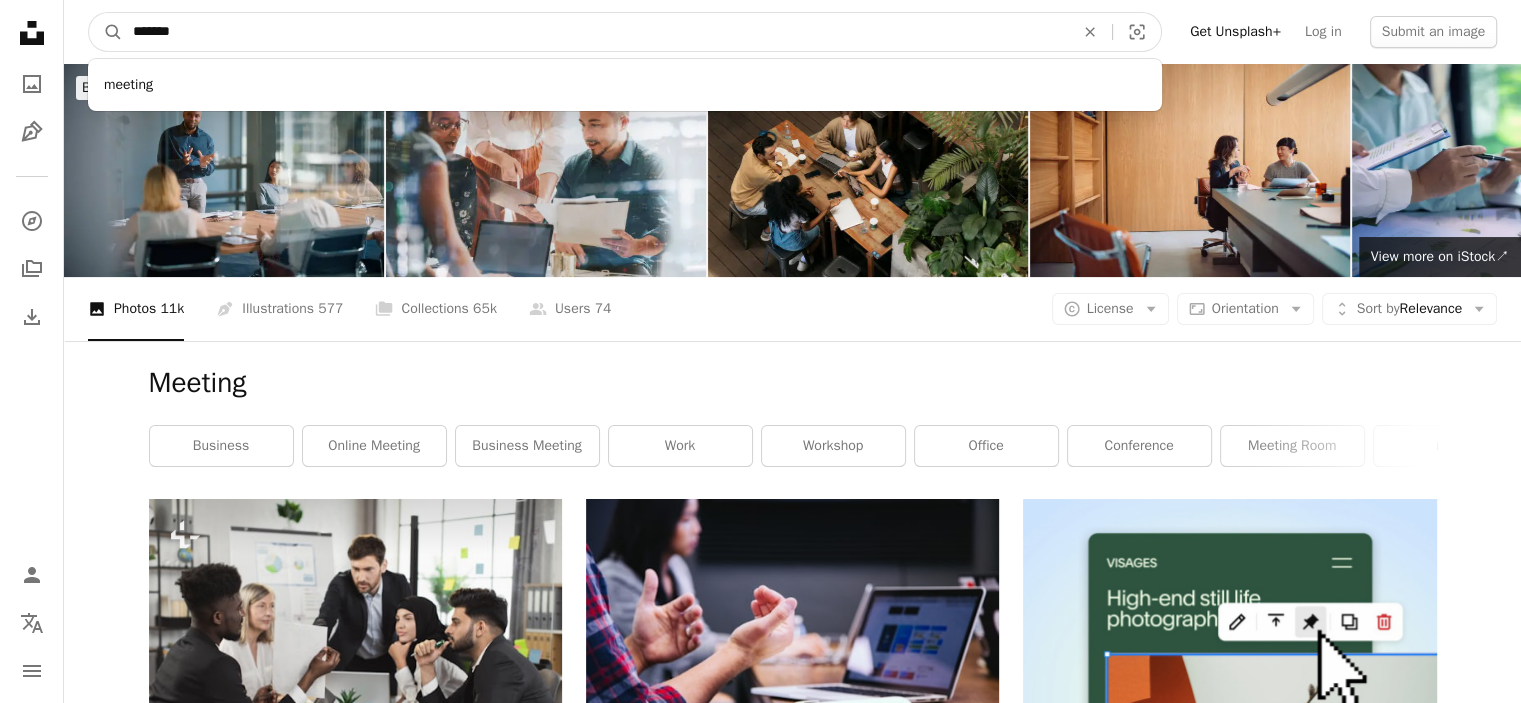 click on "*******" at bounding box center (595, 32) 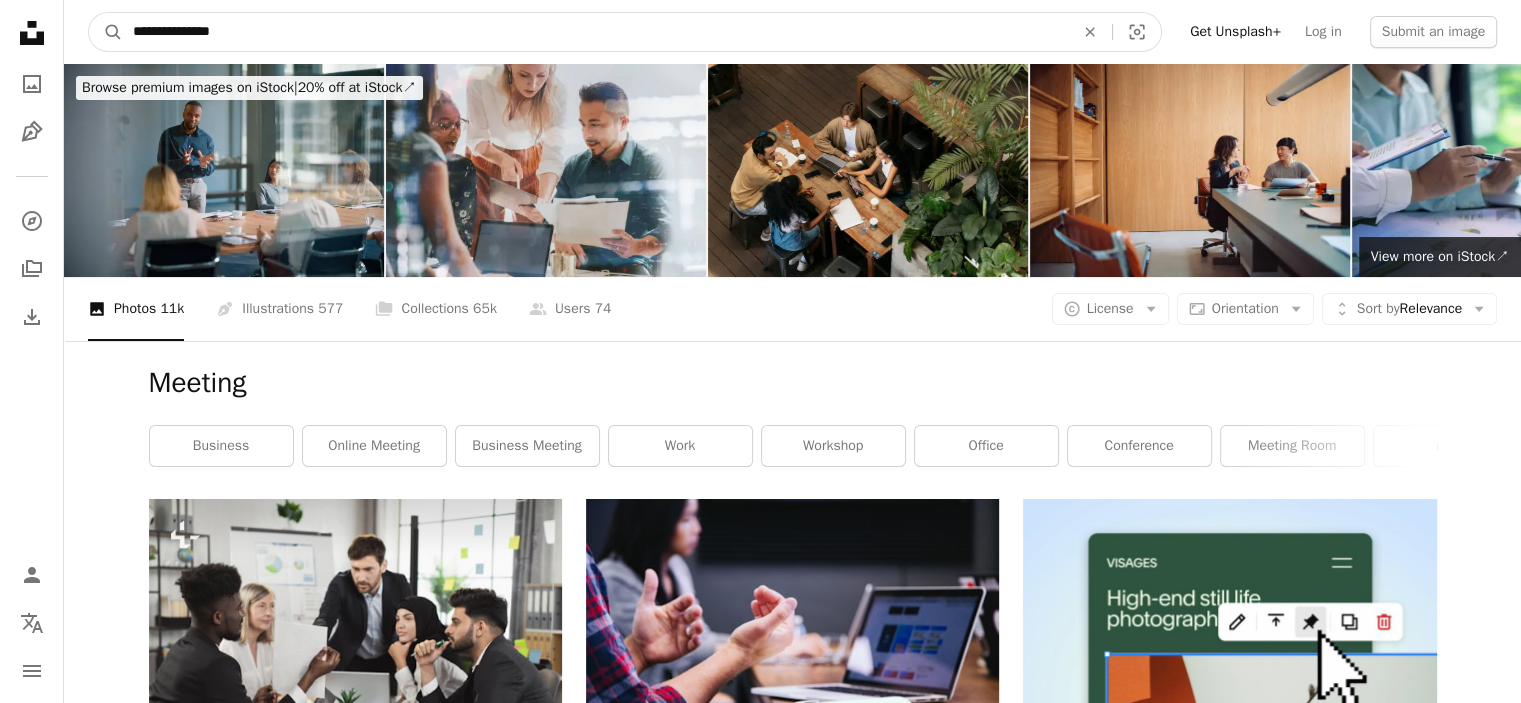 click on "**********" at bounding box center (595, 32) 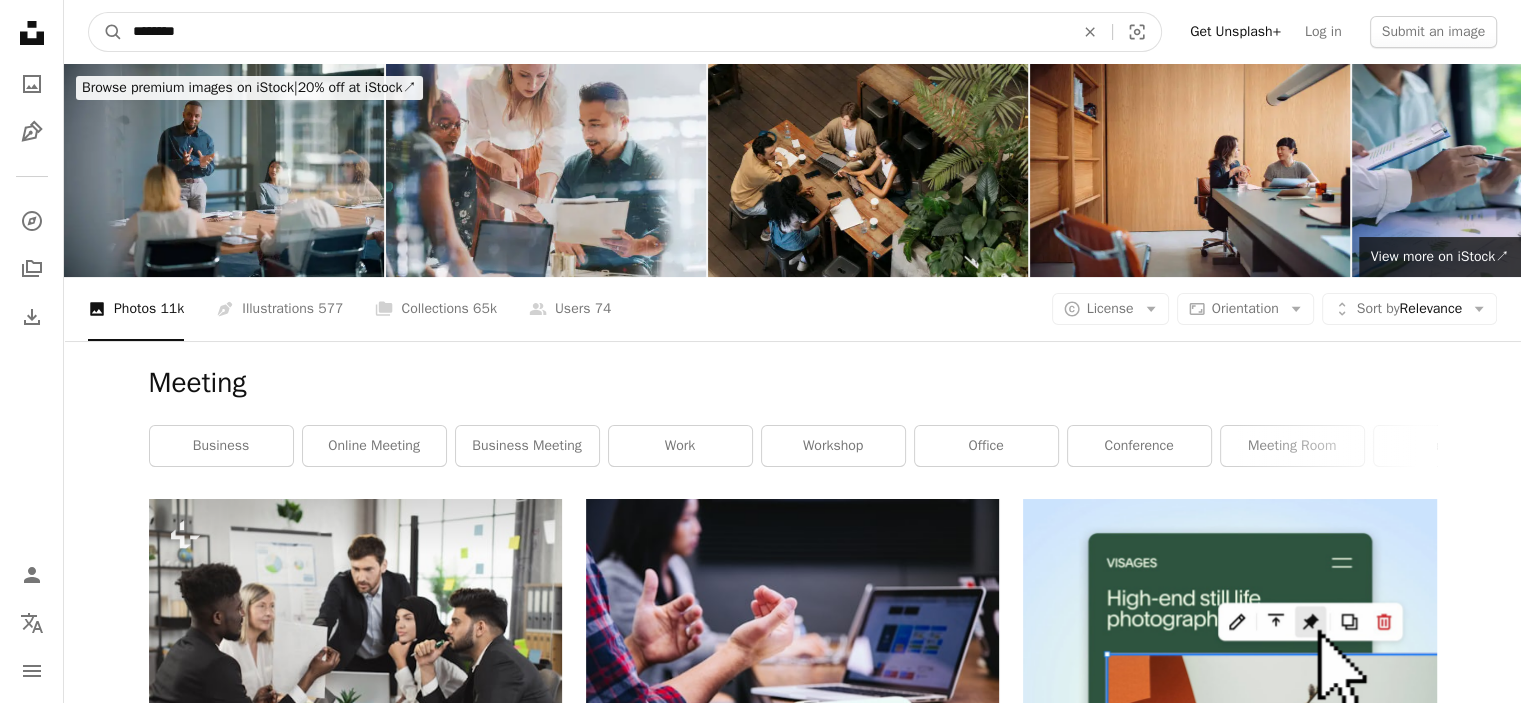 type on "********" 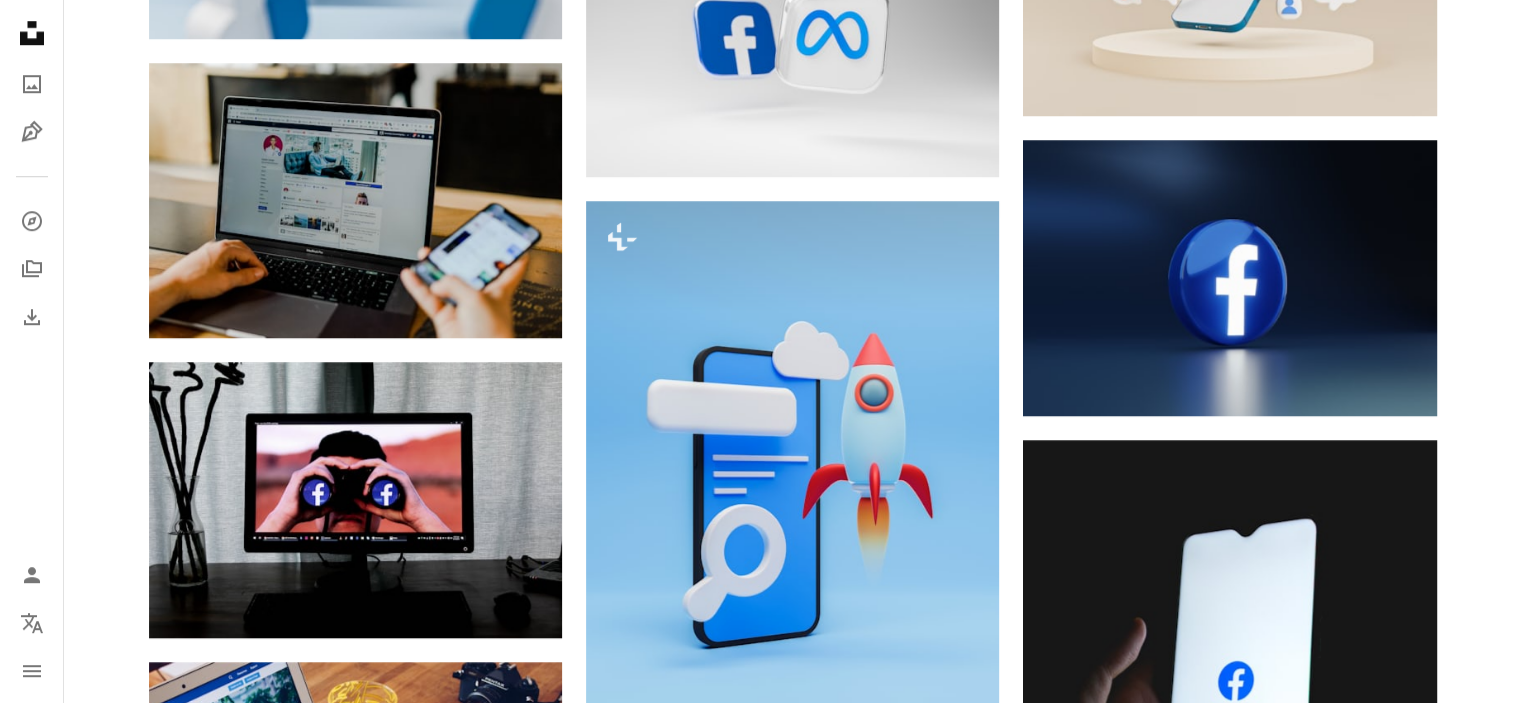scroll, scrollTop: 1615, scrollLeft: 0, axis: vertical 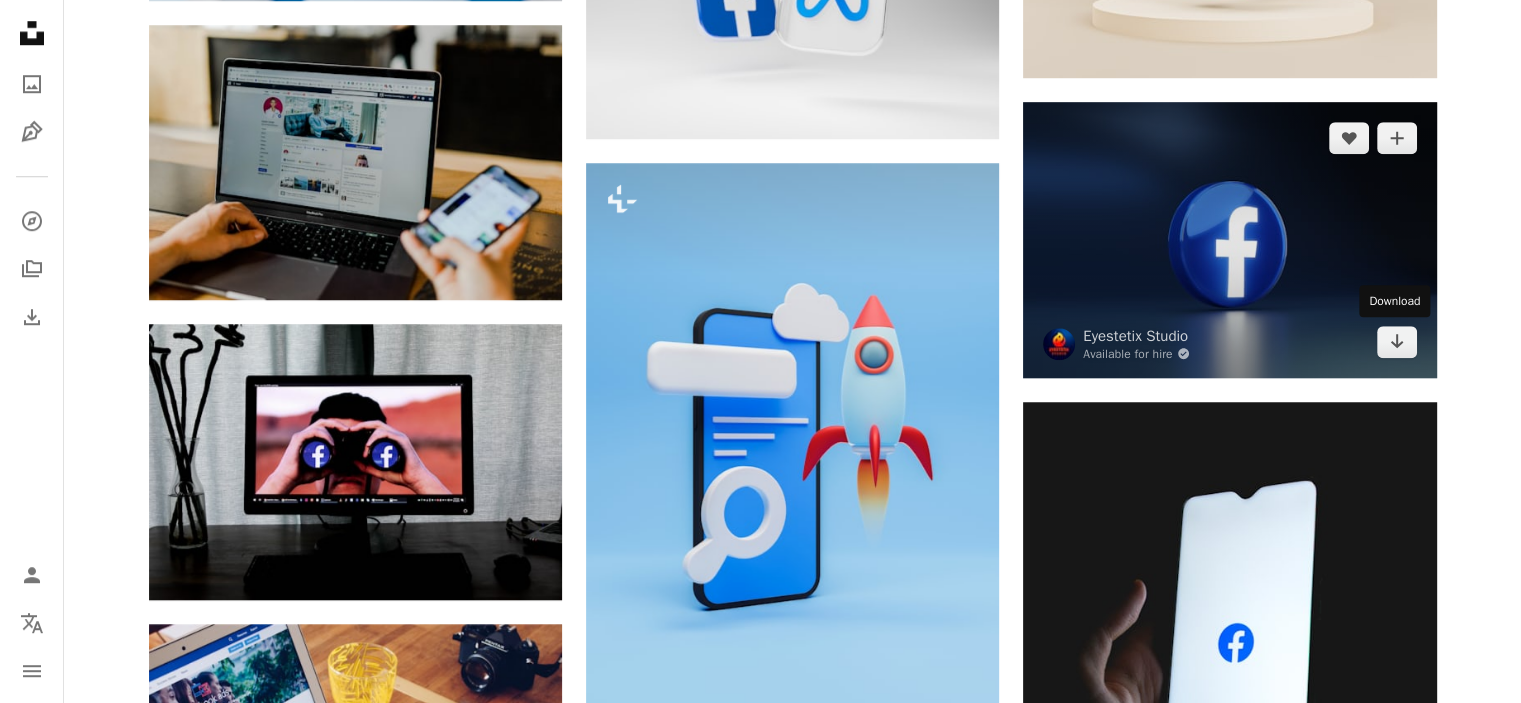 click 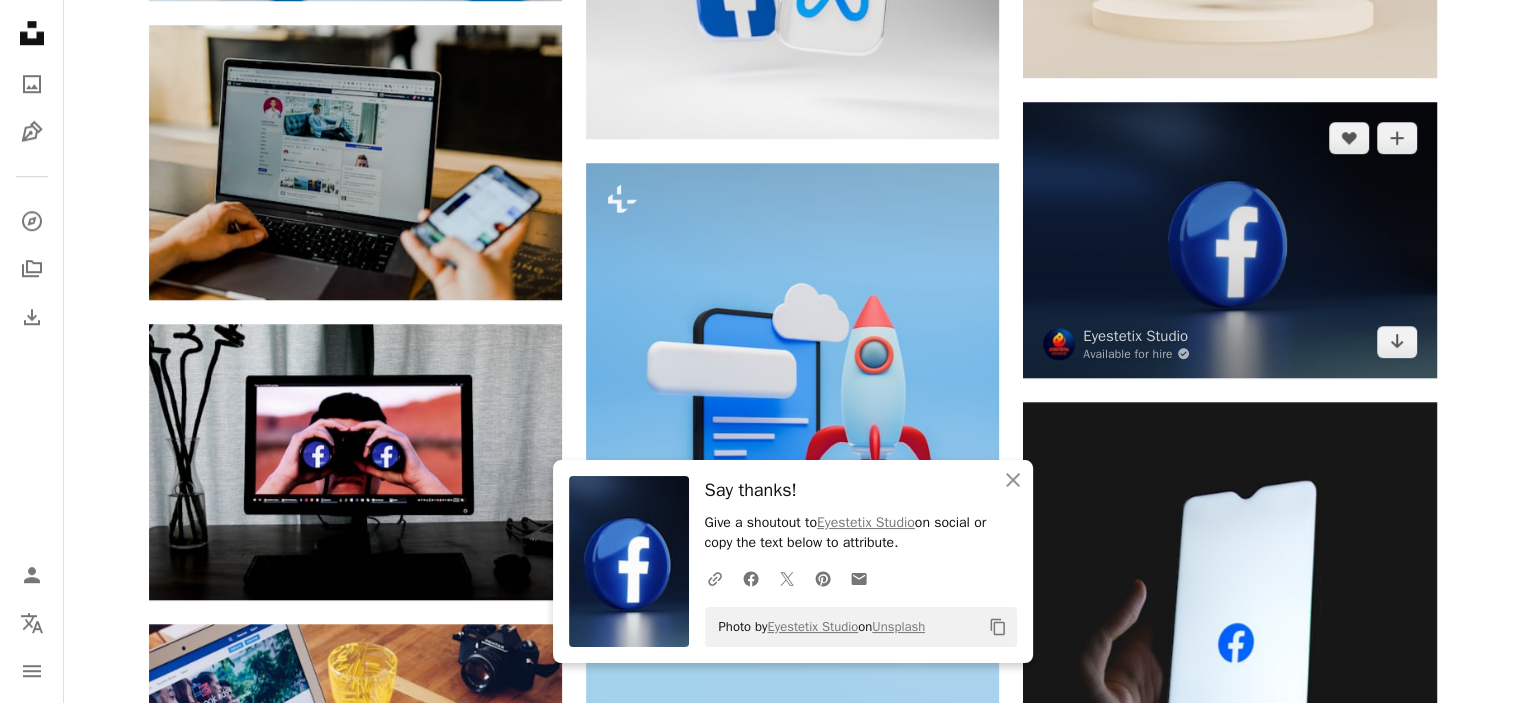 scroll, scrollTop: 512, scrollLeft: 0, axis: vertical 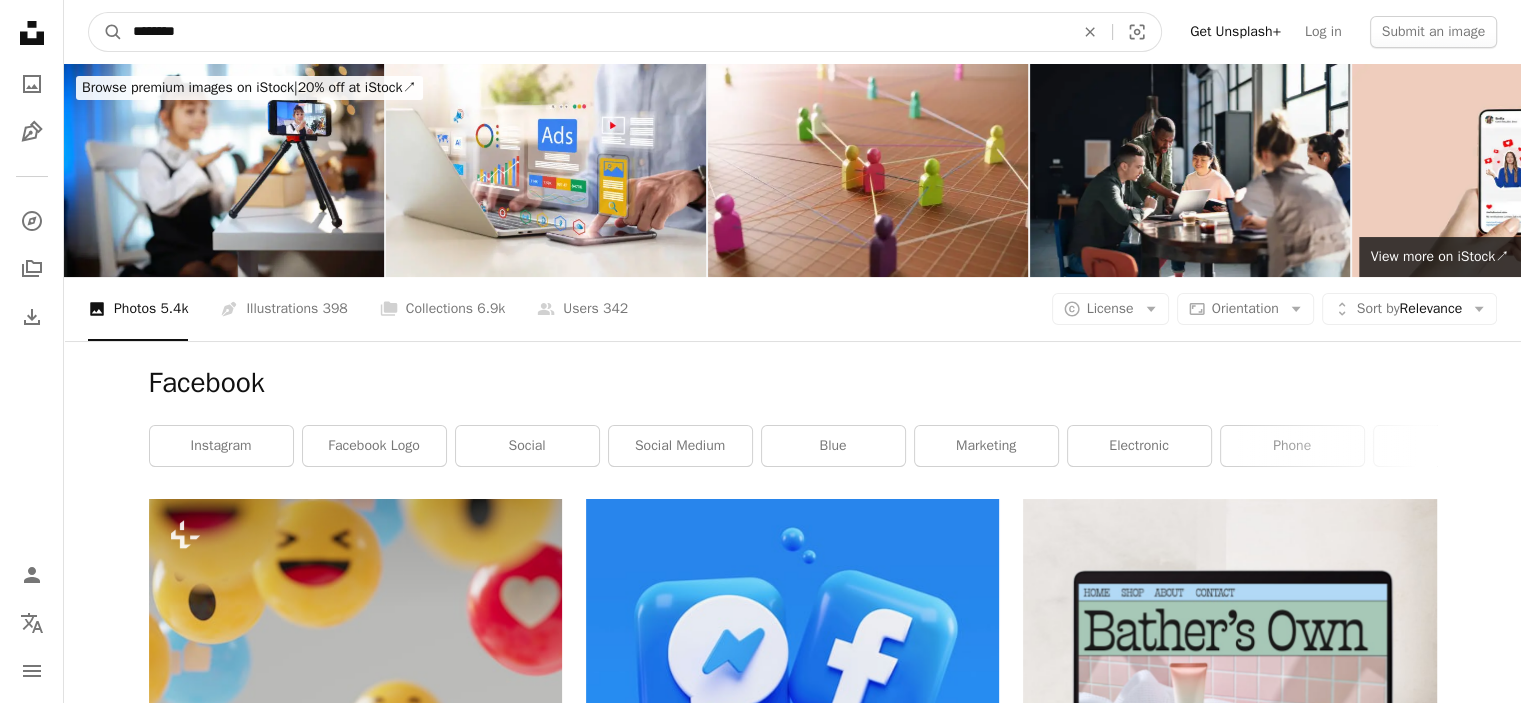 click on "********" at bounding box center [595, 32] 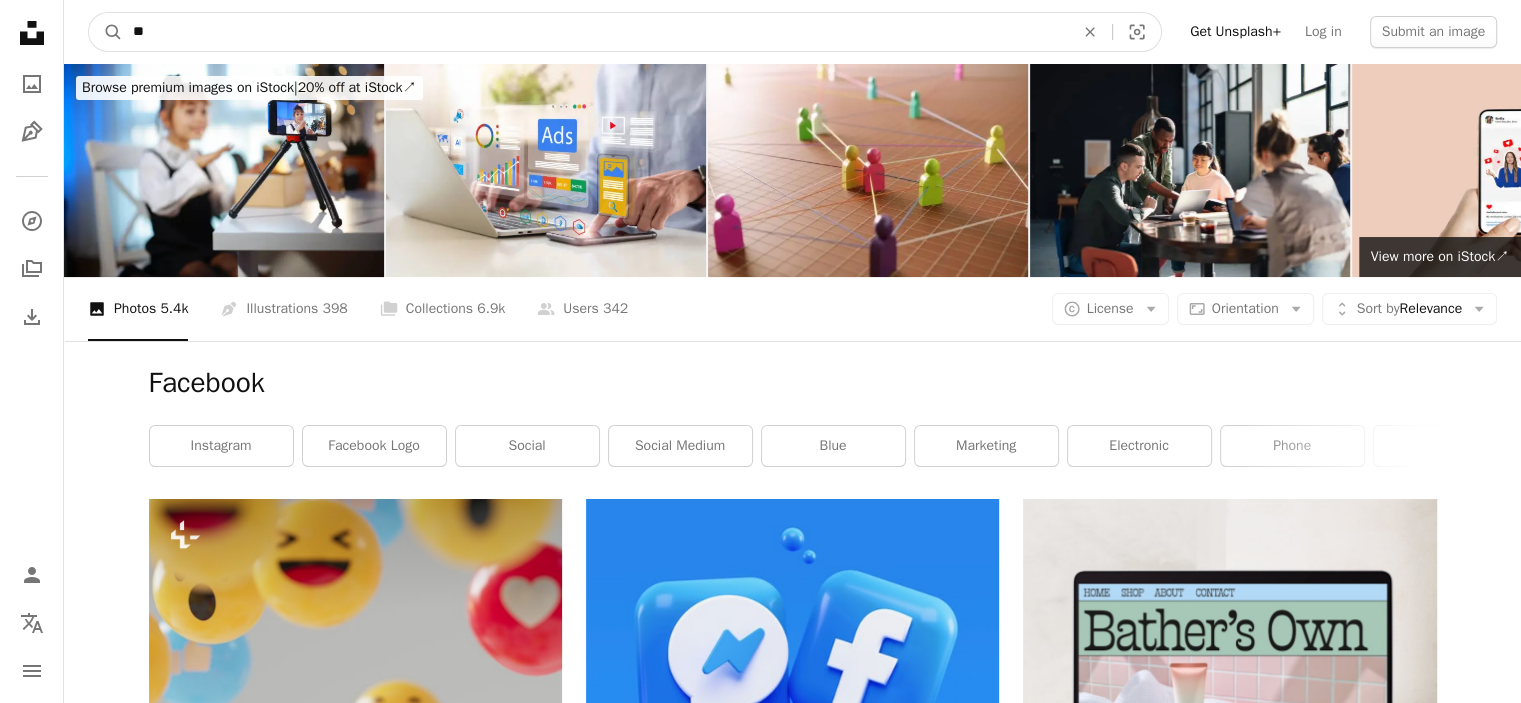 type on "*" 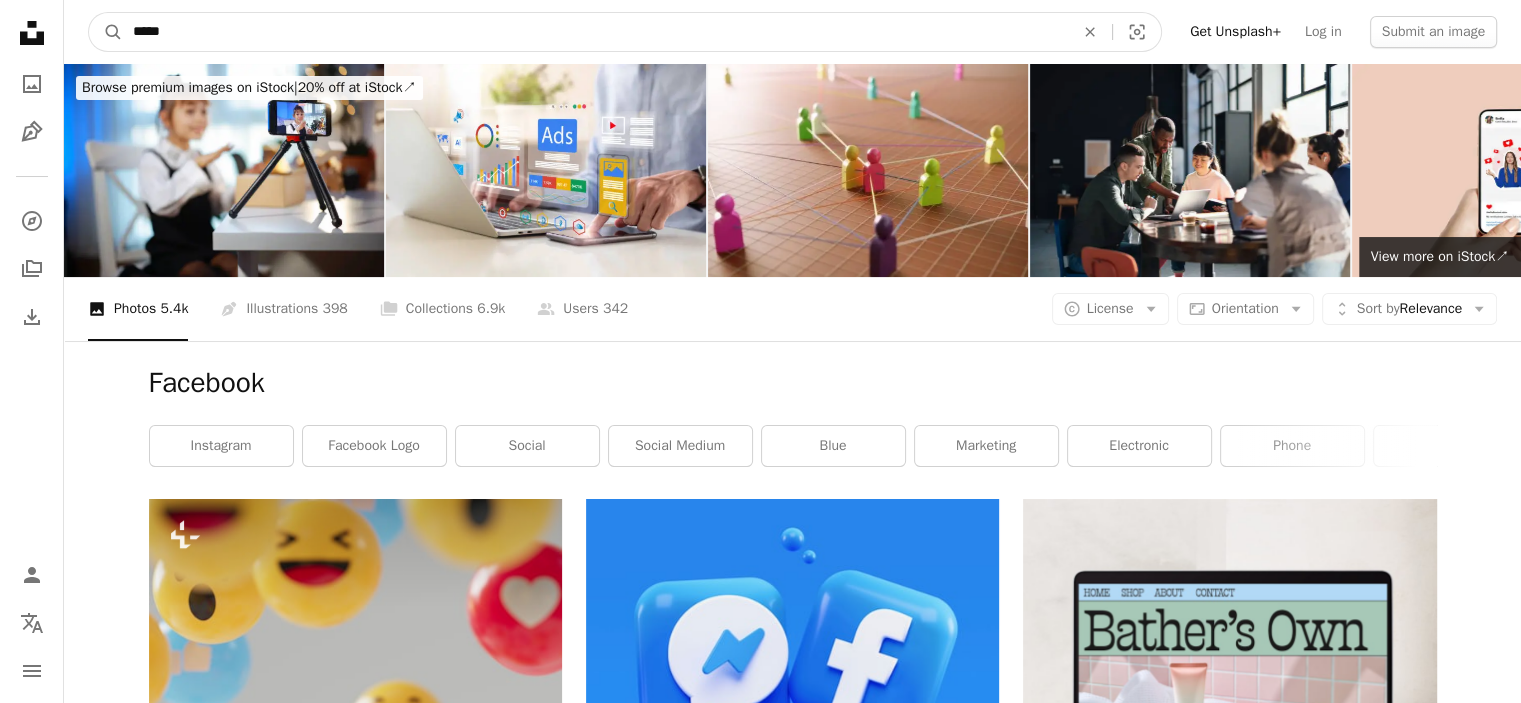 type on "*****" 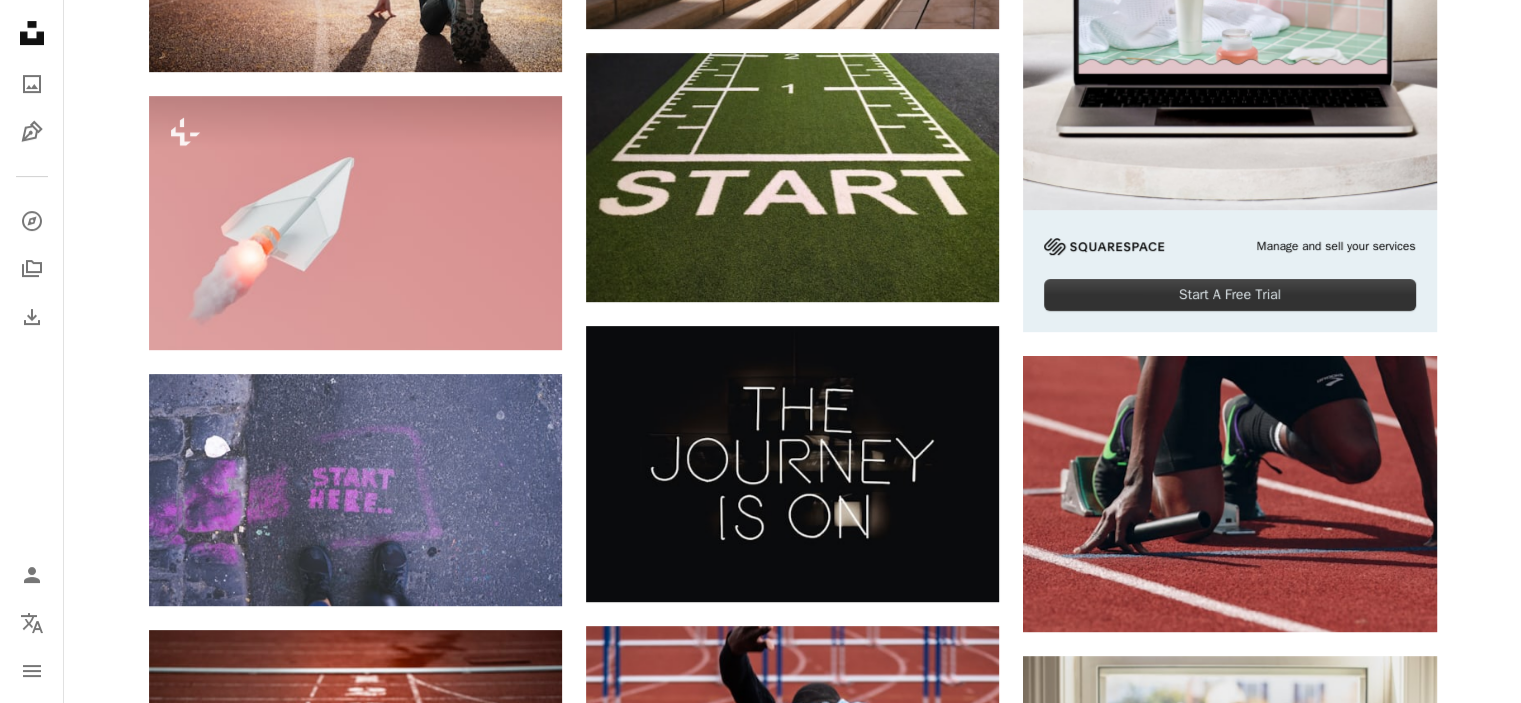 scroll, scrollTop: 739, scrollLeft: 0, axis: vertical 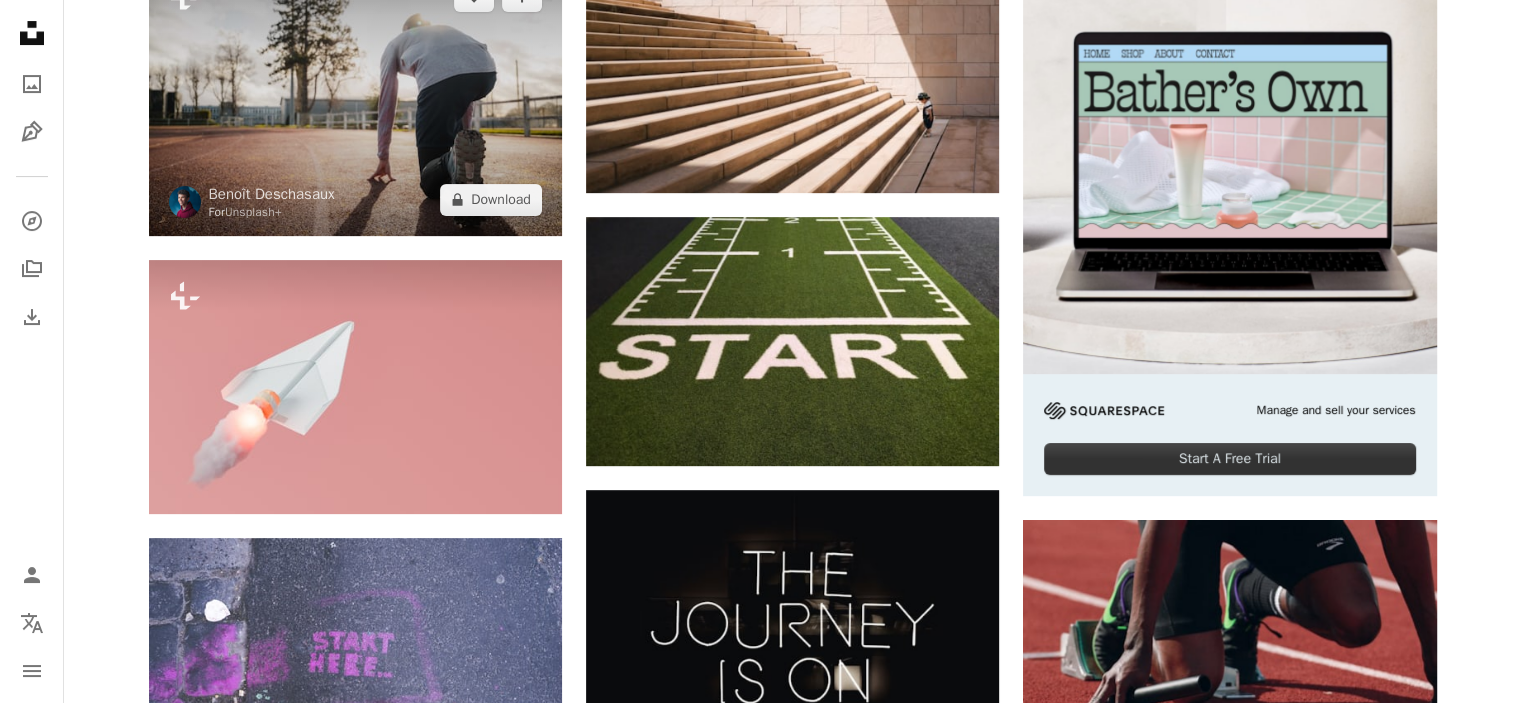 click on "A lock Download" at bounding box center [491, 200] 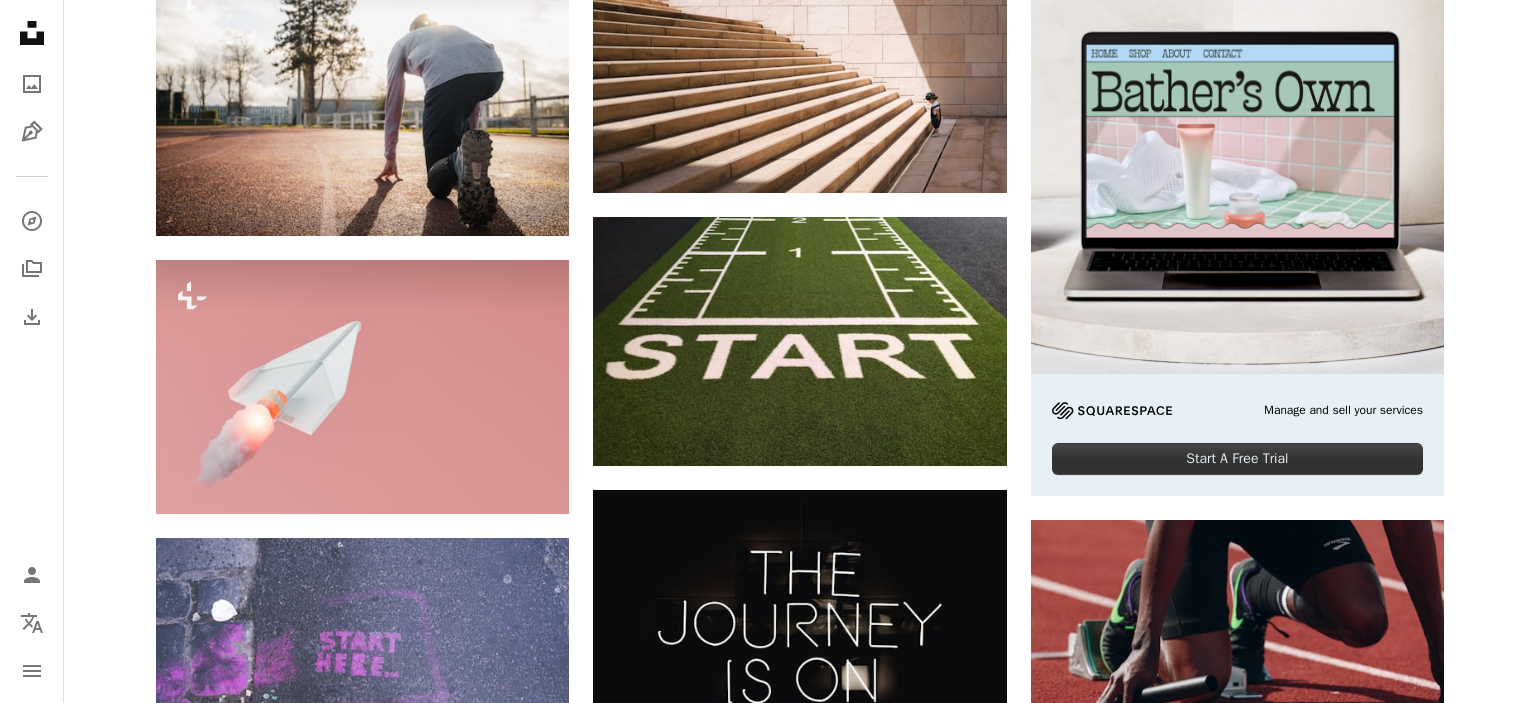 click on "Unsplash logo Unsplash Home A photo Pen Tool A compass A stack of folders Download Person Localization icon navigation menu A magnifying glass ***** An X shape Visual search Get Unsplash+ Log in Submit an image Browse premium images on iStock  |  20% off at iStock  ↗ Browse premium images on iStock 20% off at iStock  ↗ View more  ↗ View more on iStock  ↗ A photo Photos   3k Pen Tool Illustrations   101 A stack of folders Collections   6.8k A group of people Users   356 A copyright icon © License Arrow down Aspect ratio Orientation Arrow down Unfold Sort by  Relevance Arrow down Filters Filters Start sport person athletic run running running track work brown business athlete track grey Plus sign for Unsplash+ A heart A plus sign [FIRST] [LAST] For  Unsplash+ A lock Download Plus sign for Unsplash+ A heart A plus sign Getty Images For  Unsplash+ A lock Download A heart A plus sign [FIRST] [LAST] Arrow pointing down A heart A plus sign [FIRST] [LAST] Arrow pointing down A heart A plus sign Jon Tyson" at bounding box center [768, 1627] 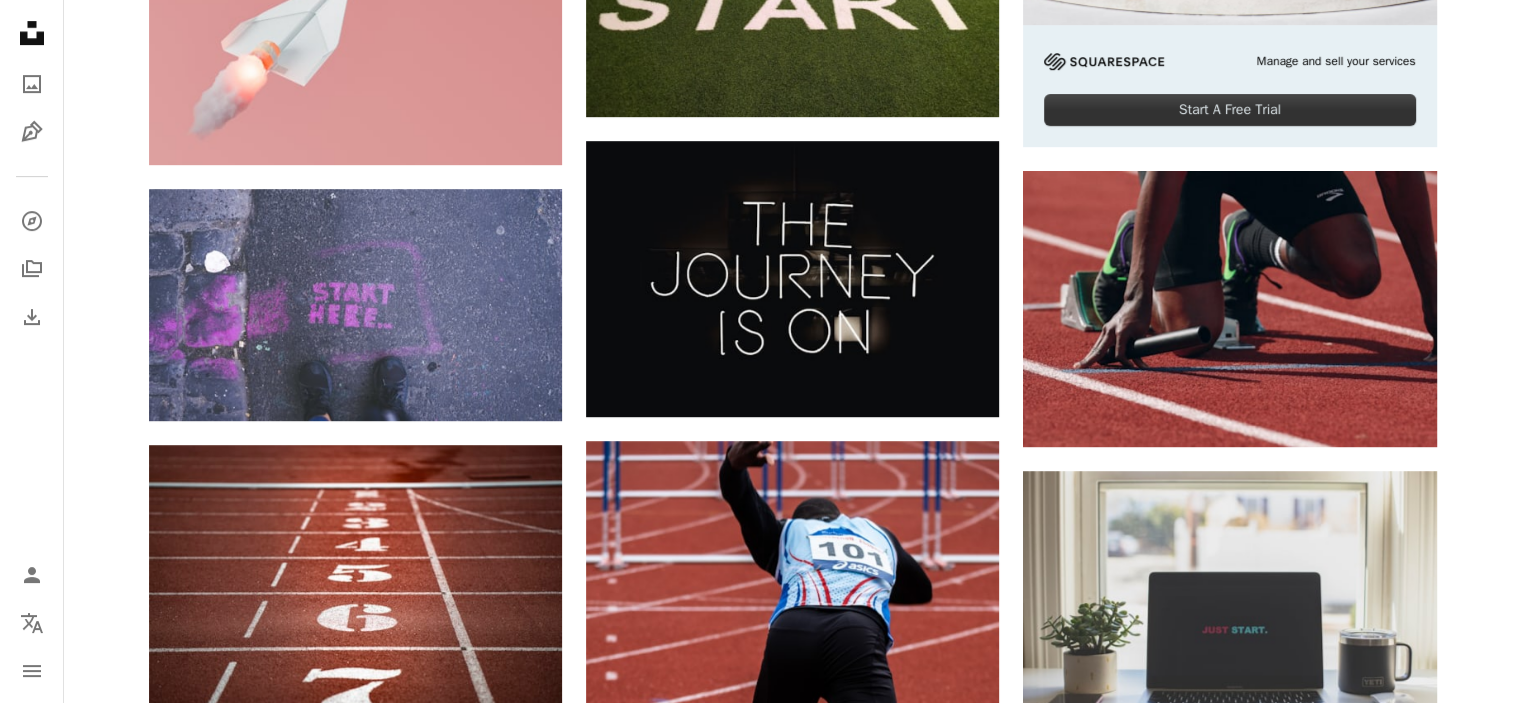 scroll, scrollTop: 939, scrollLeft: 0, axis: vertical 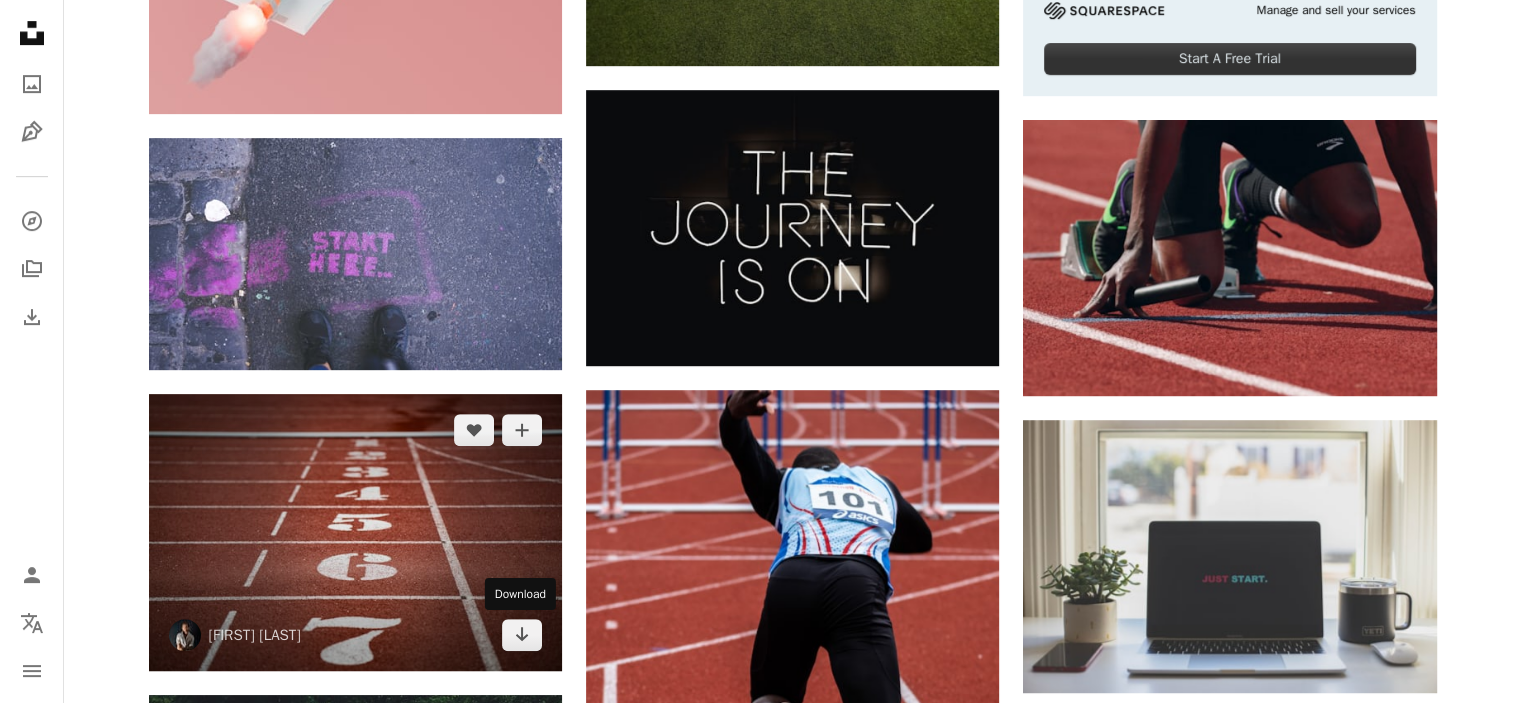 click on "Arrow pointing down" 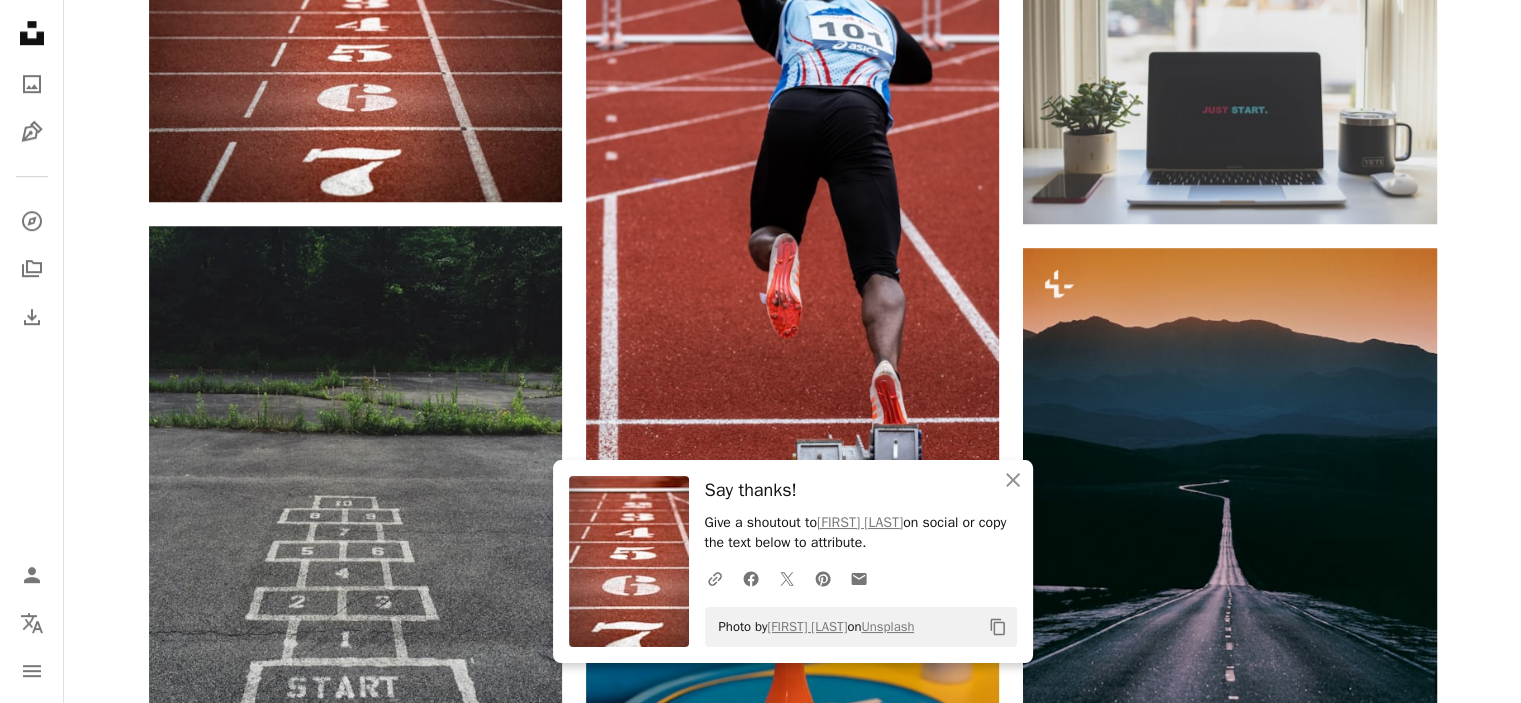 scroll, scrollTop: 1492, scrollLeft: 0, axis: vertical 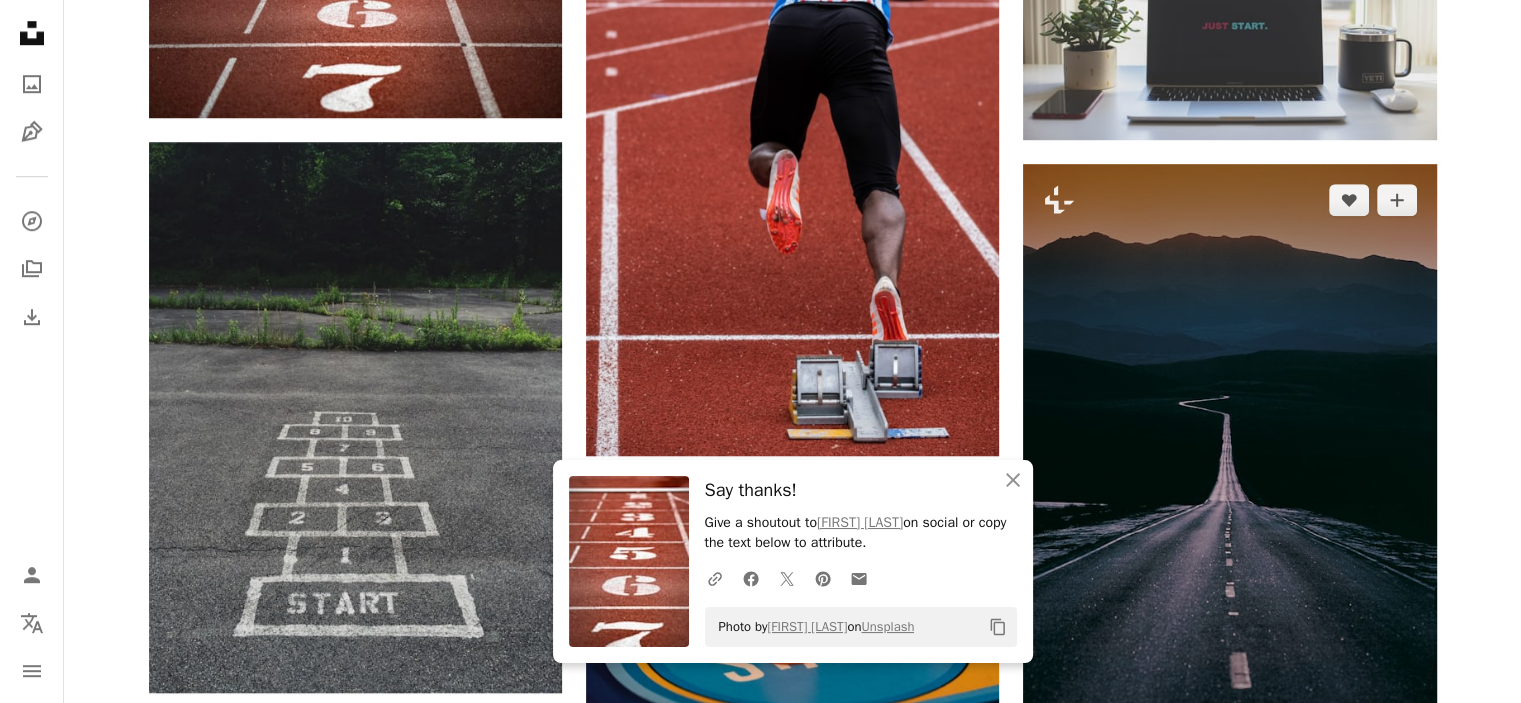 drag, startPoint x: 1283, startPoint y: 263, endPoint x: 1412, endPoint y: 315, distance: 139.0863 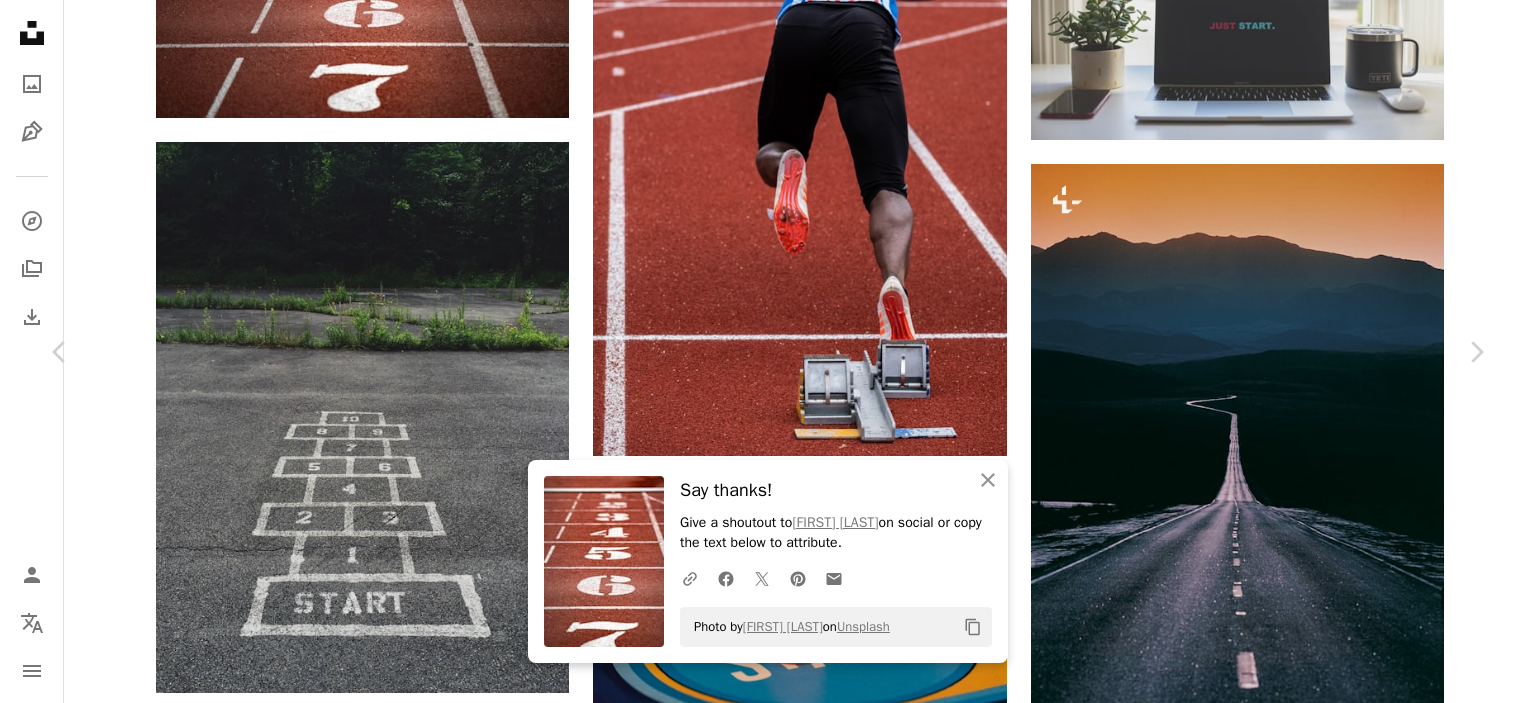 click on "A lock Download" at bounding box center (1325, 2887) 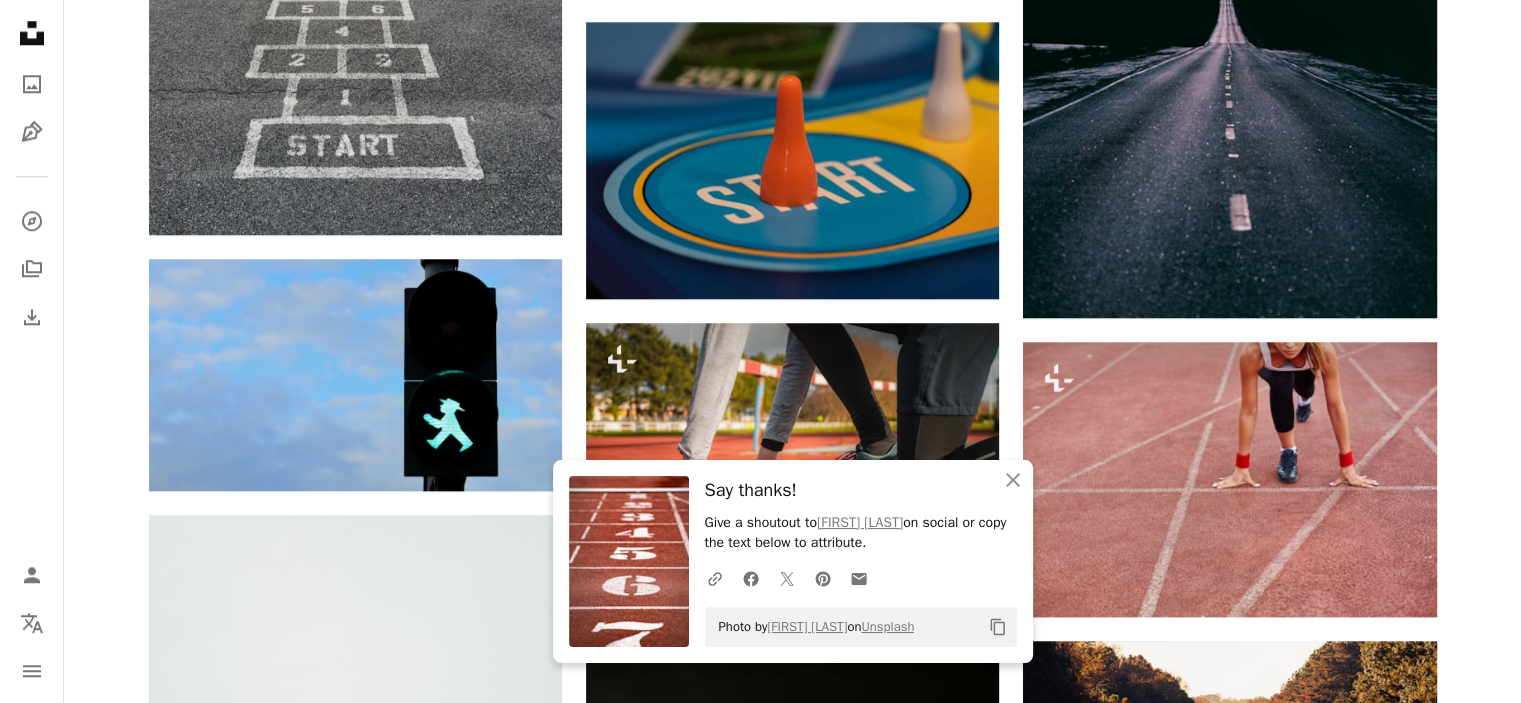 scroll, scrollTop: 2121, scrollLeft: 0, axis: vertical 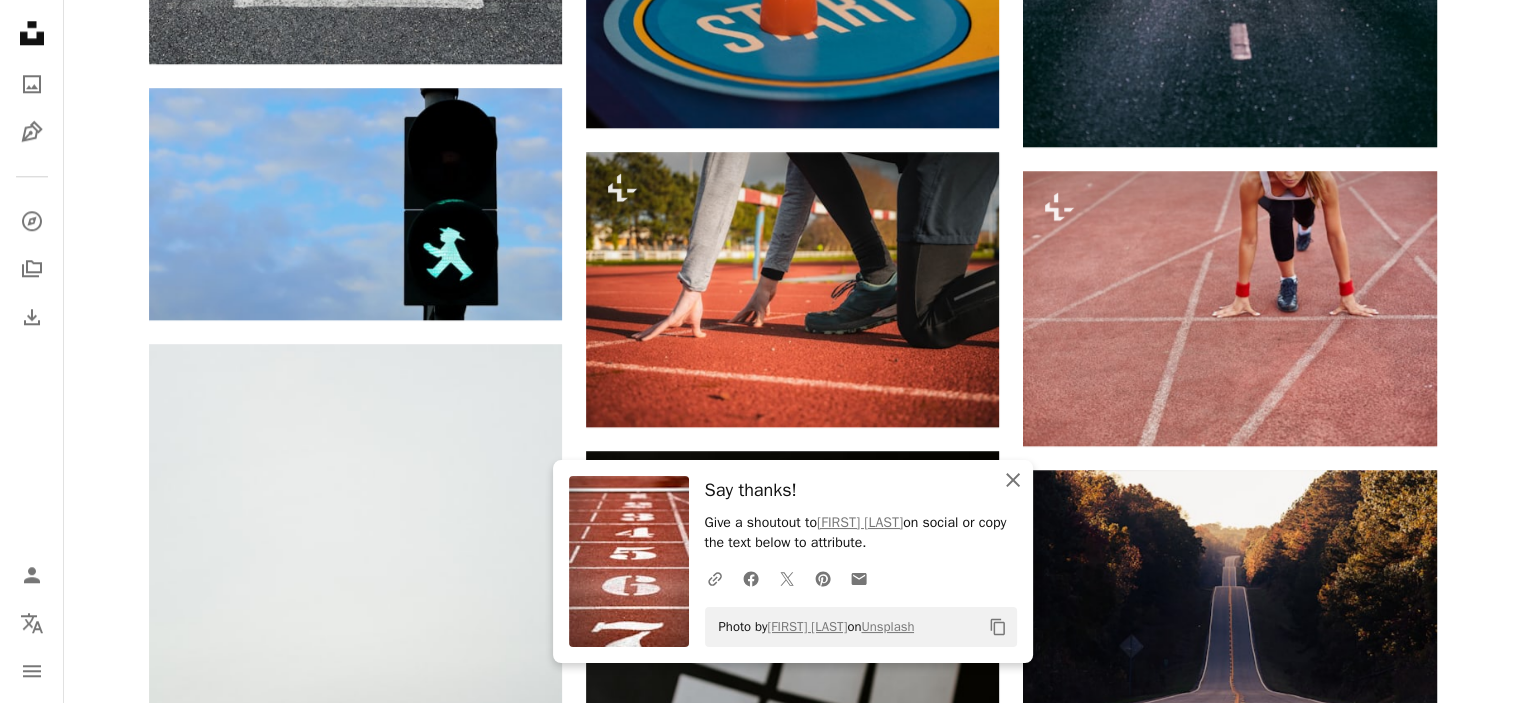 click on "An X shape" 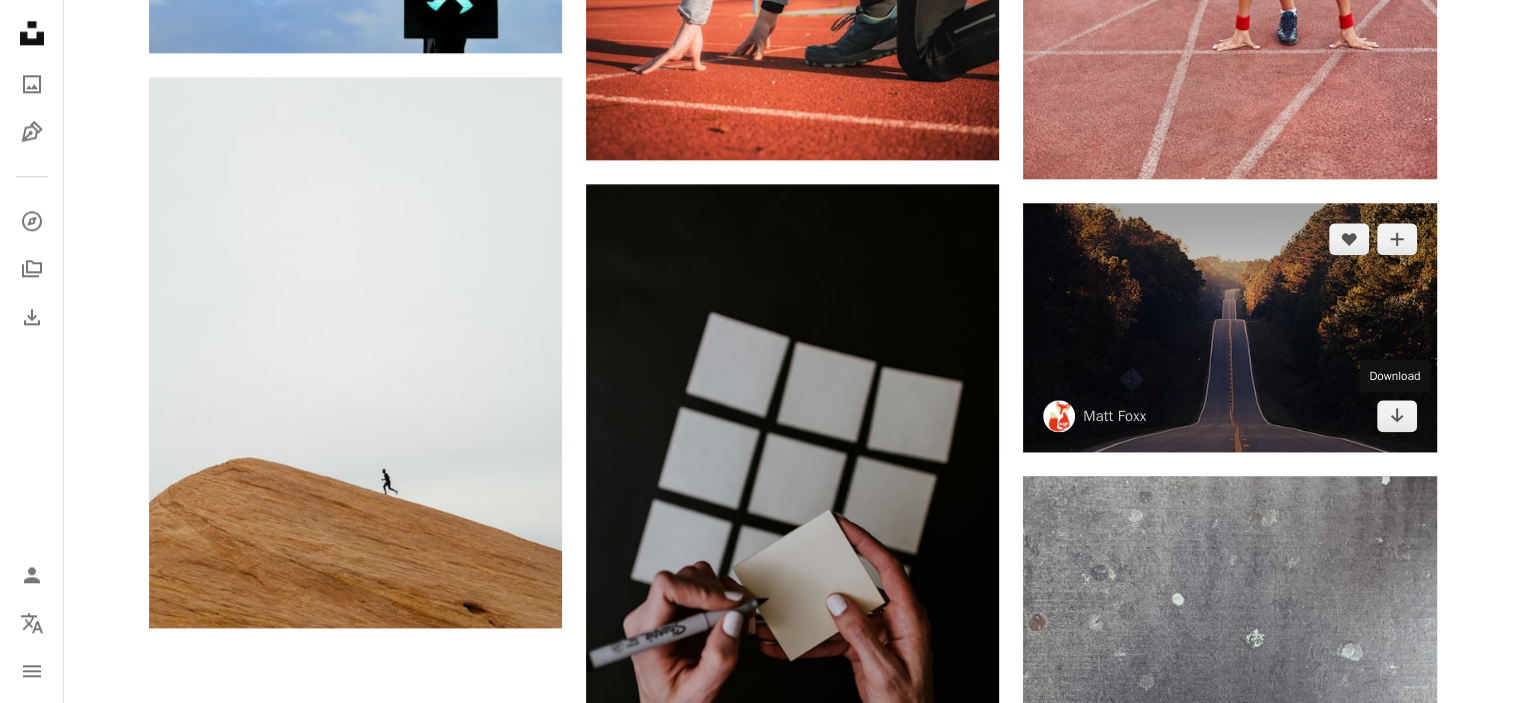 scroll, scrollTop: 2721, scrollLeft: 0, axis: vertical 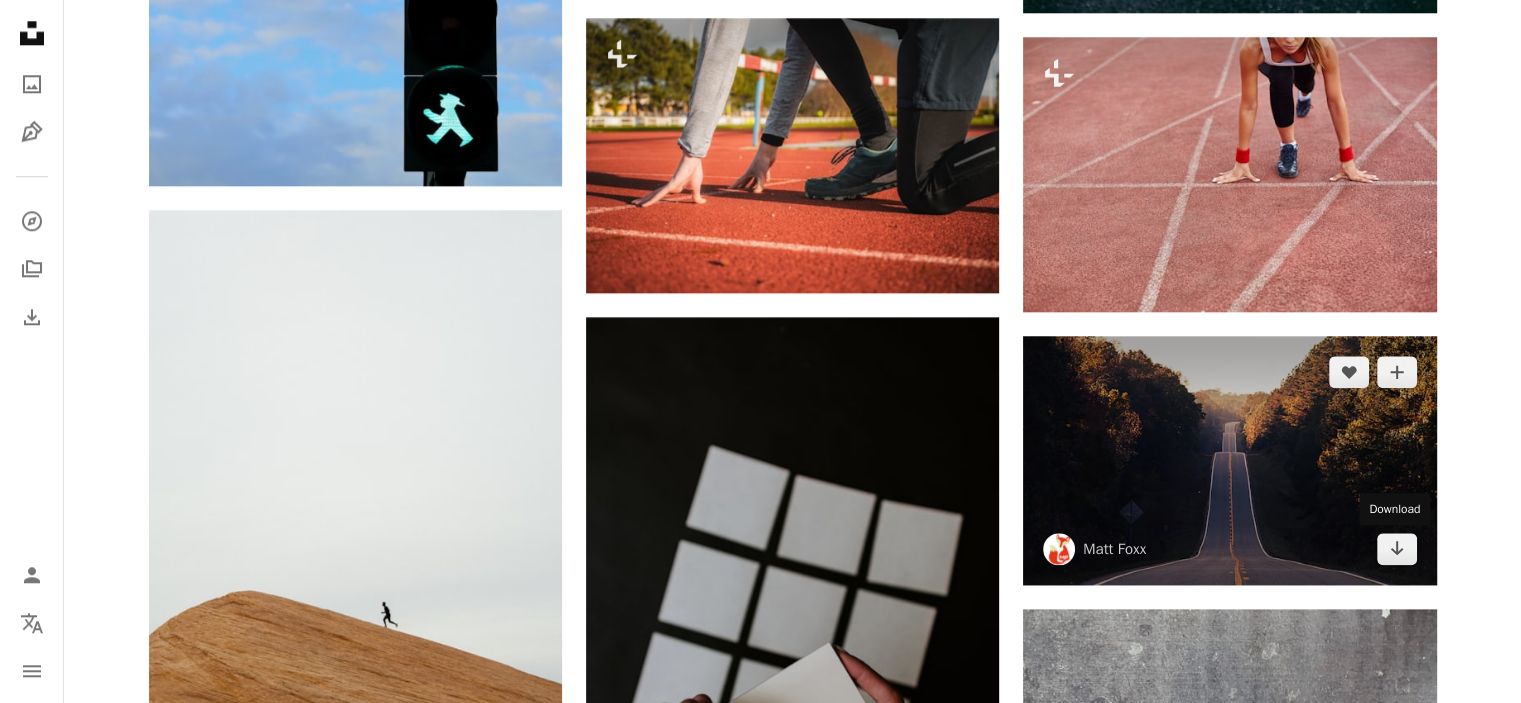 click on "Arrow pointing down" 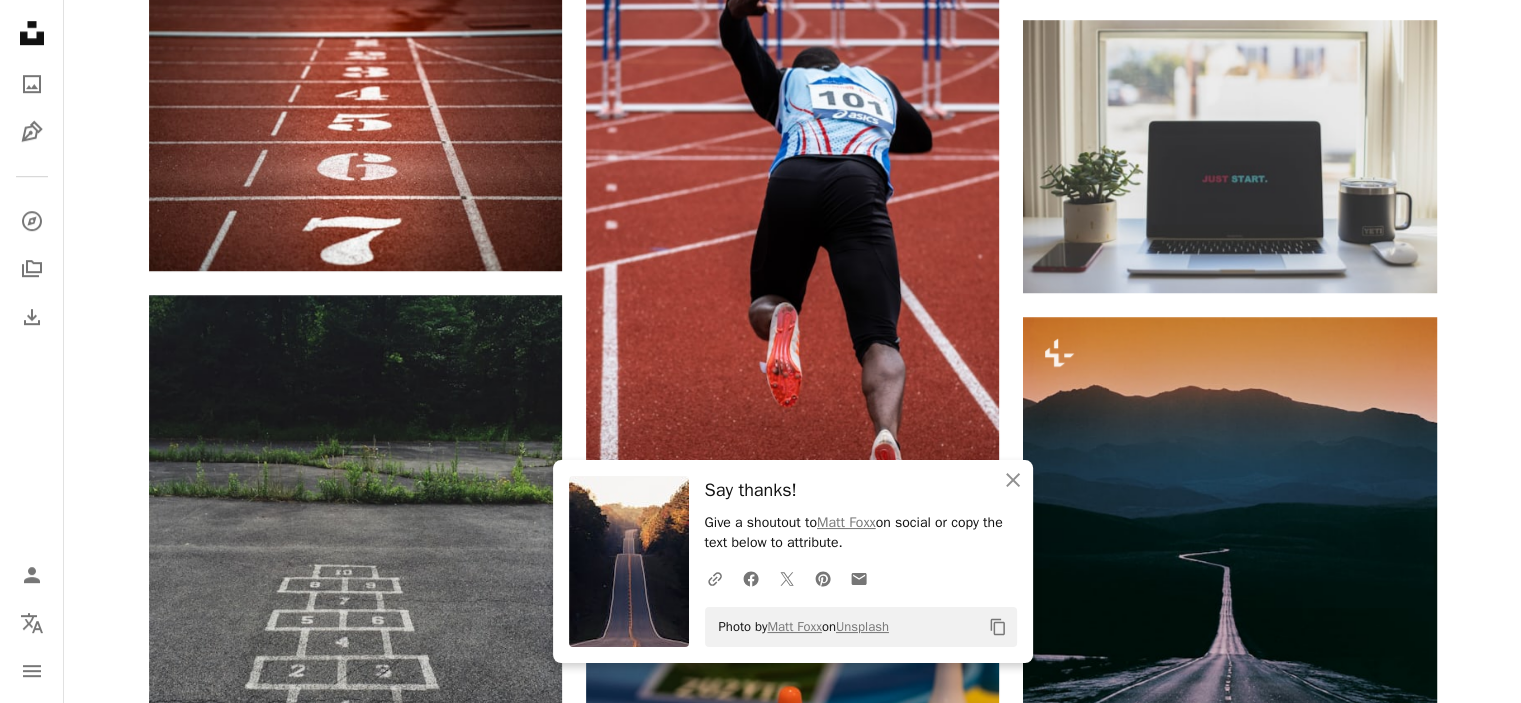scroll, scrollTop: 0, scrollLeft: 0, axis: both 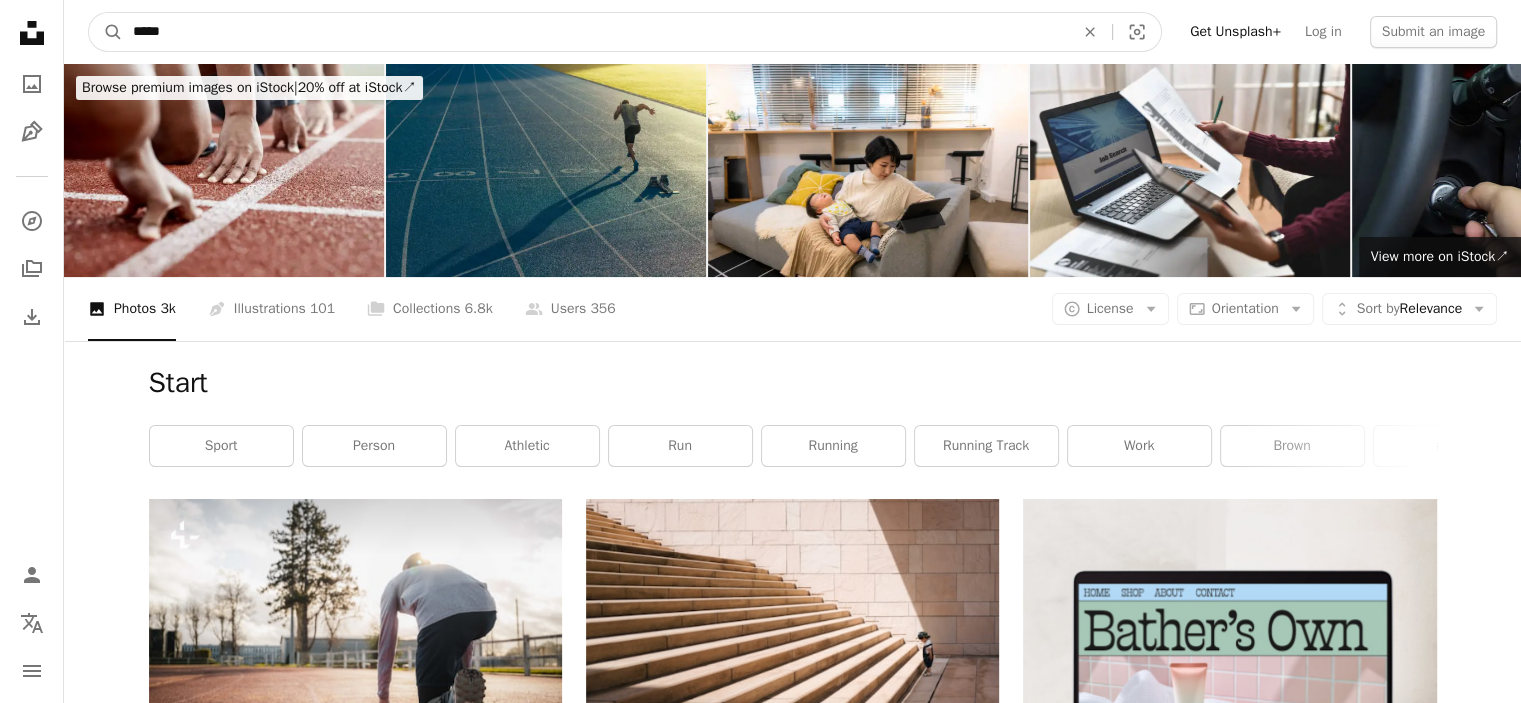 click on "*****" at bounding box center [595, 32] 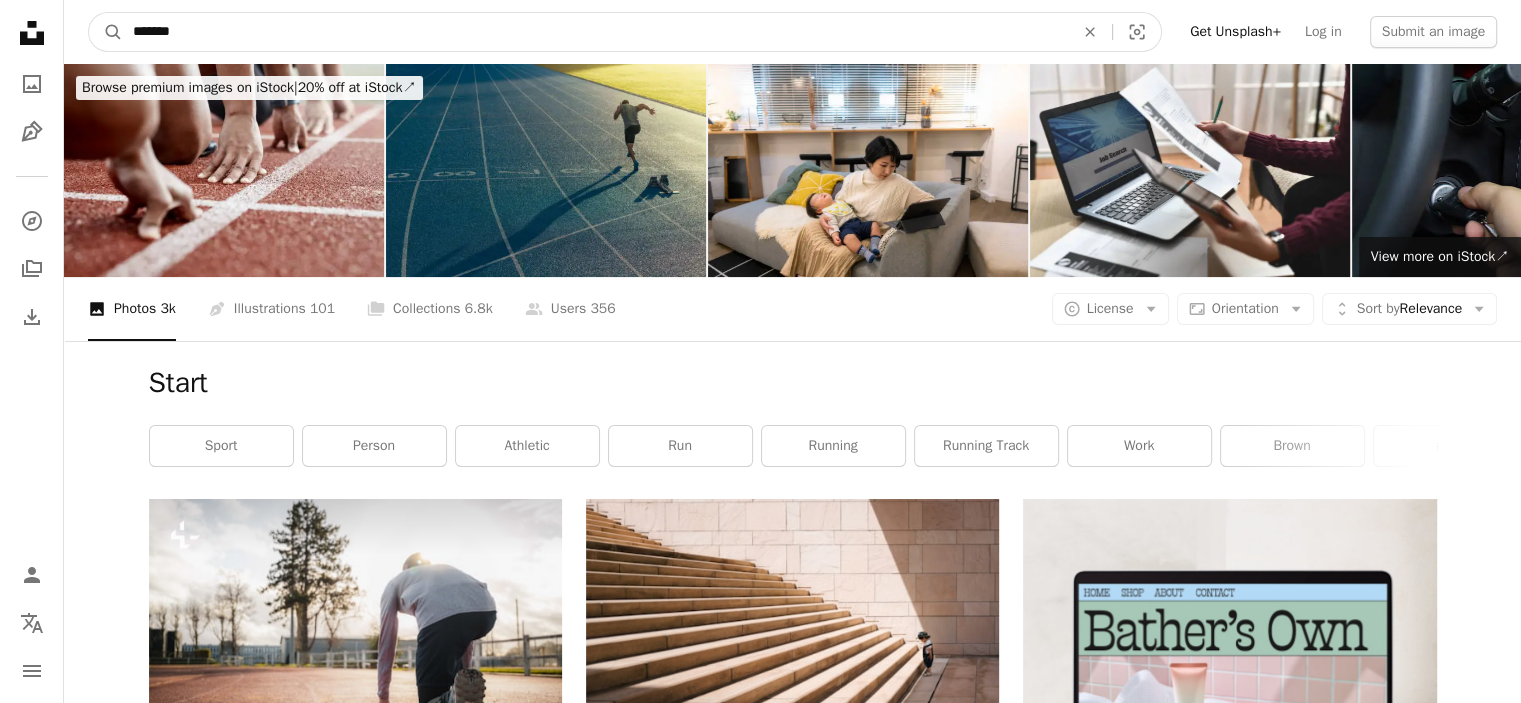 type on "********" 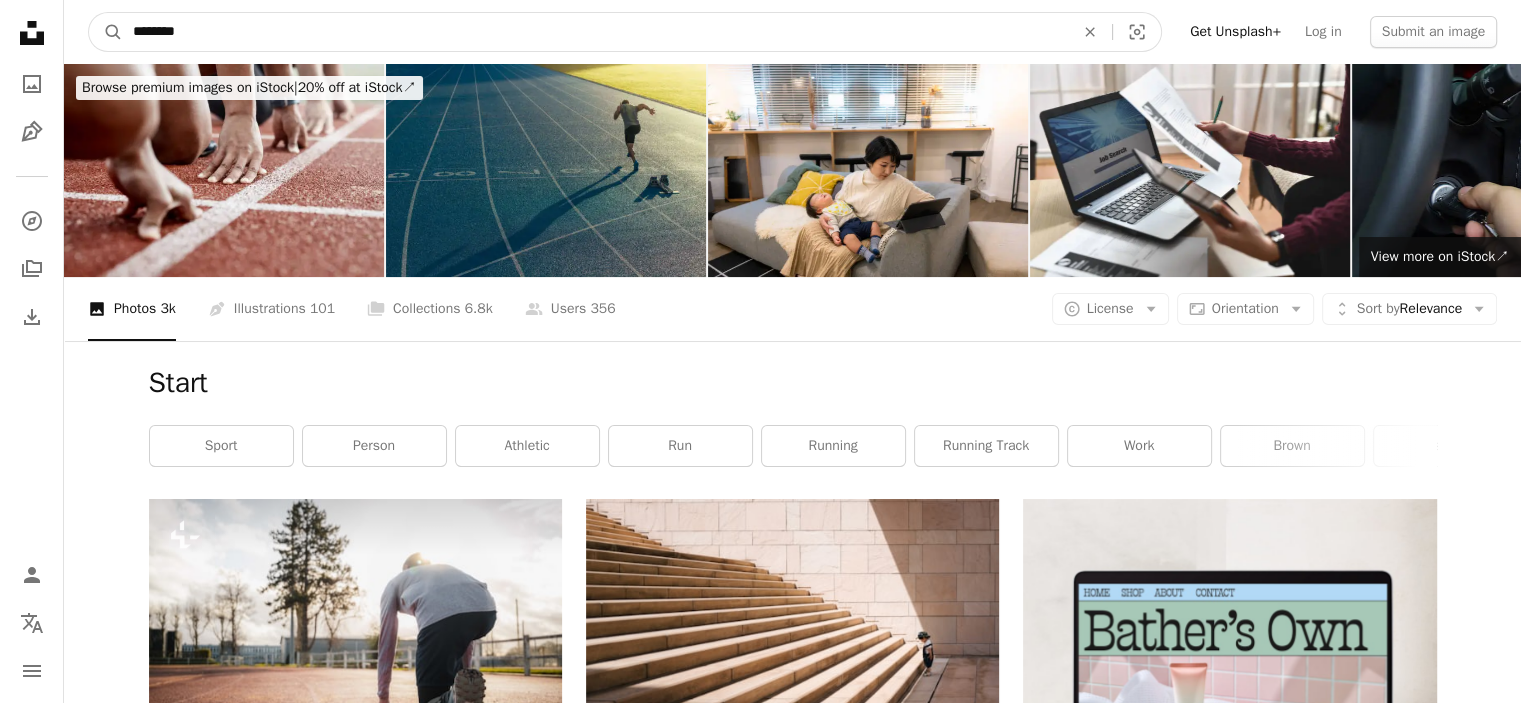 click on "A magnifying glass" at bounding box center (106, 32) 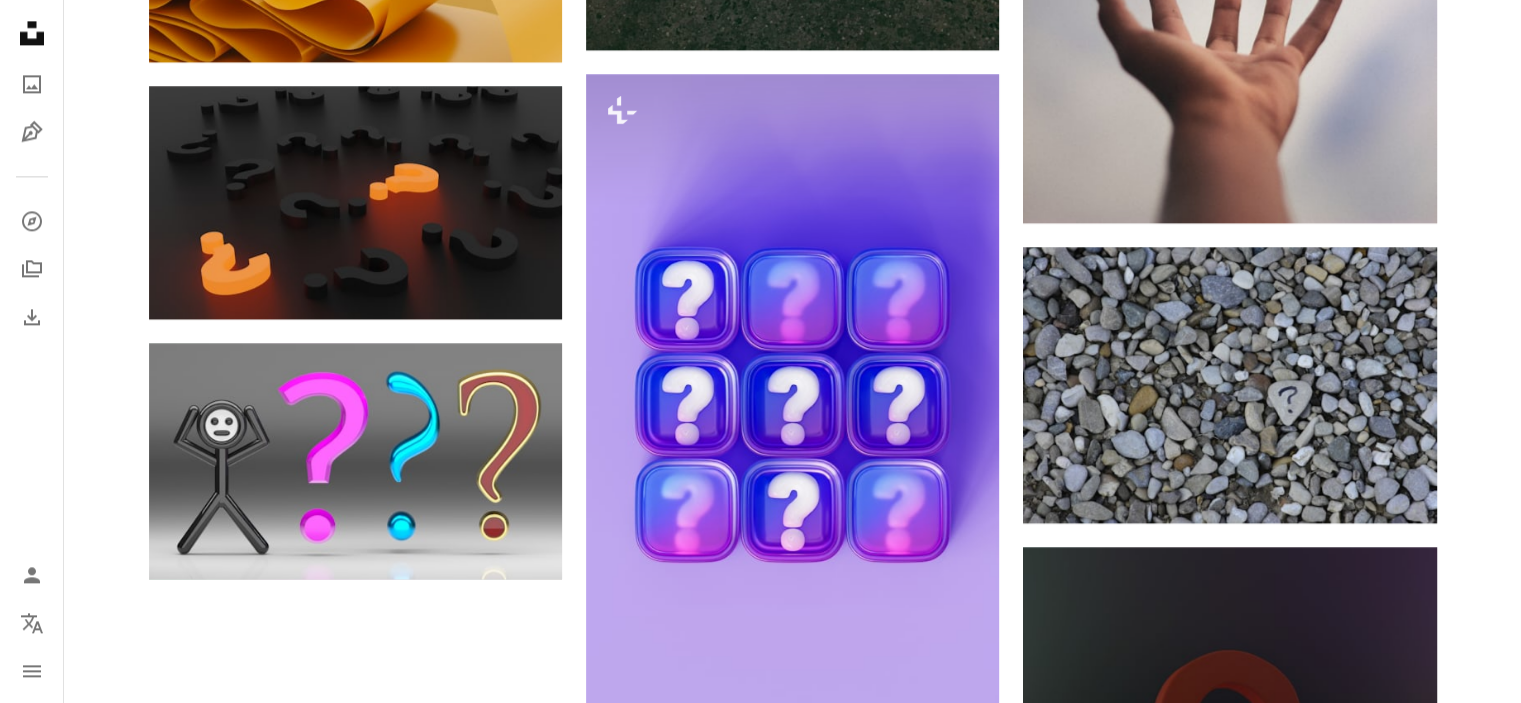 scroll, scrollTop: 2845, scrollLeft: 0, axis: vertical 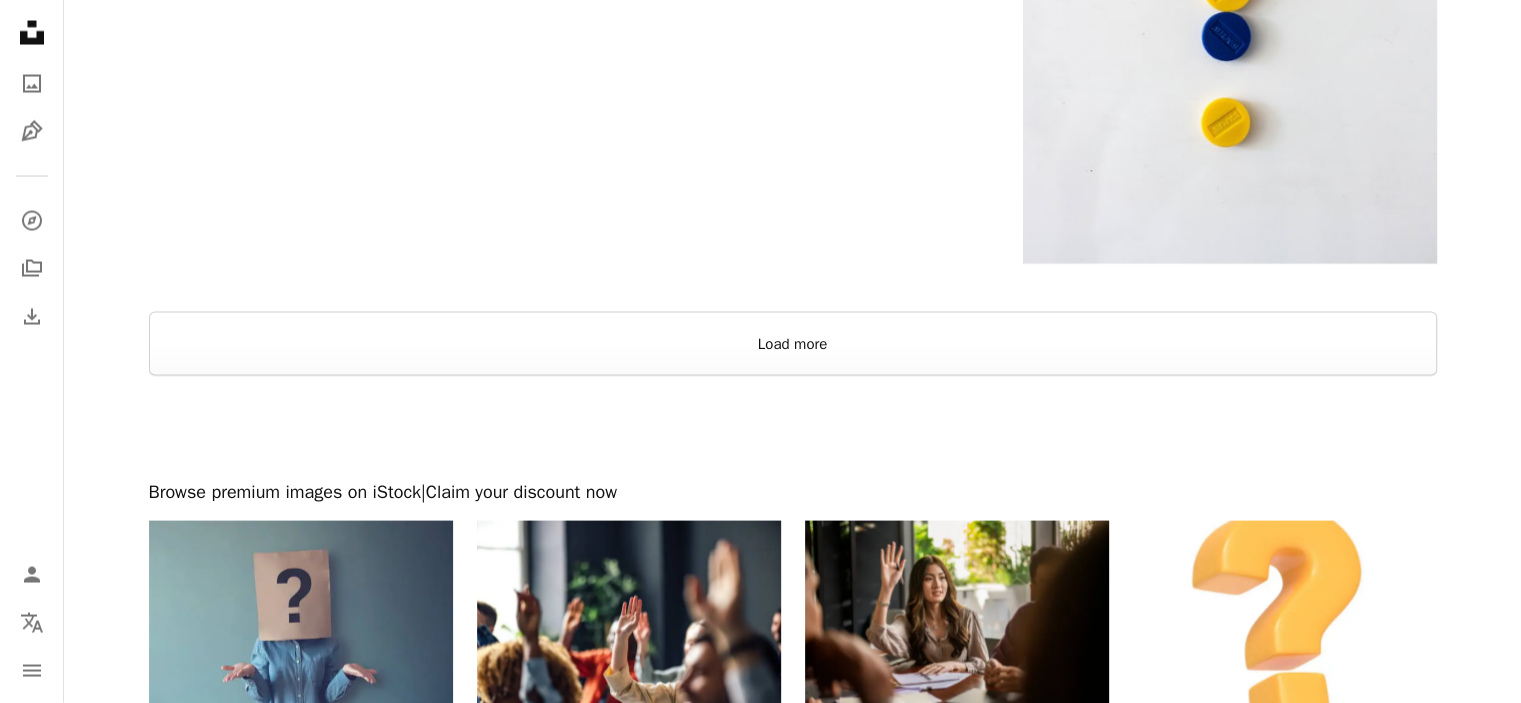 click on "Load more" at bounding box center [793, 344] 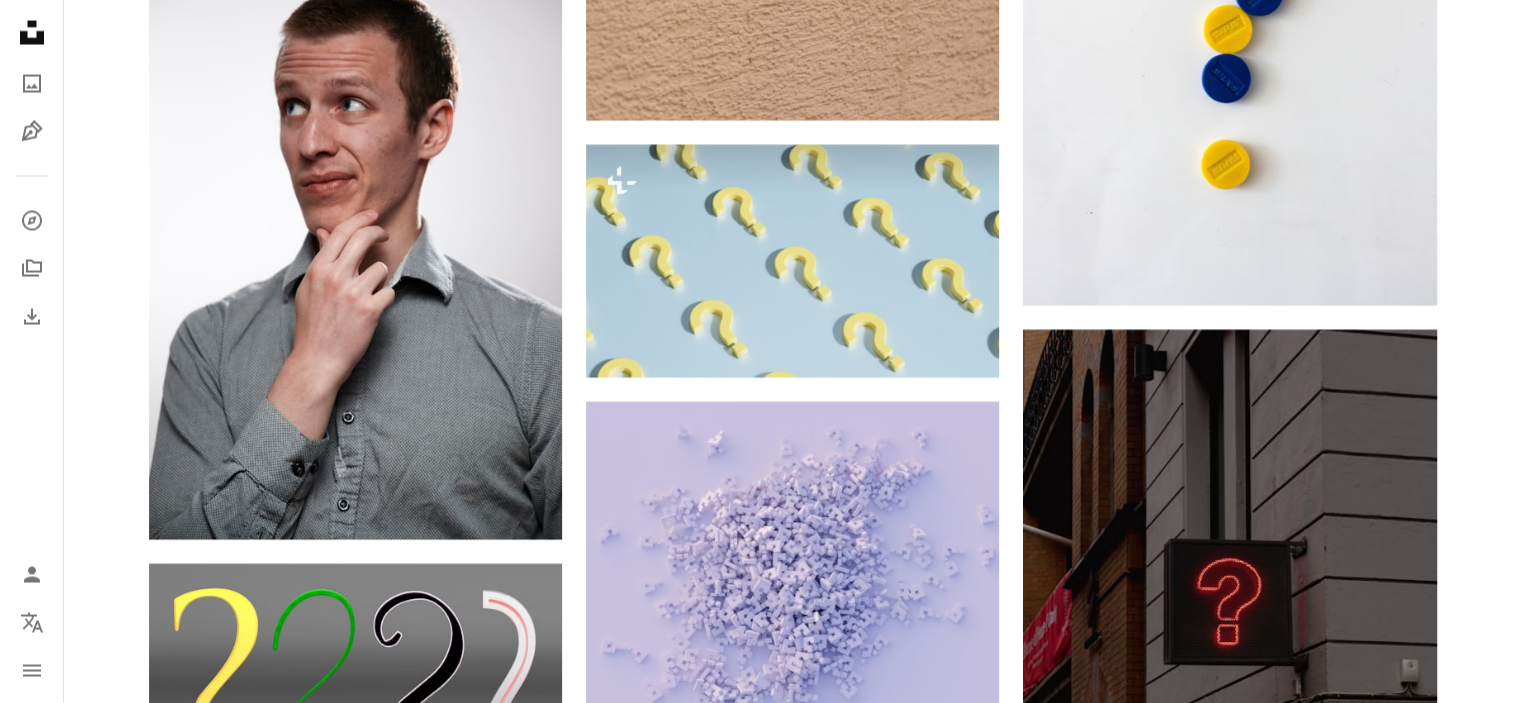 scroll, scrollTop: 4025, scrollLeft: 0, axis: vertical 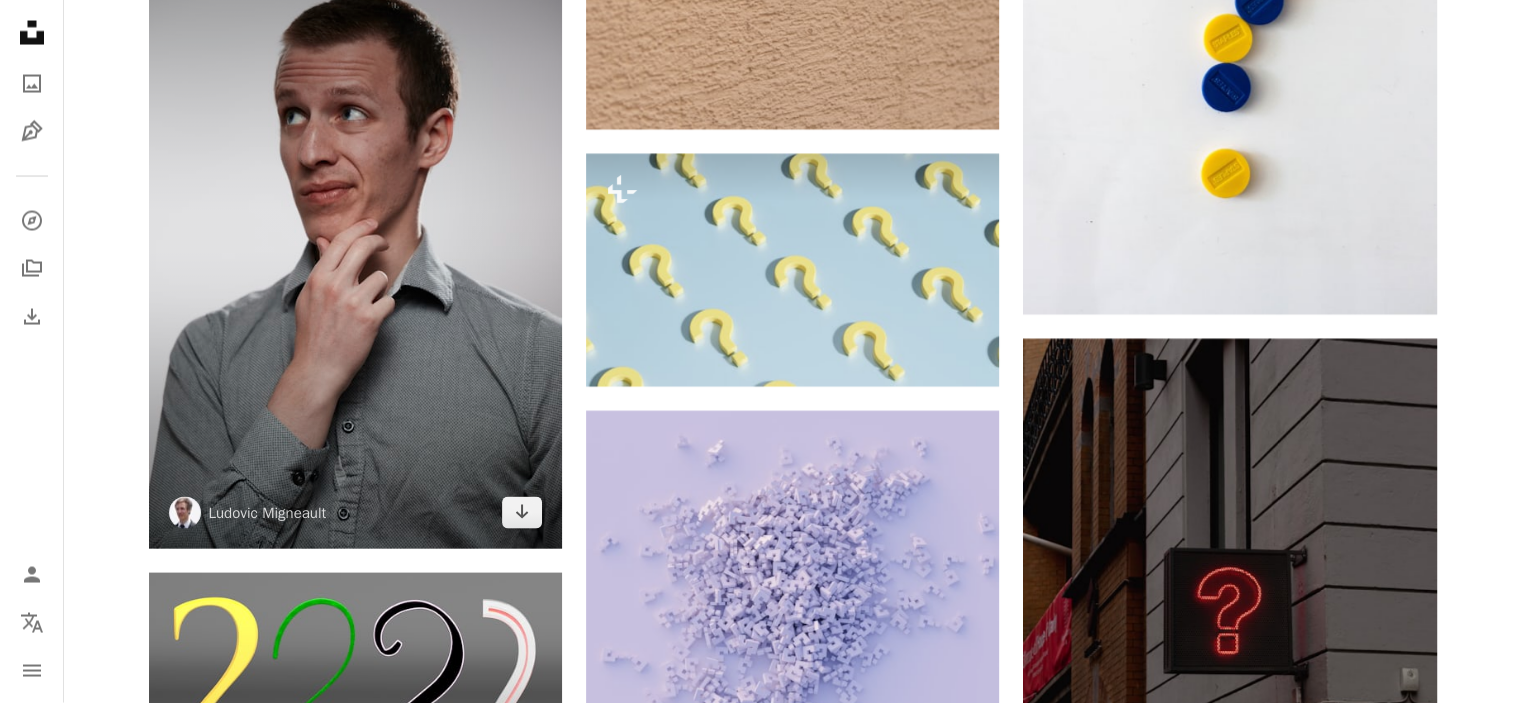 click on "Arrow pointing down" at bounding box center (522, 513) 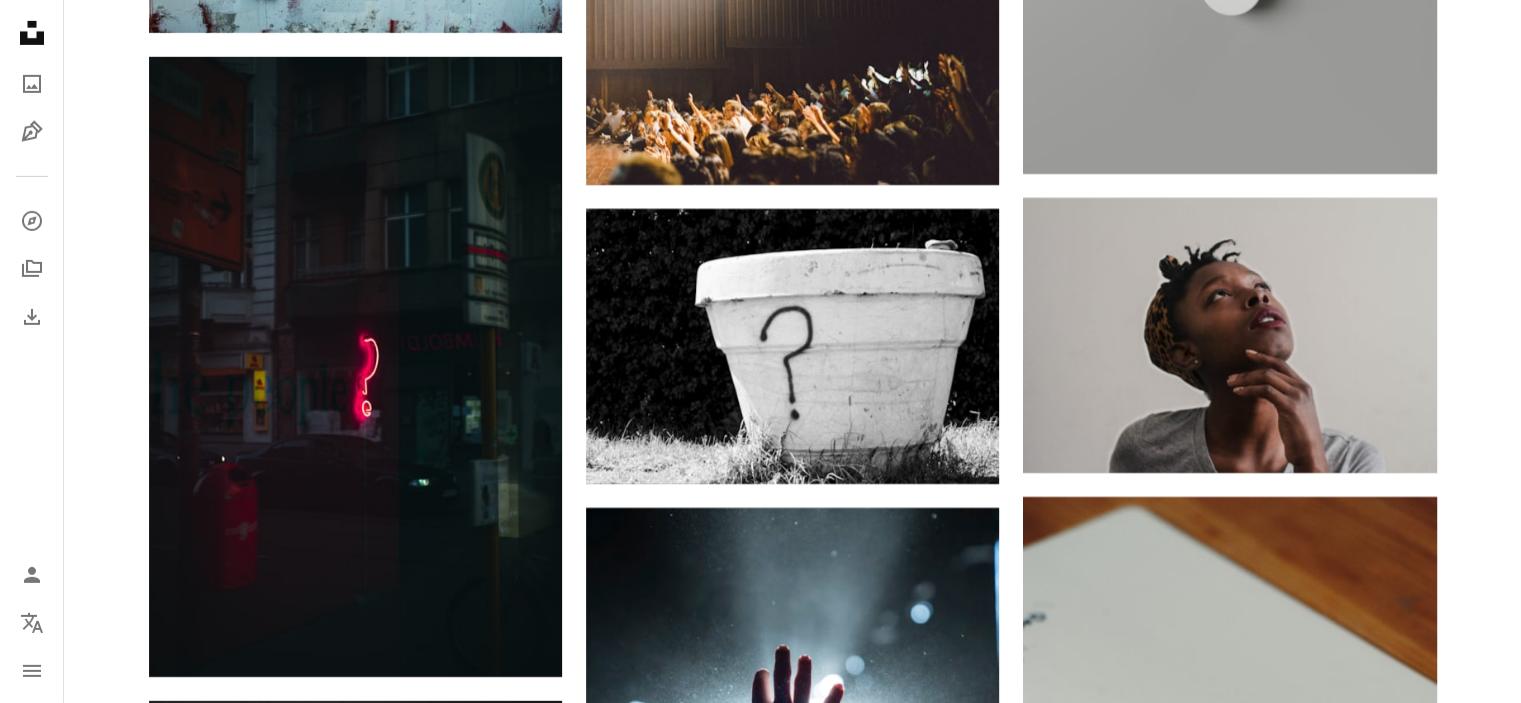 scroll, scrollTop: 6964, scrollLeft: 0, axis: vertical 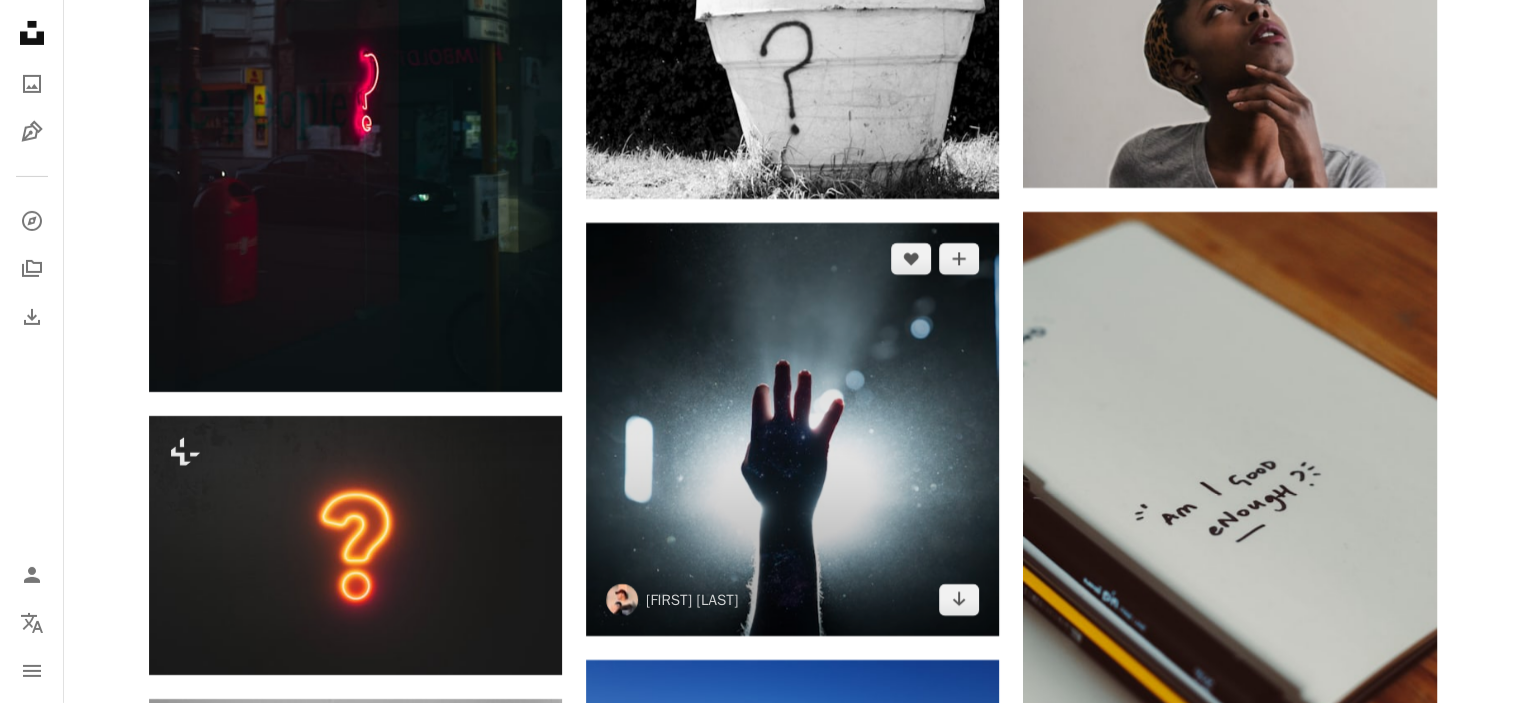 click 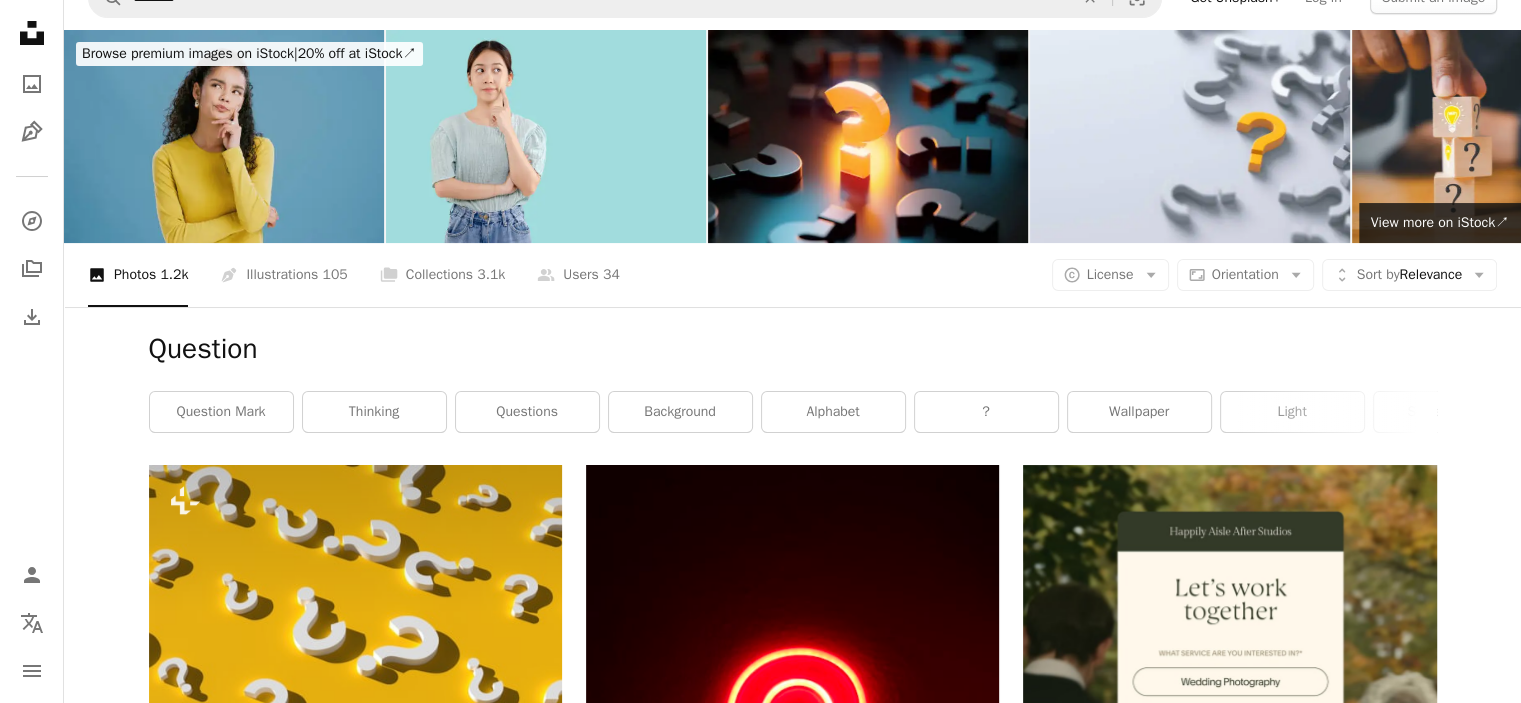 scroll, scrollTop: 0, scrollLeft: 0, axis: both 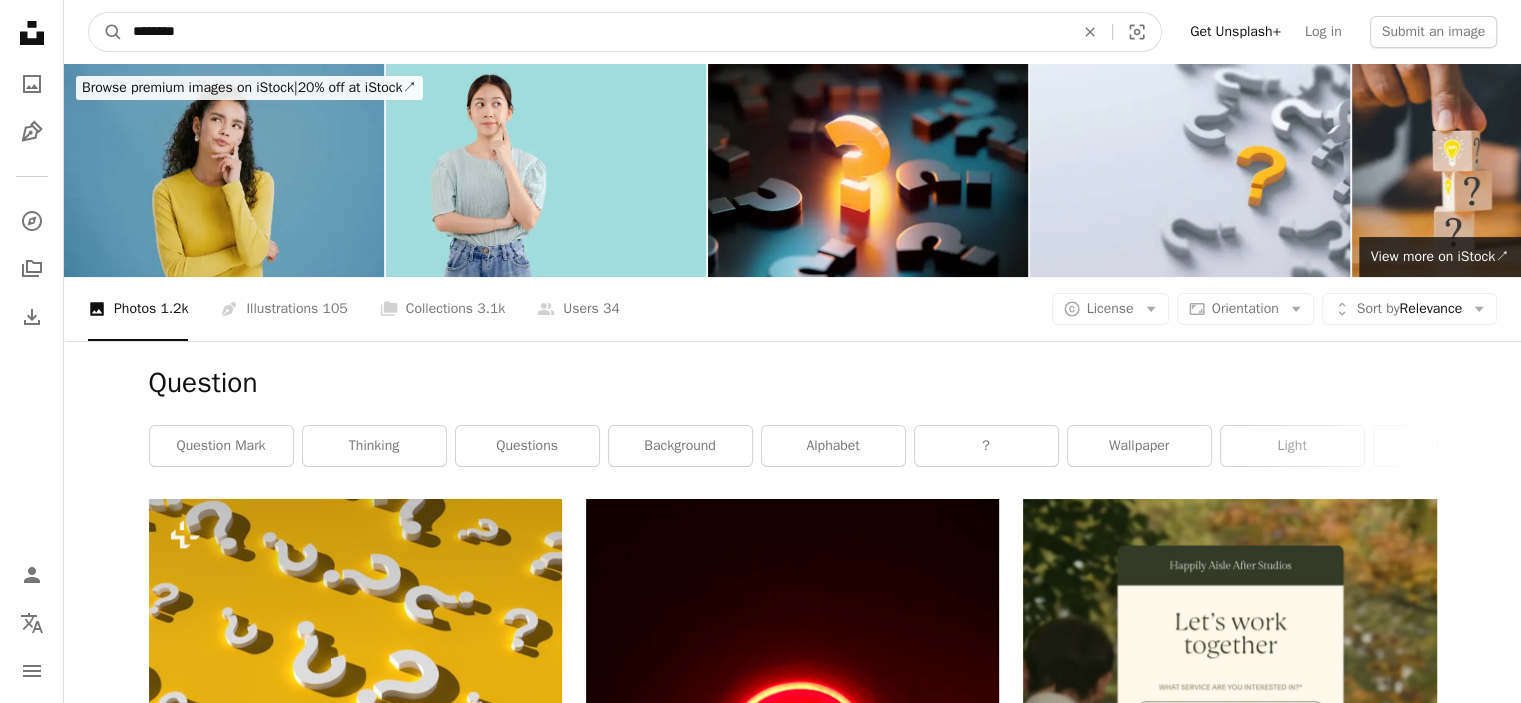 click on "********" at bounding box center (595, 32) 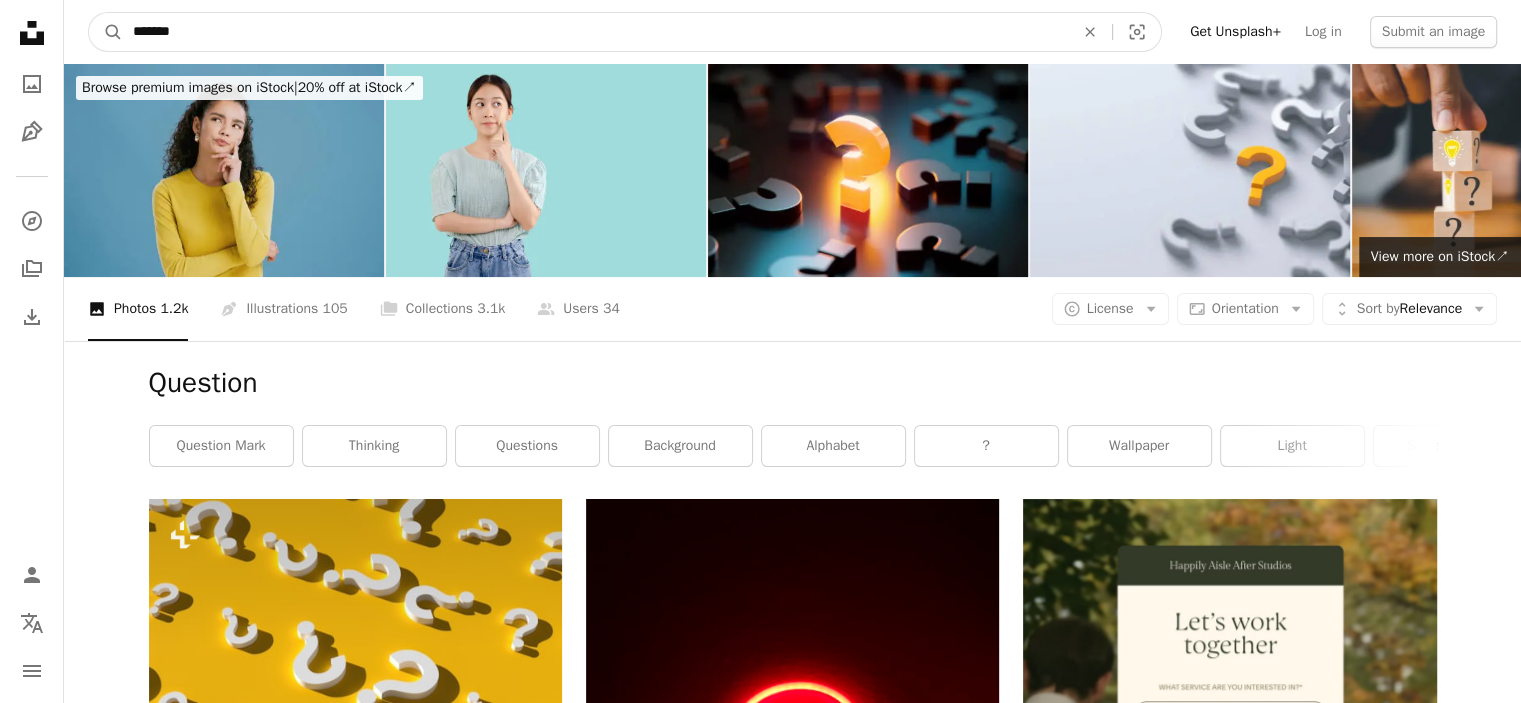 type on "*******" 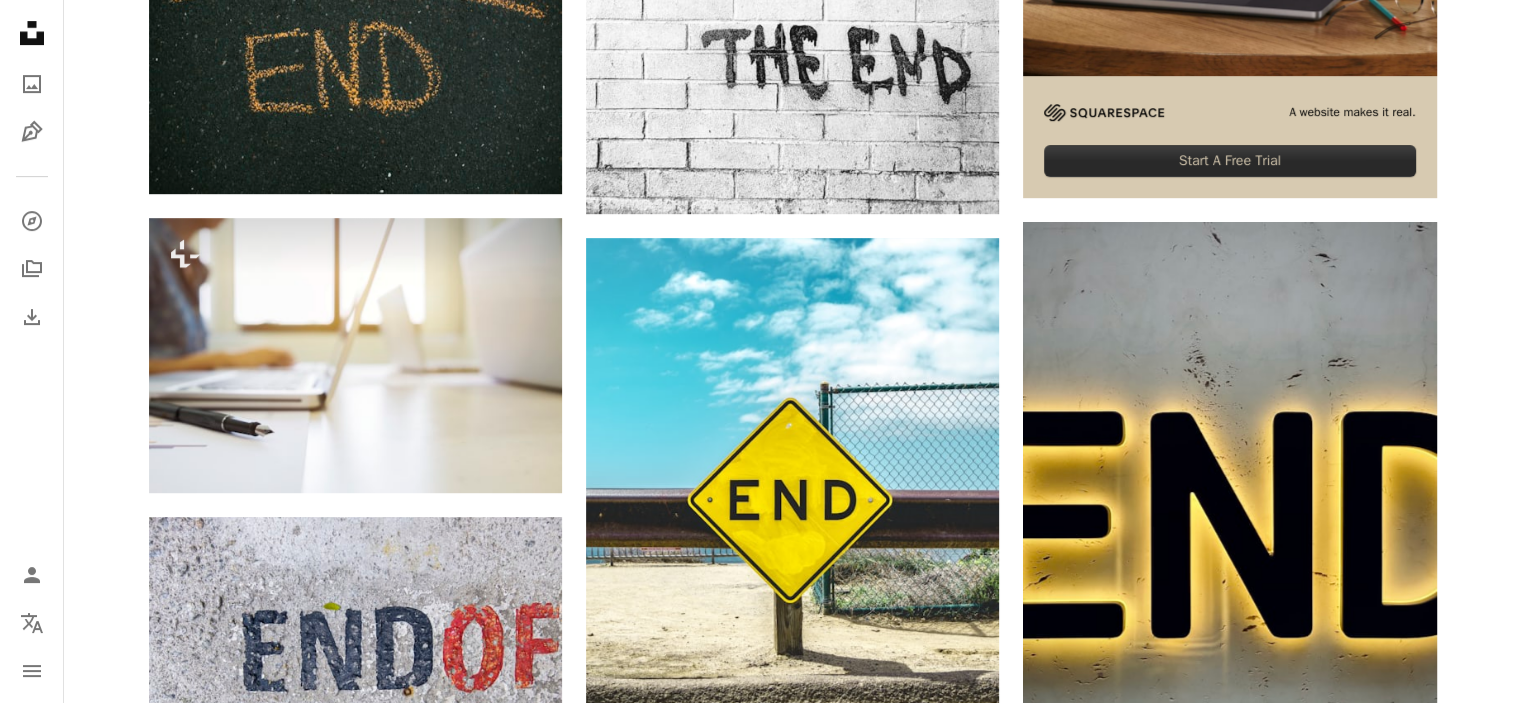 scroll, scrollTop: 1037, scrollLeft: 0, axis: vertical 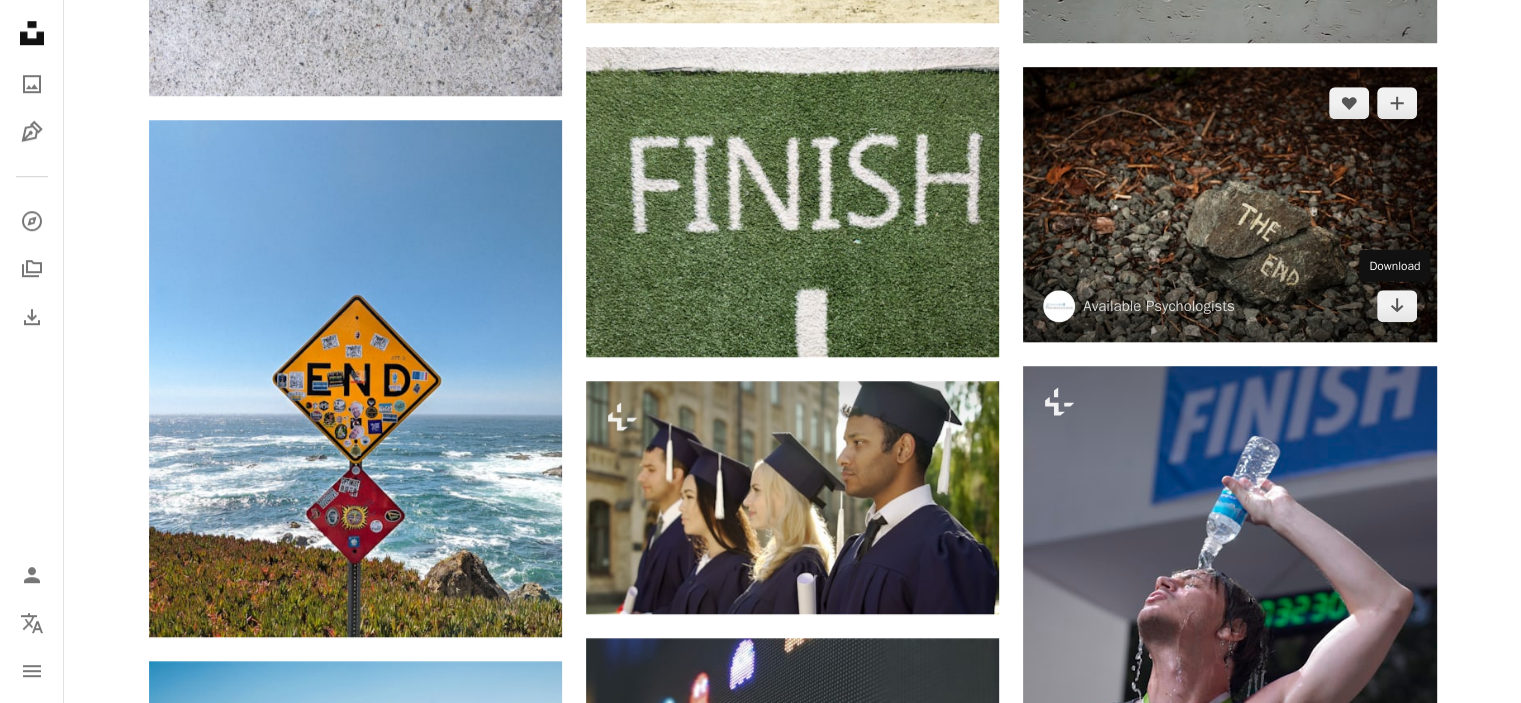 click on "Arrow pointing down" 